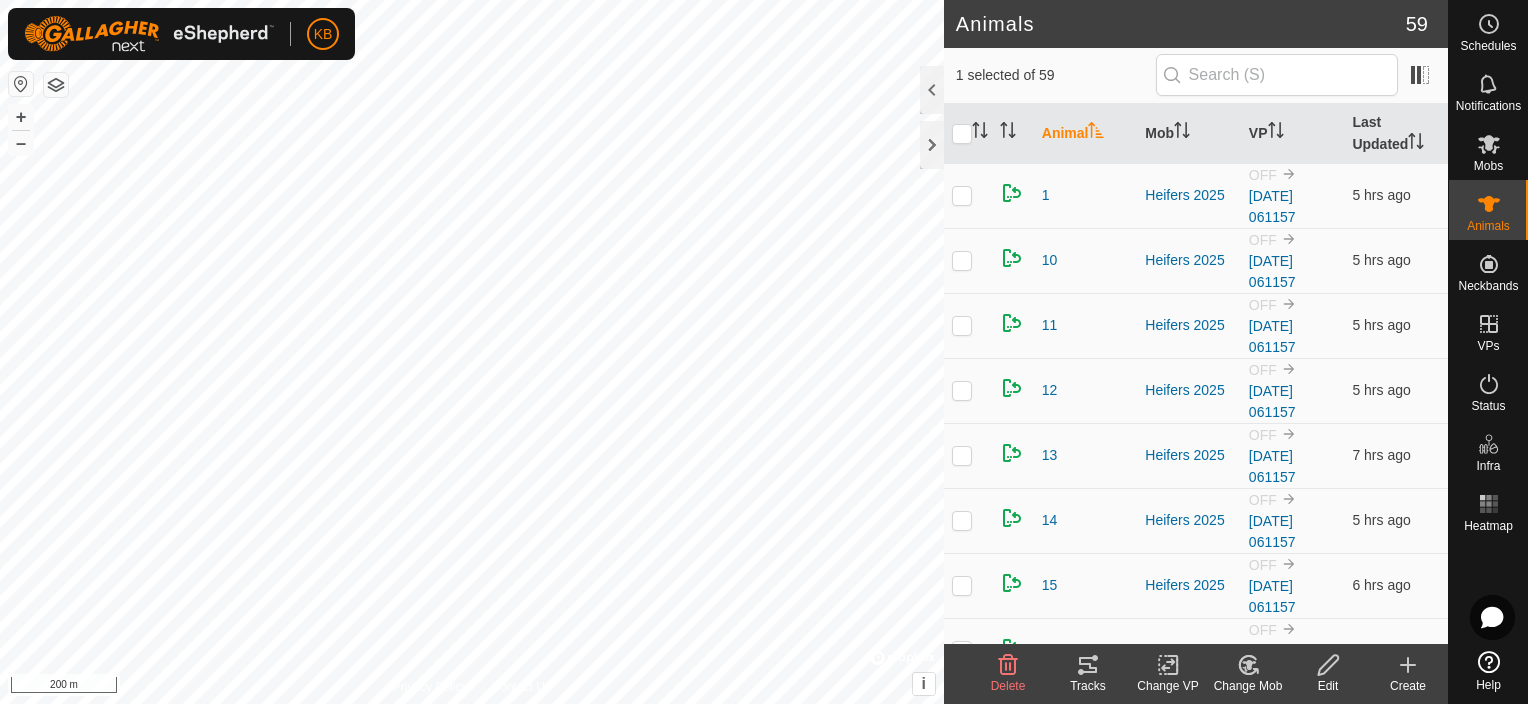 scroll, scrollTop: 0, scrollLeft: 0, axis: both 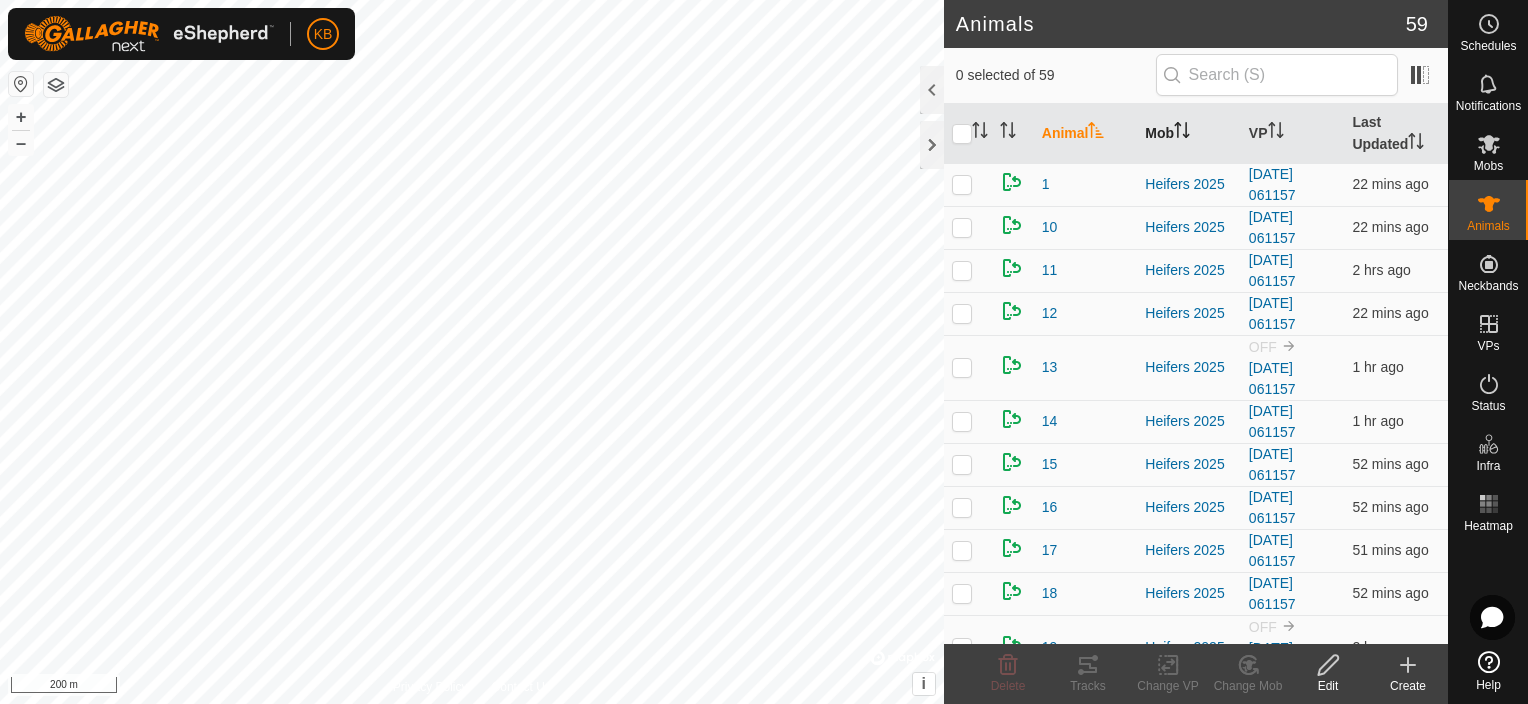 click at bounding box center [1182, 133] 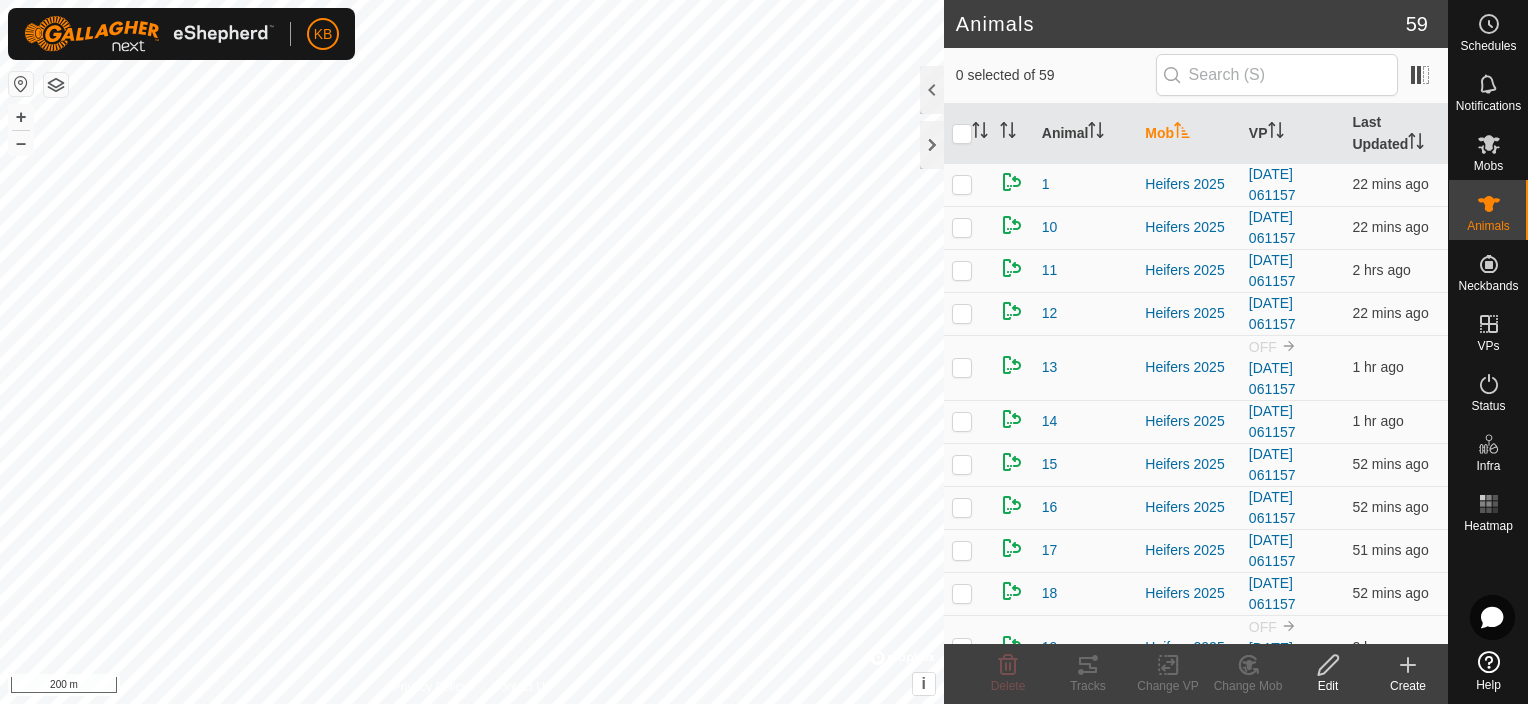 click at bounding box center [1182, 133] 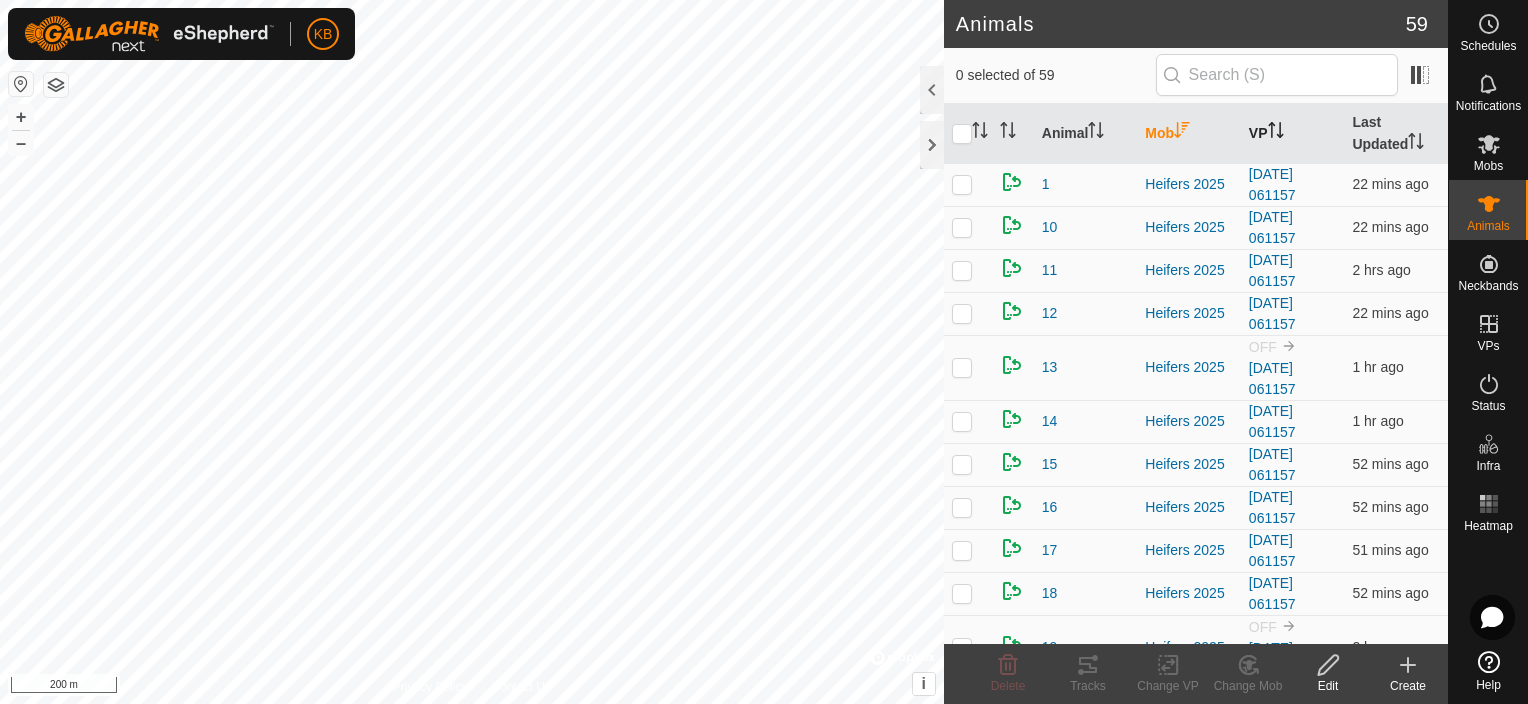 click 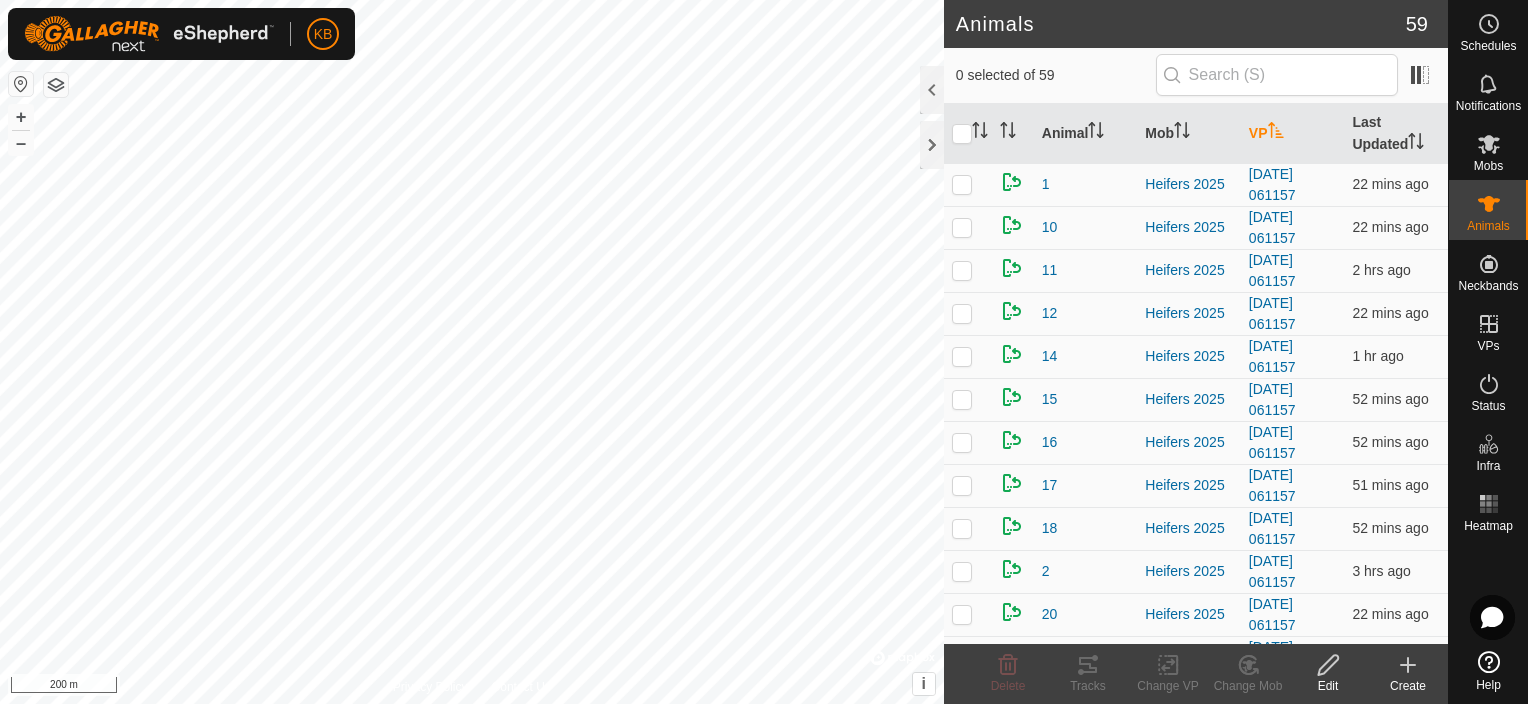 click 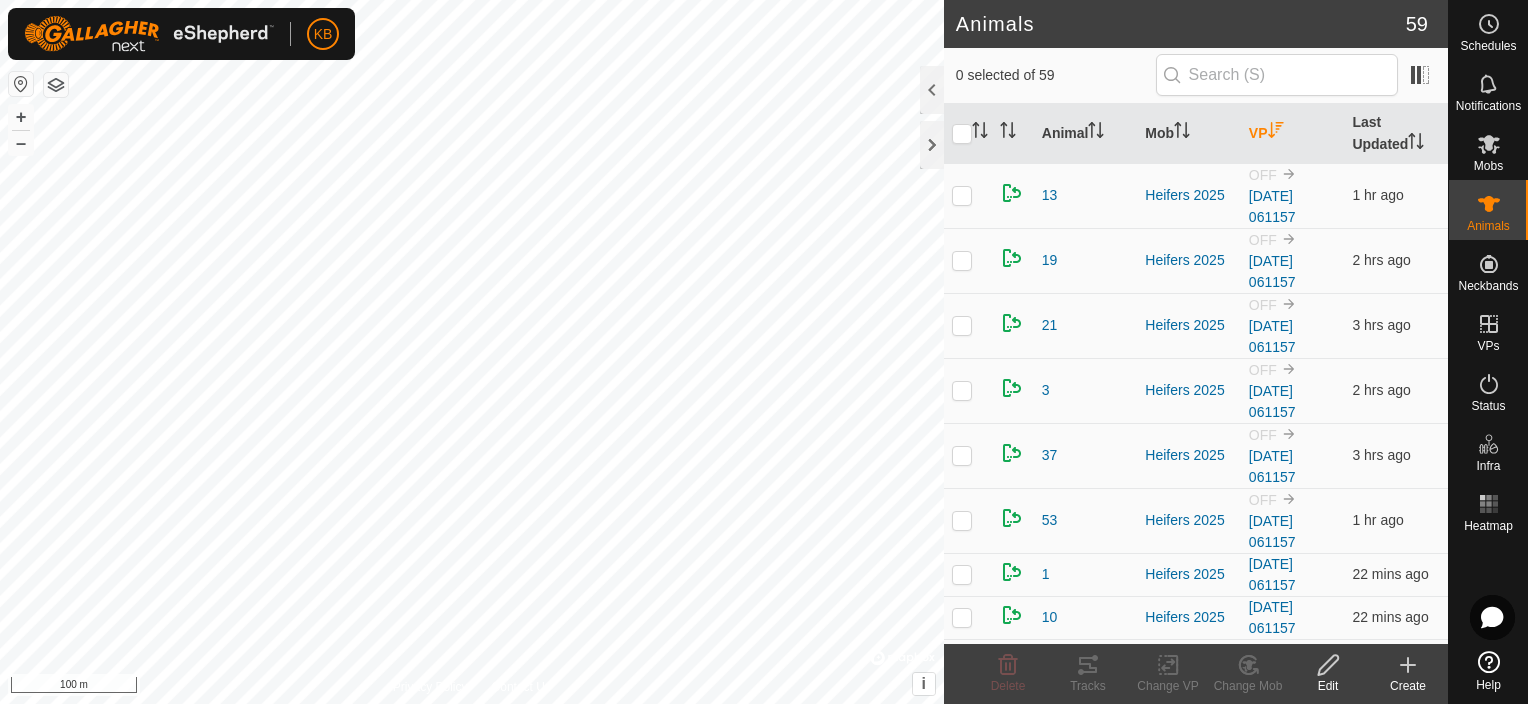 click on "Create" 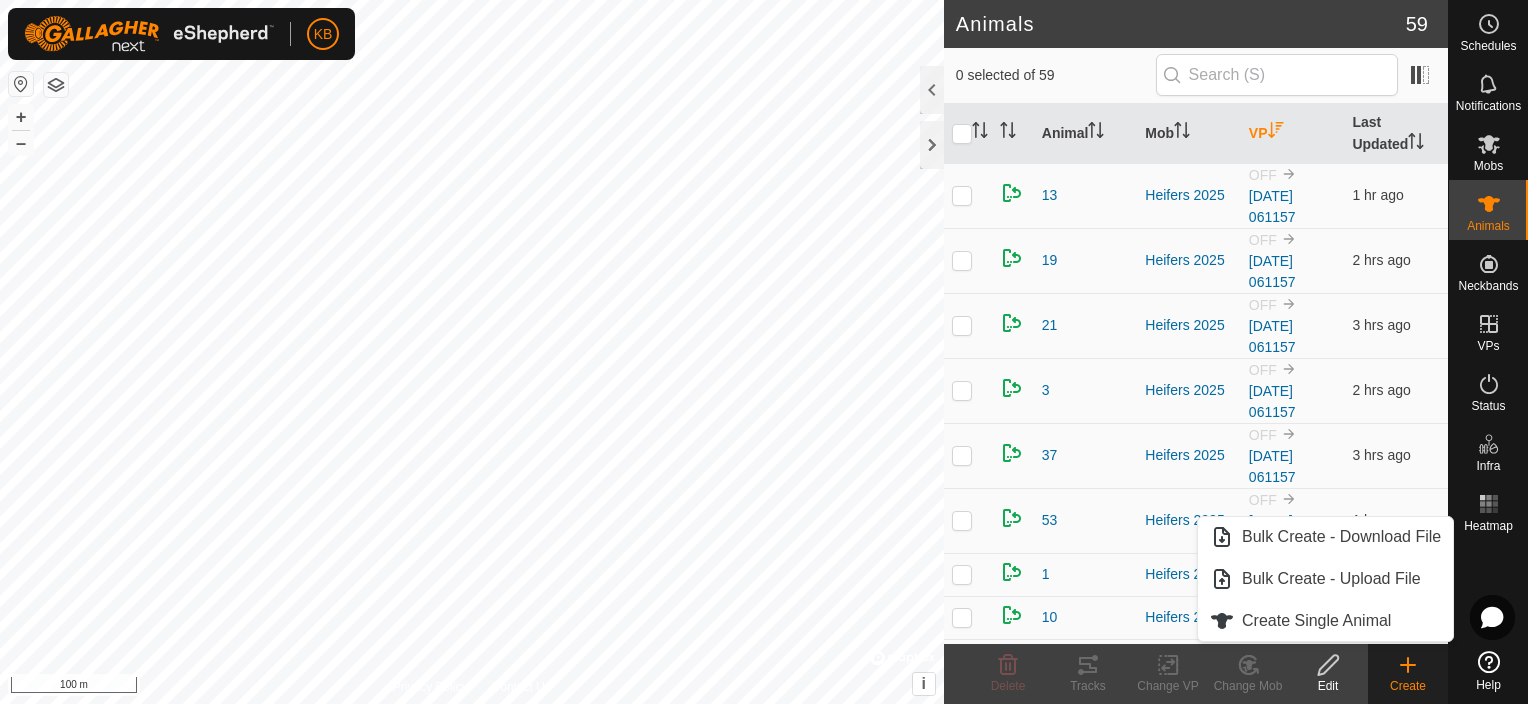 click on "Create" 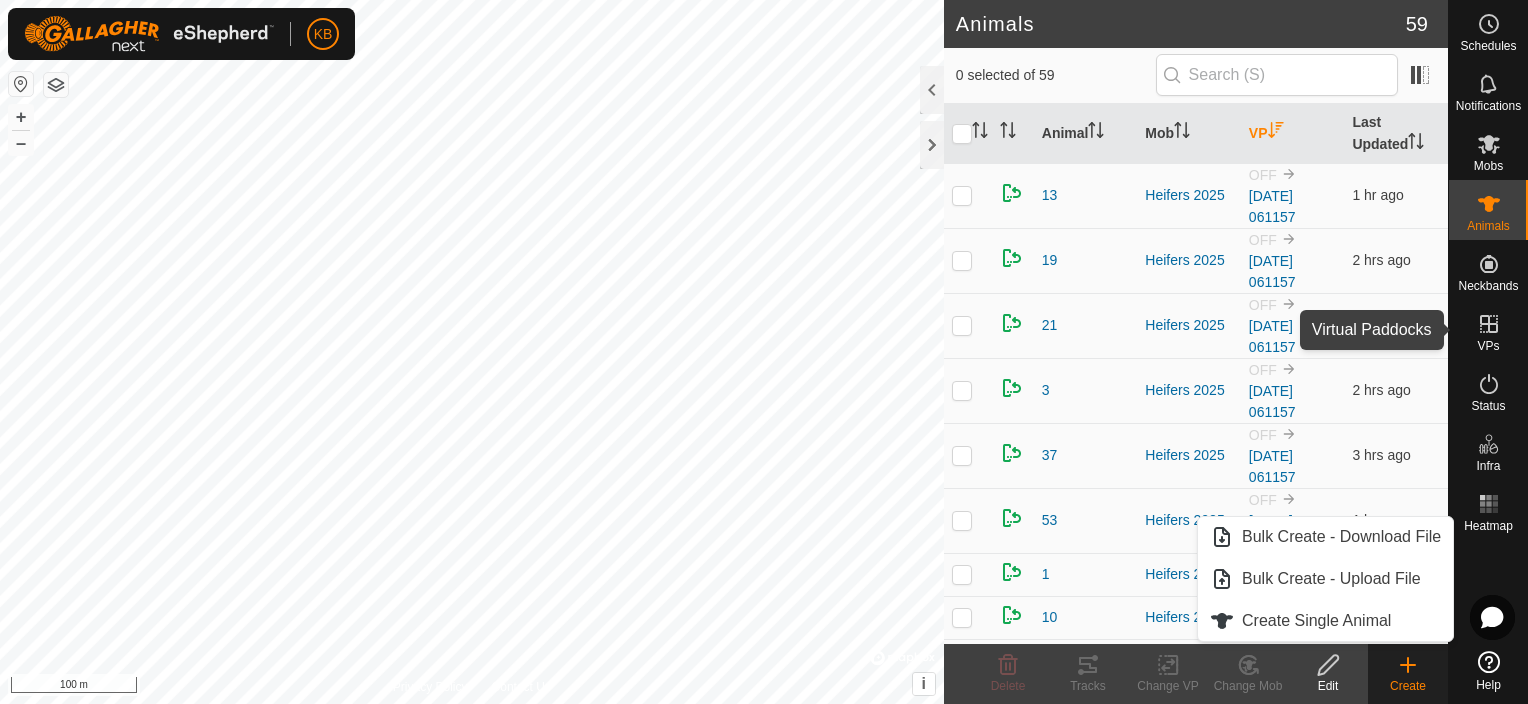 click 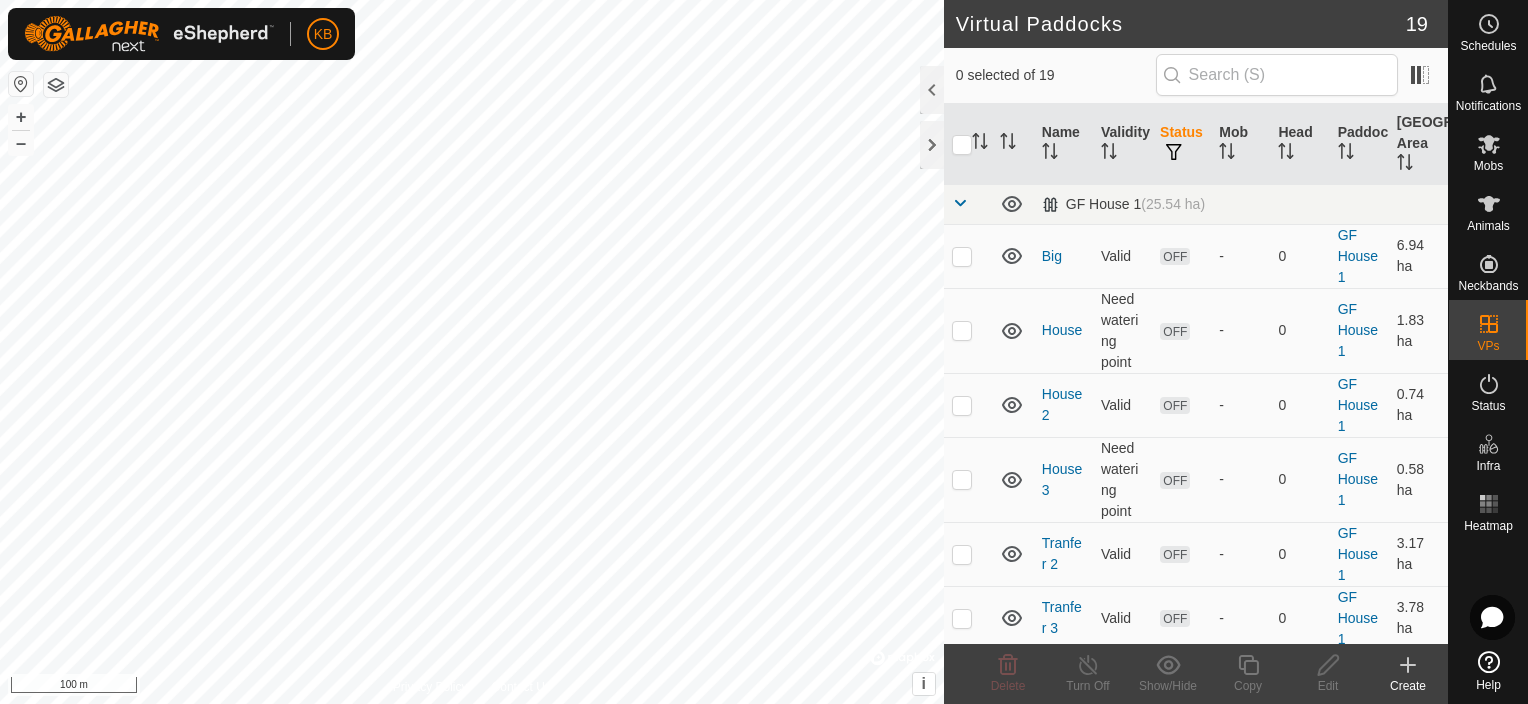 click on "Create" 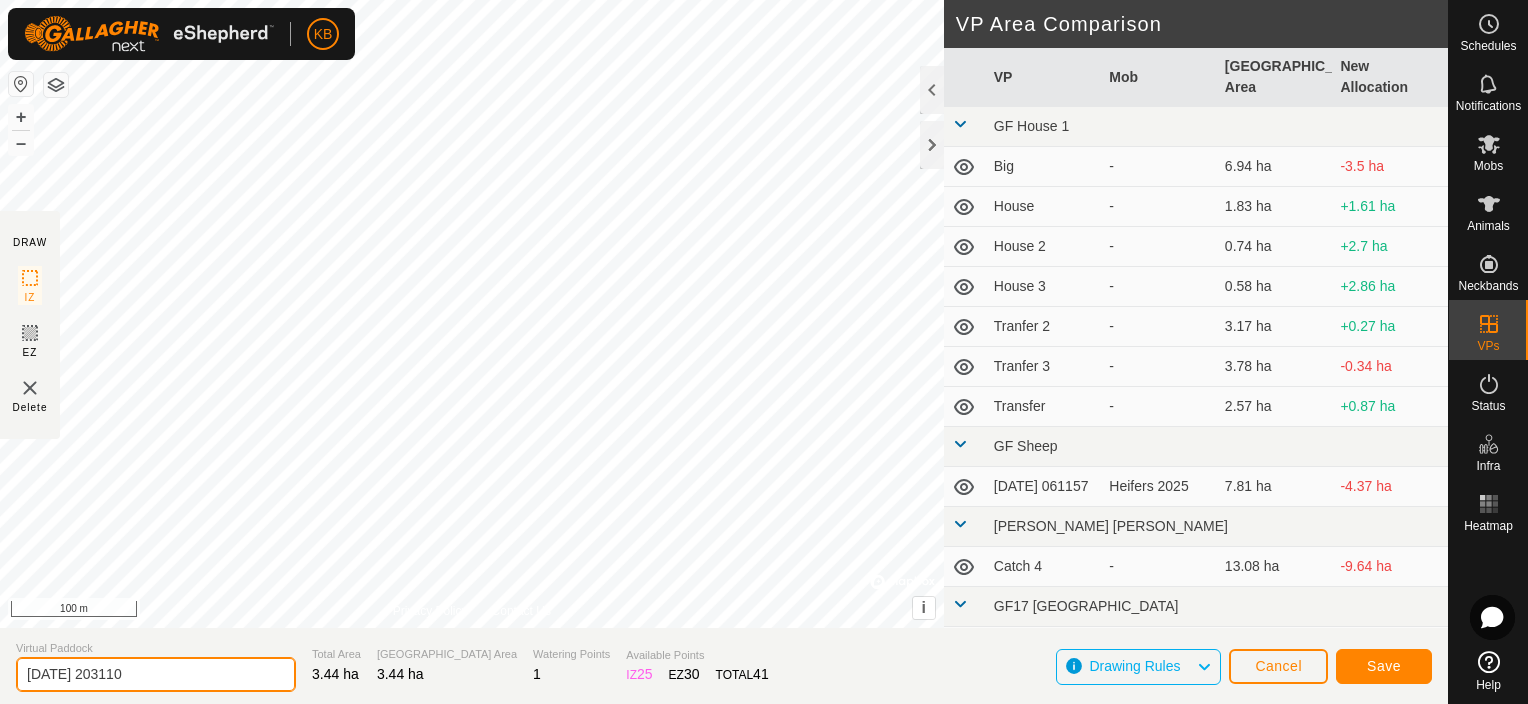 drag, startPoint x: 252, startPoint y: 676, endPoint x: -4, endPoint y: 681, distance: 256.04883 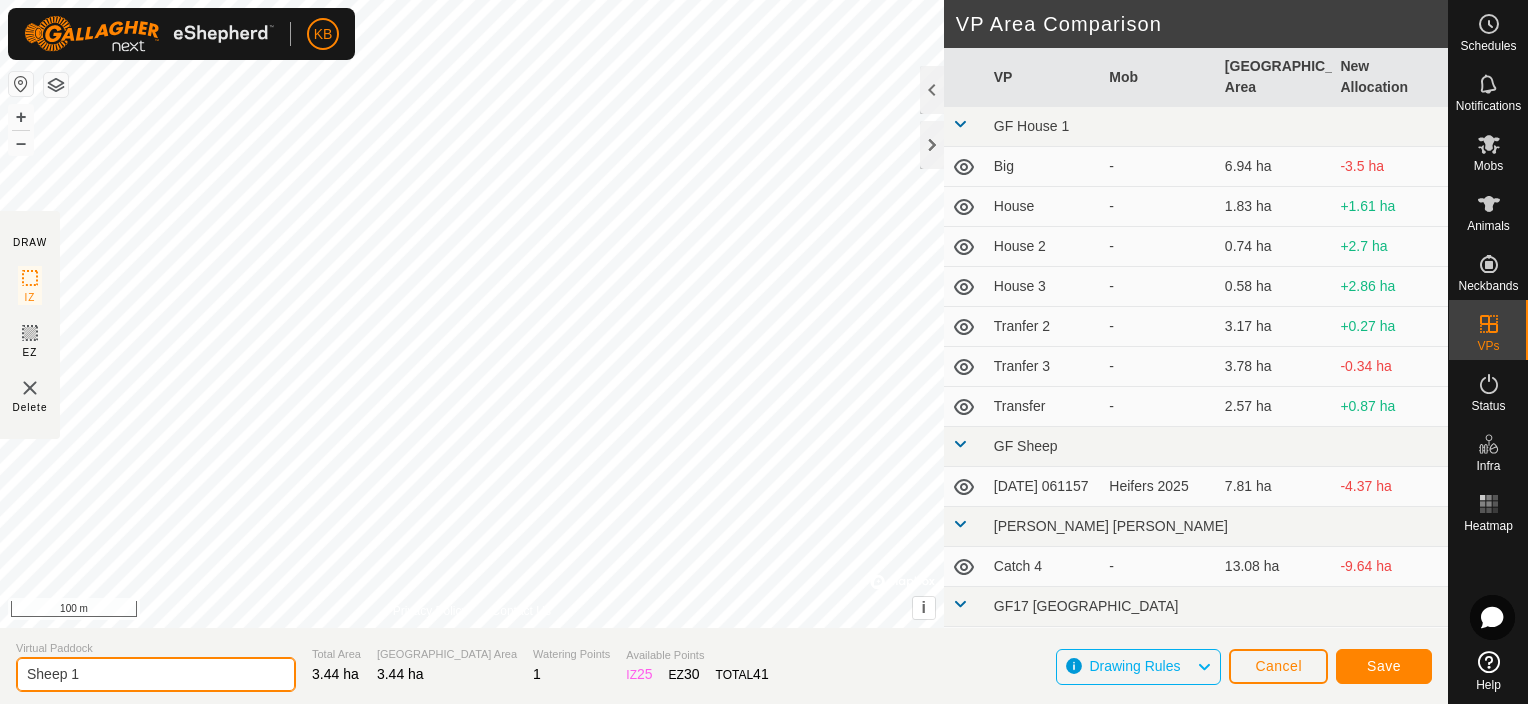type on "Sheep 1" 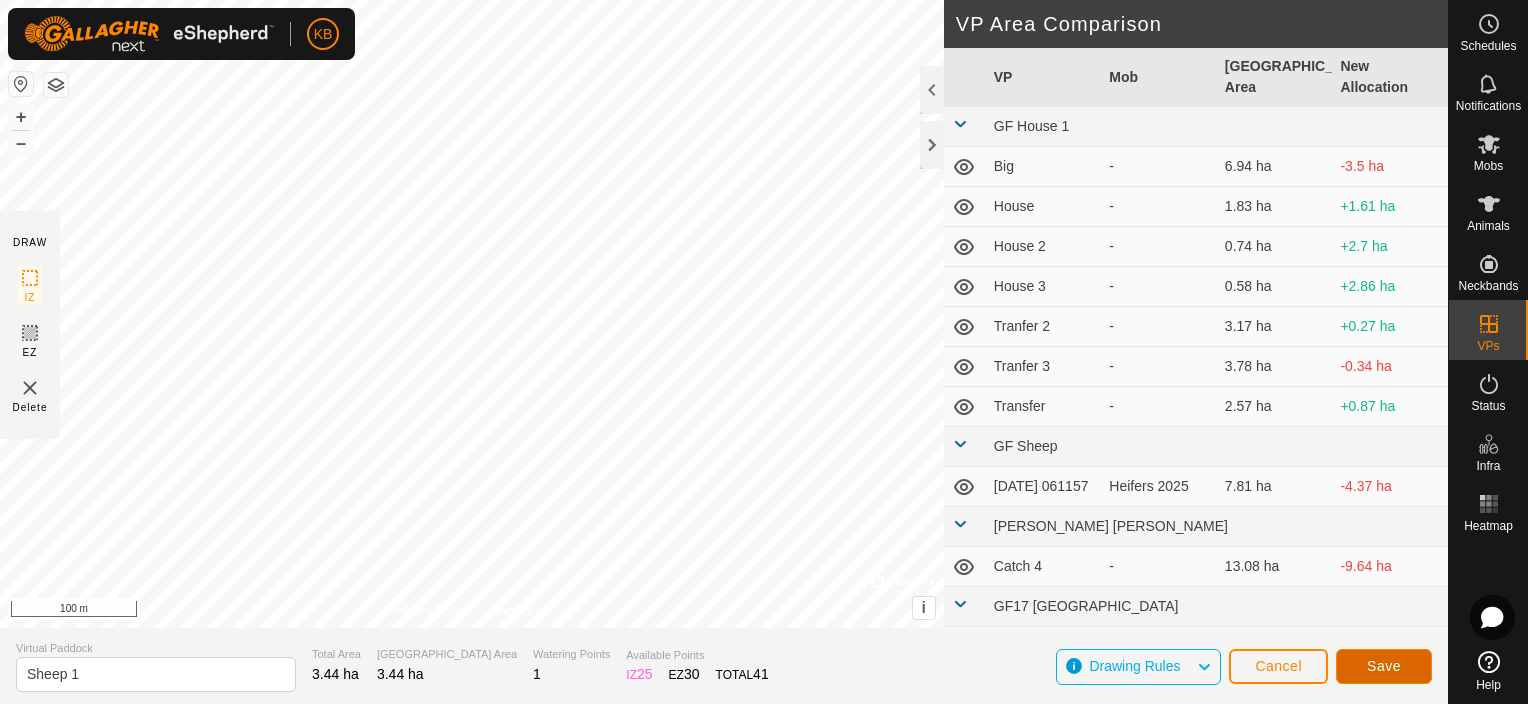 click on "Save" 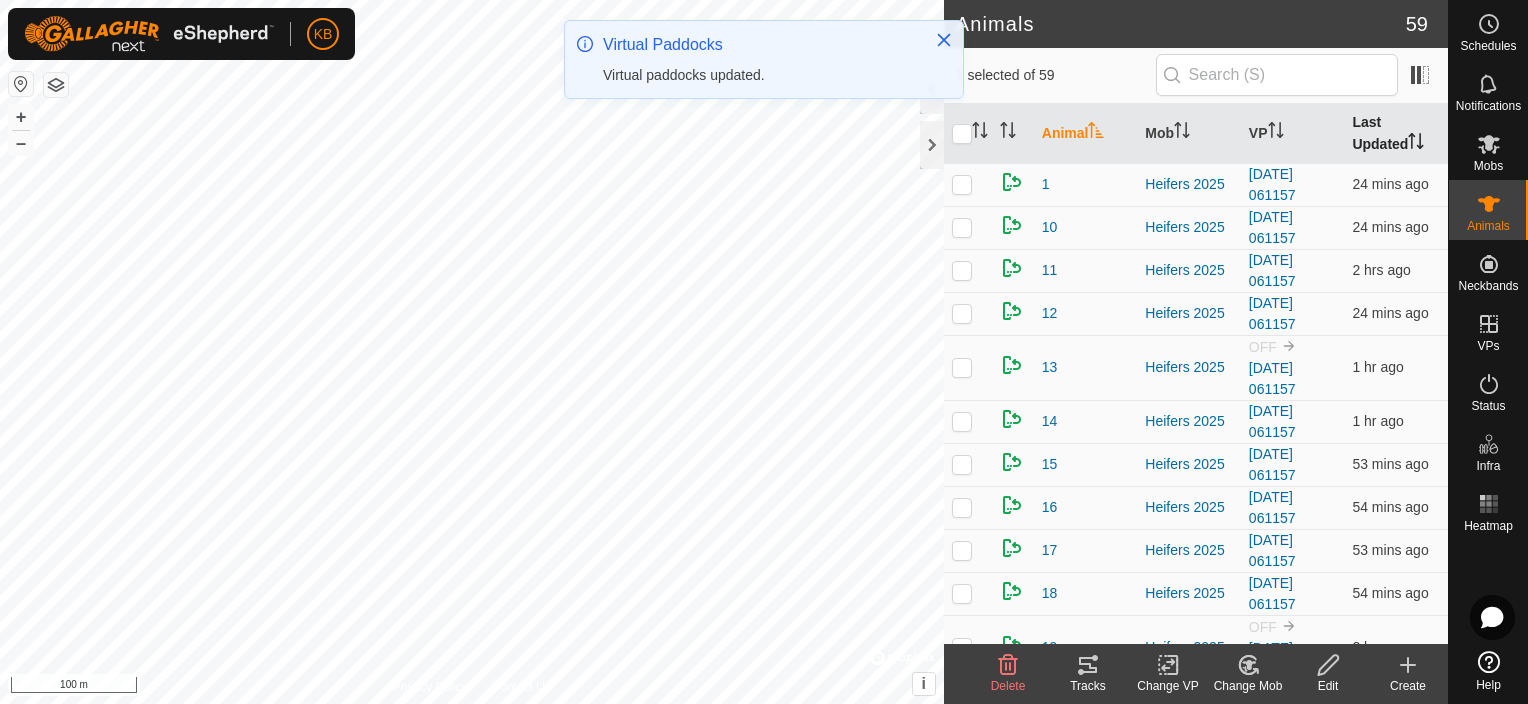 click 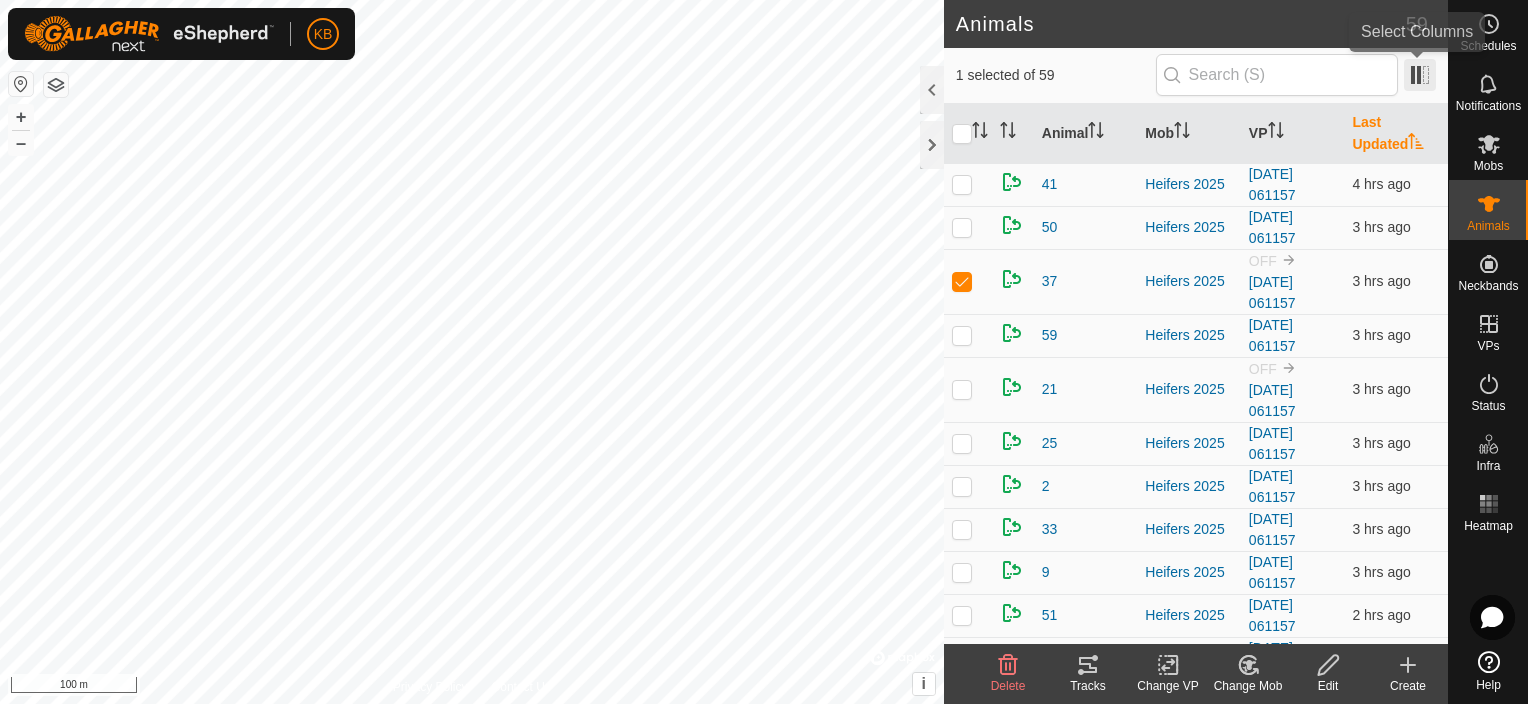 click at bounding box center (1420, 75) 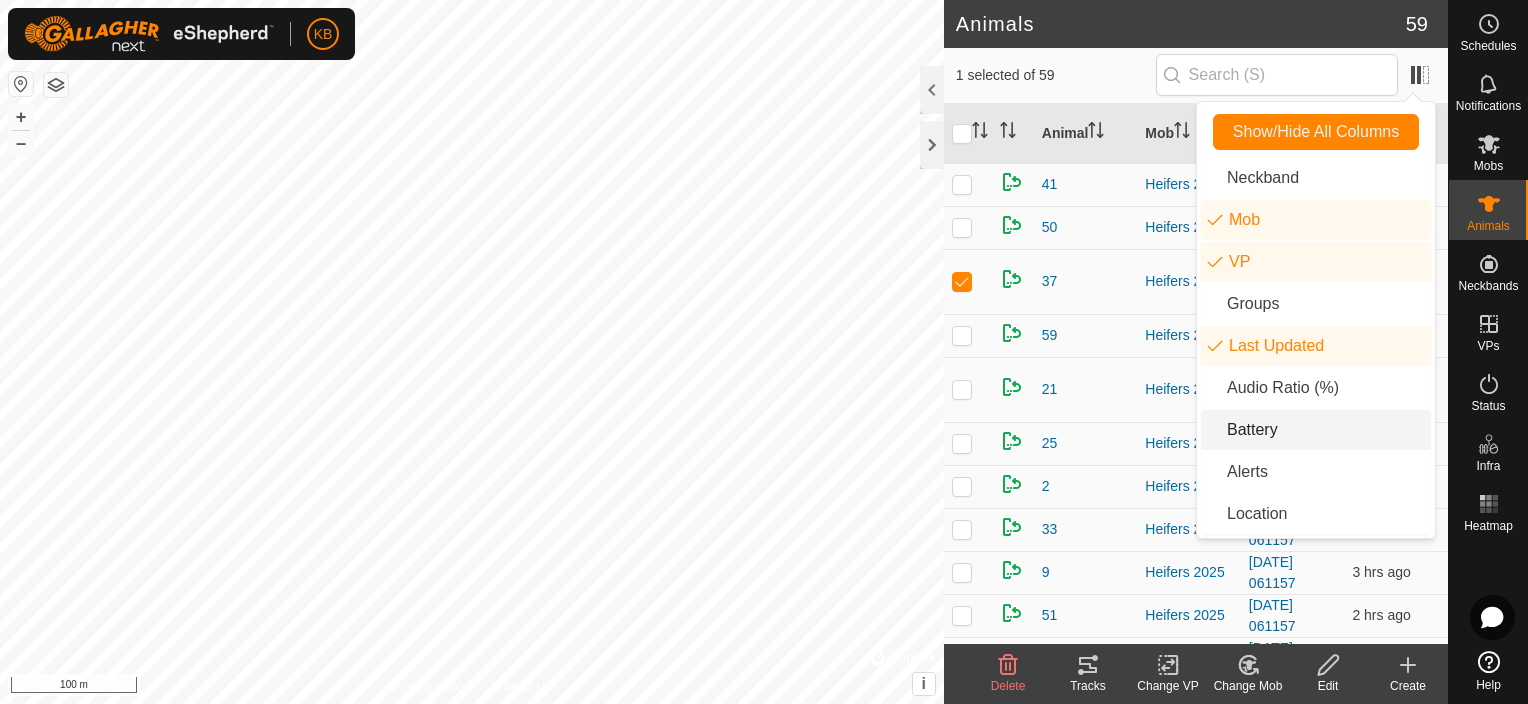 click on "Battery" at bounding box center [1316, 430] 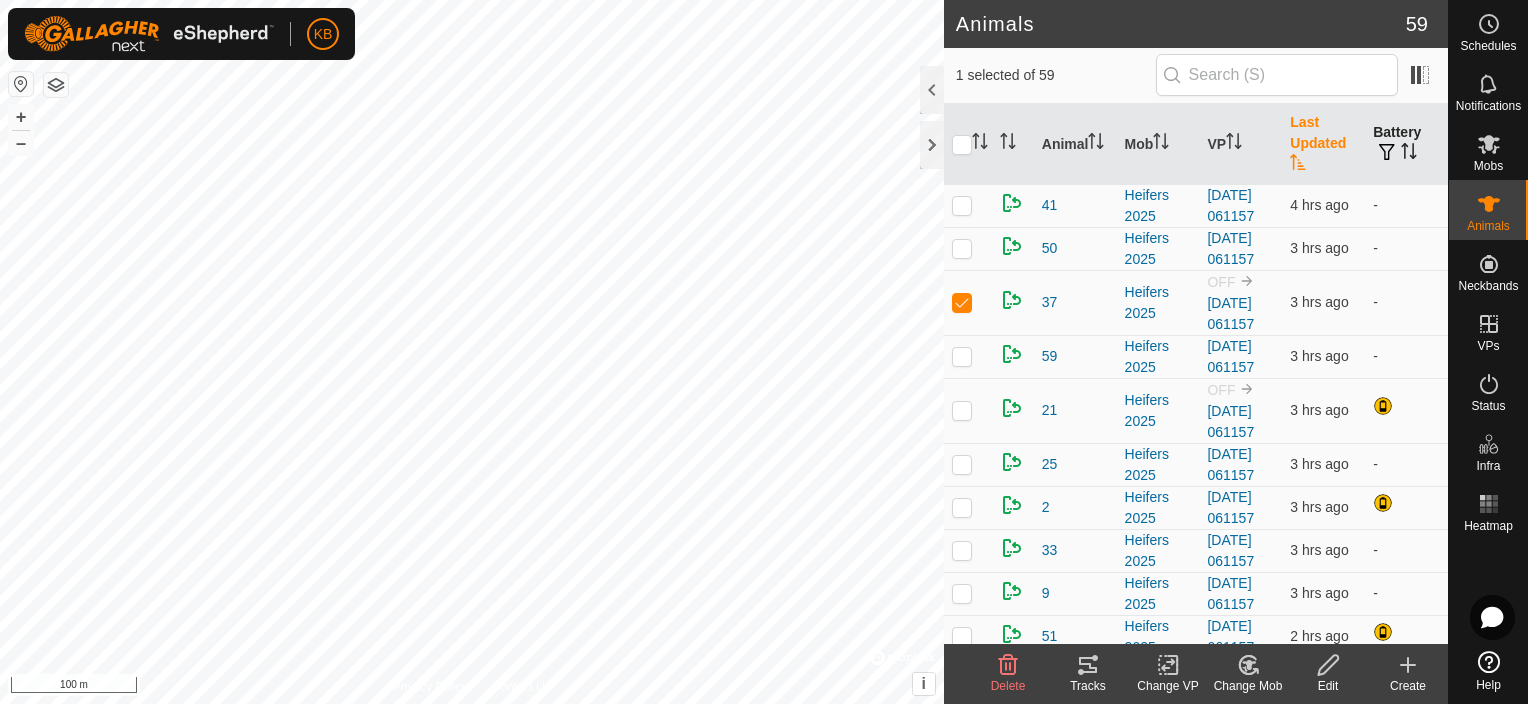 click 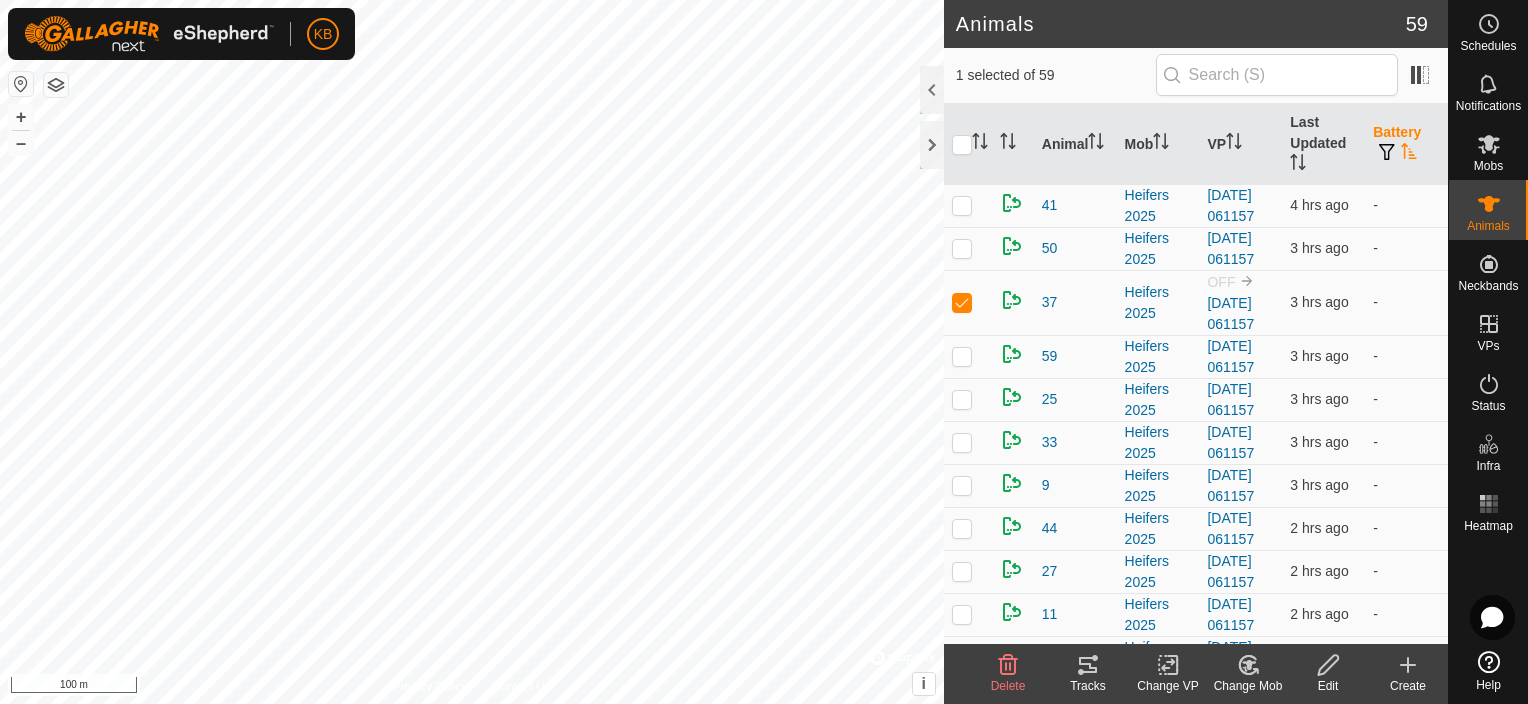 click 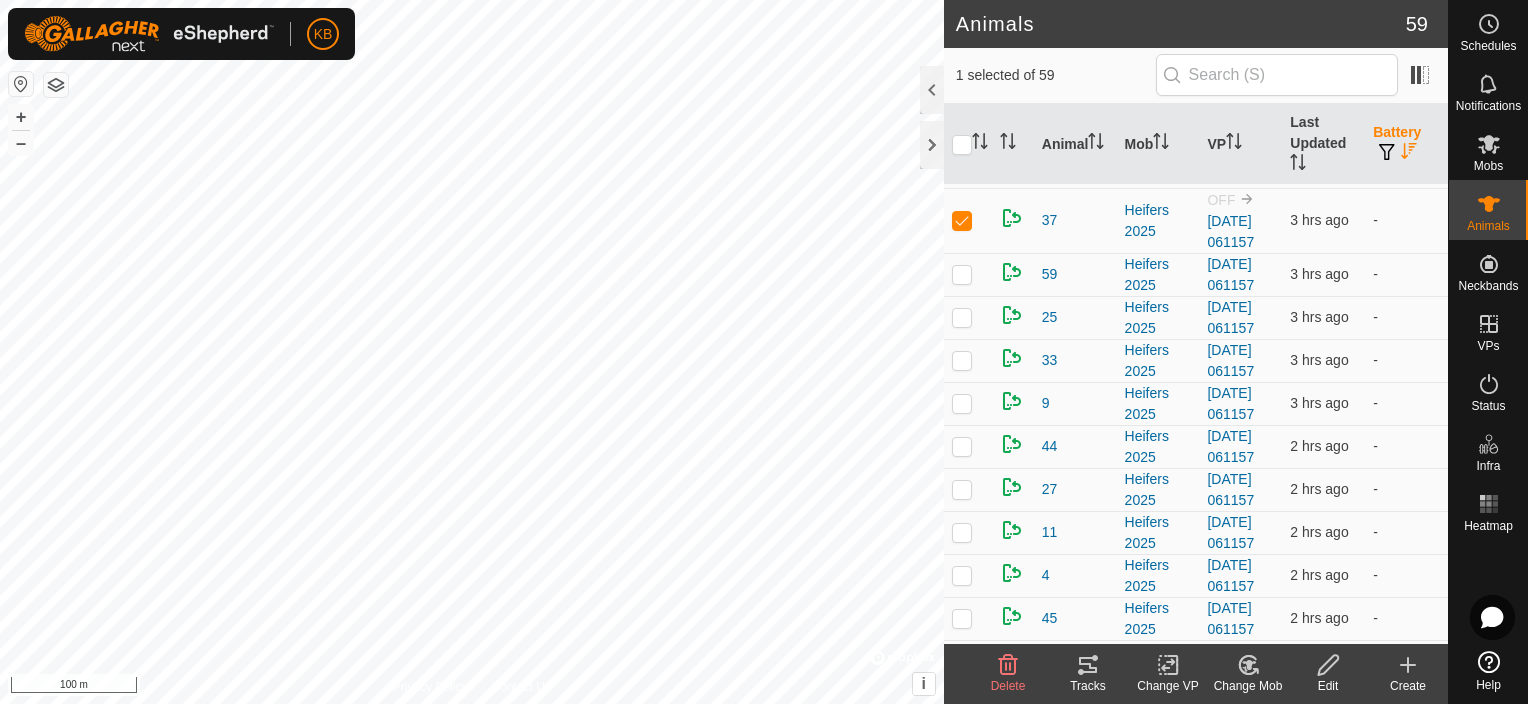 scroll, scrollTop: 500, scrollLeft: 0, axis: vertical 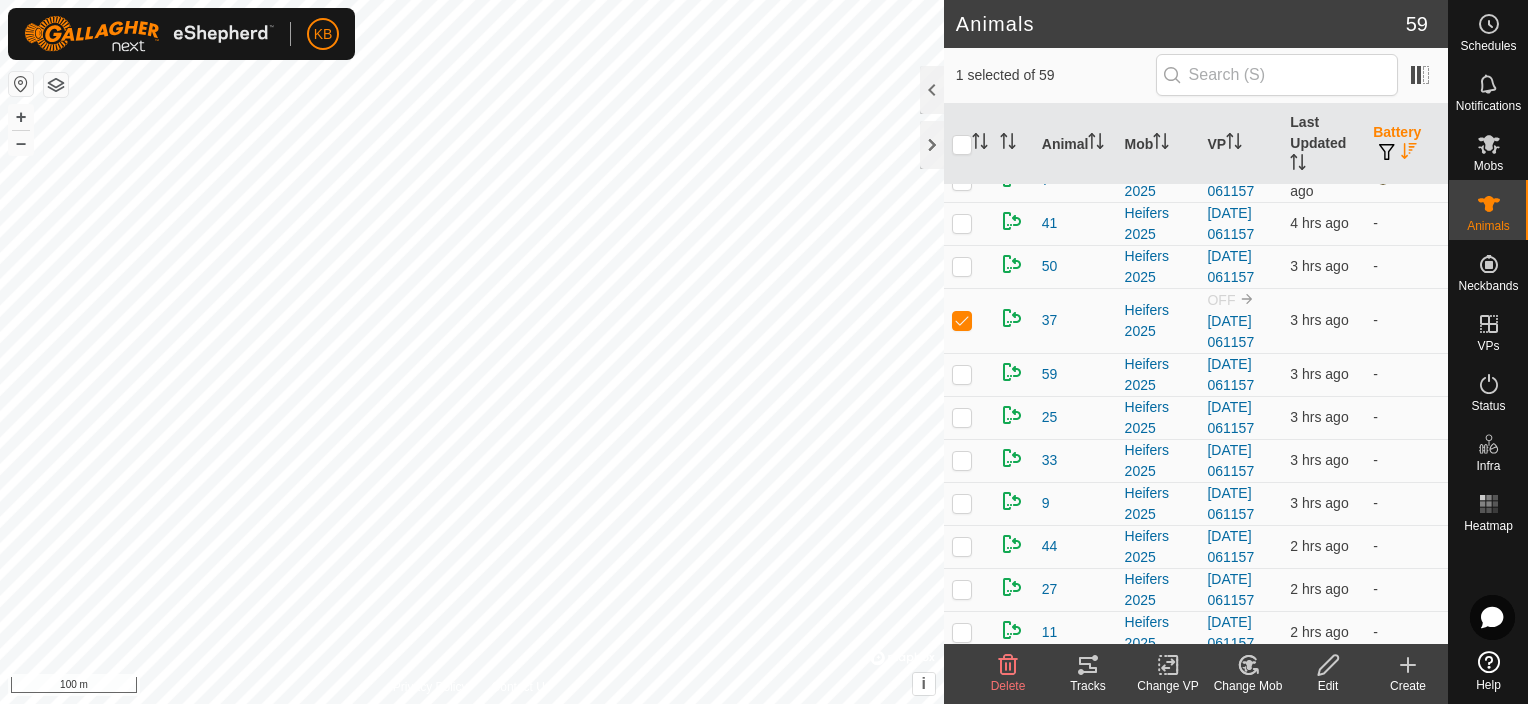 drag, startPoint x: 1340, startPoint y: 252, endPoint x: 1345, endPoint y: 284, distance: 32.38827 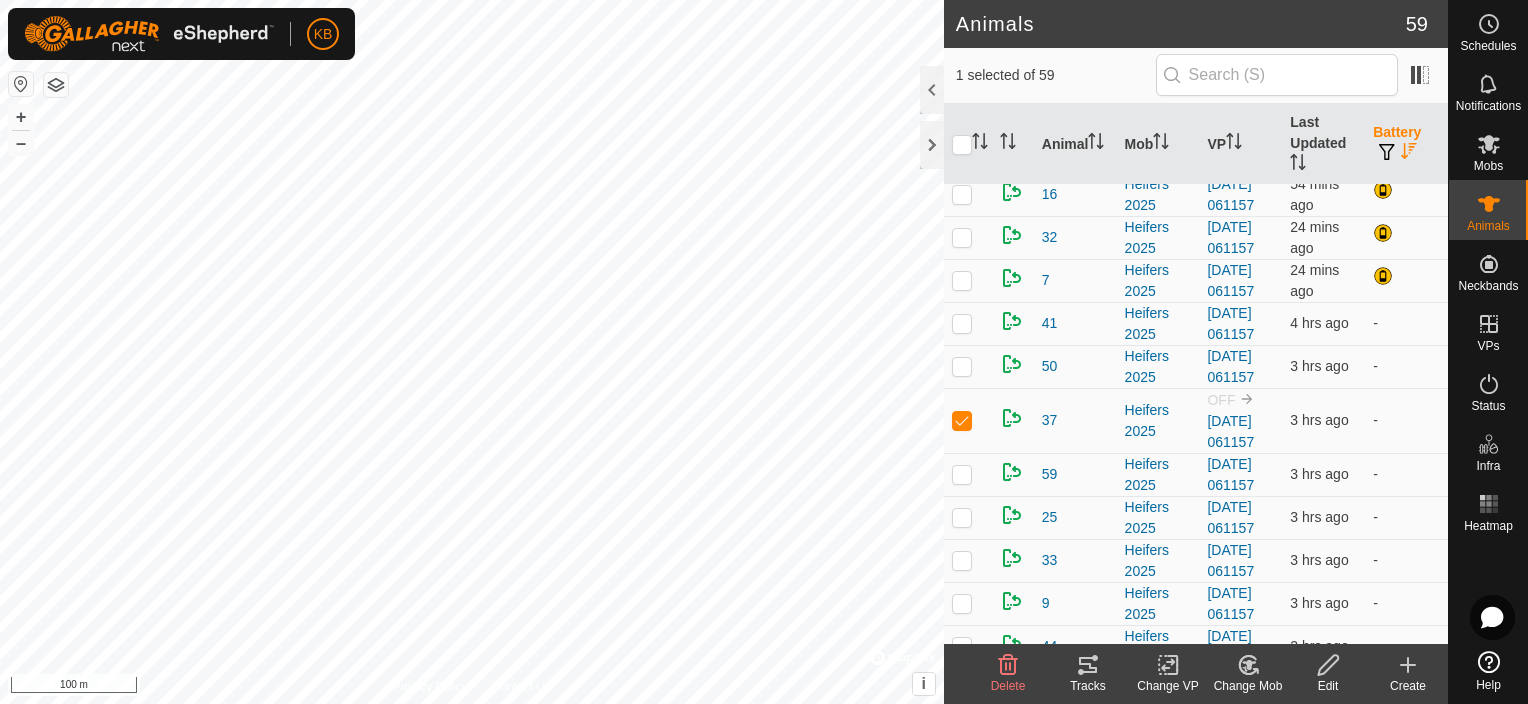 scroll, scrollTop: 0, scrollLeft: 0, axis: both 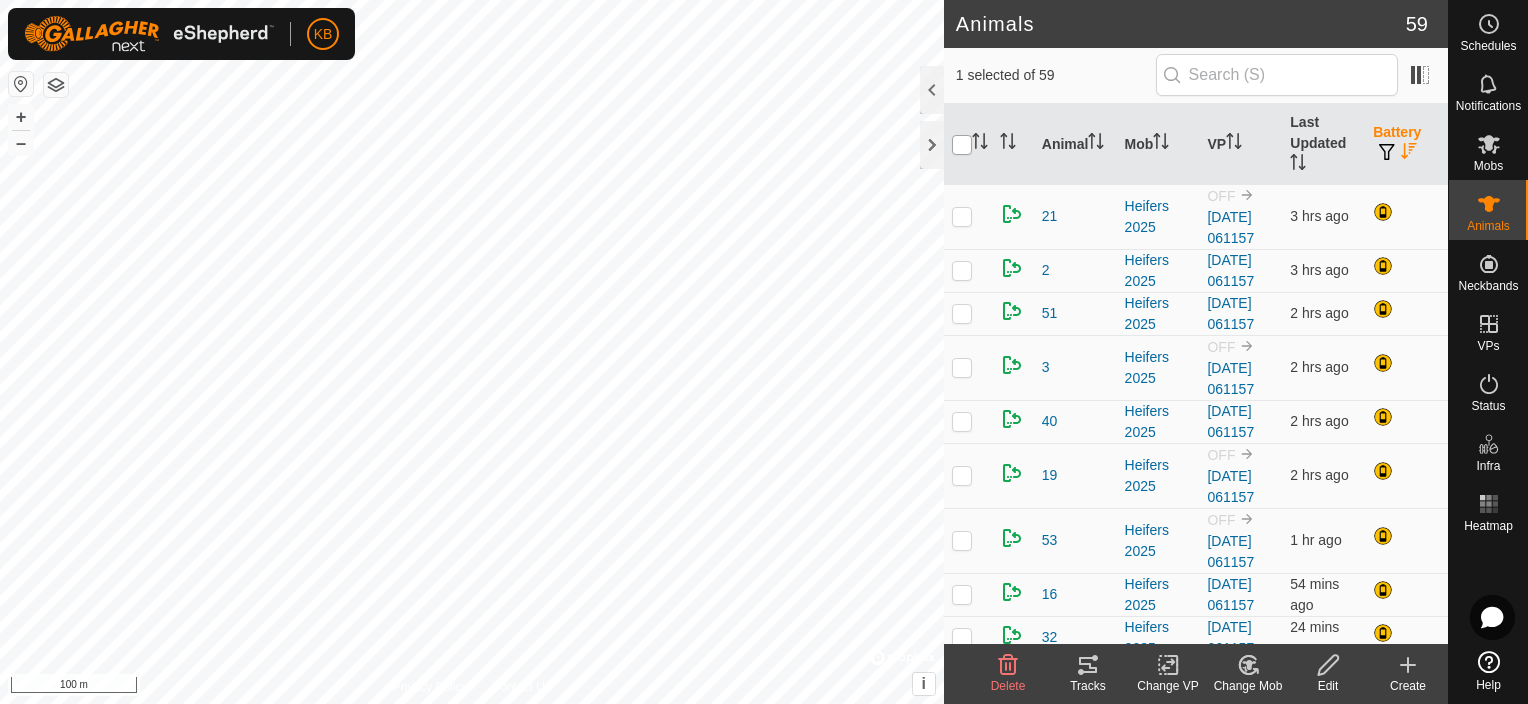 click at bounding box center [962, 145] 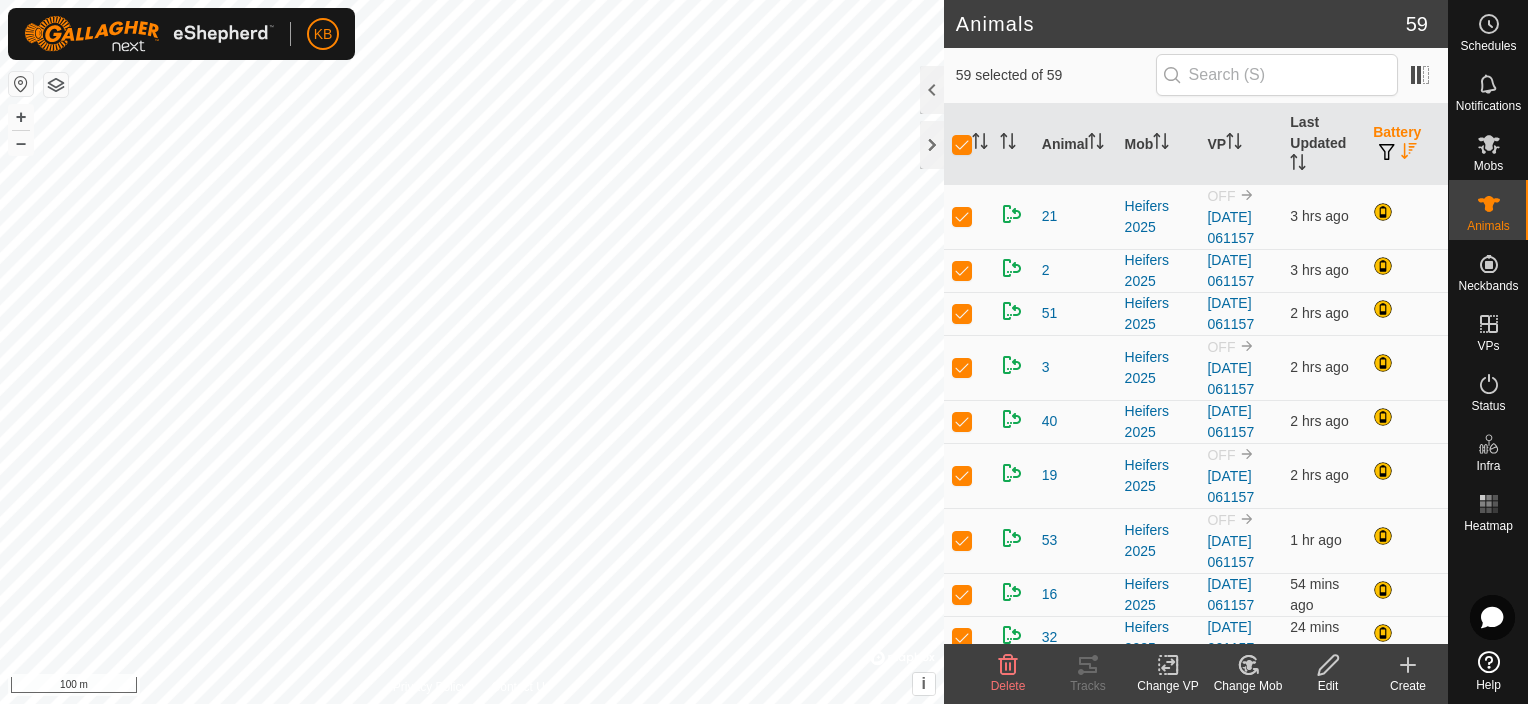 click 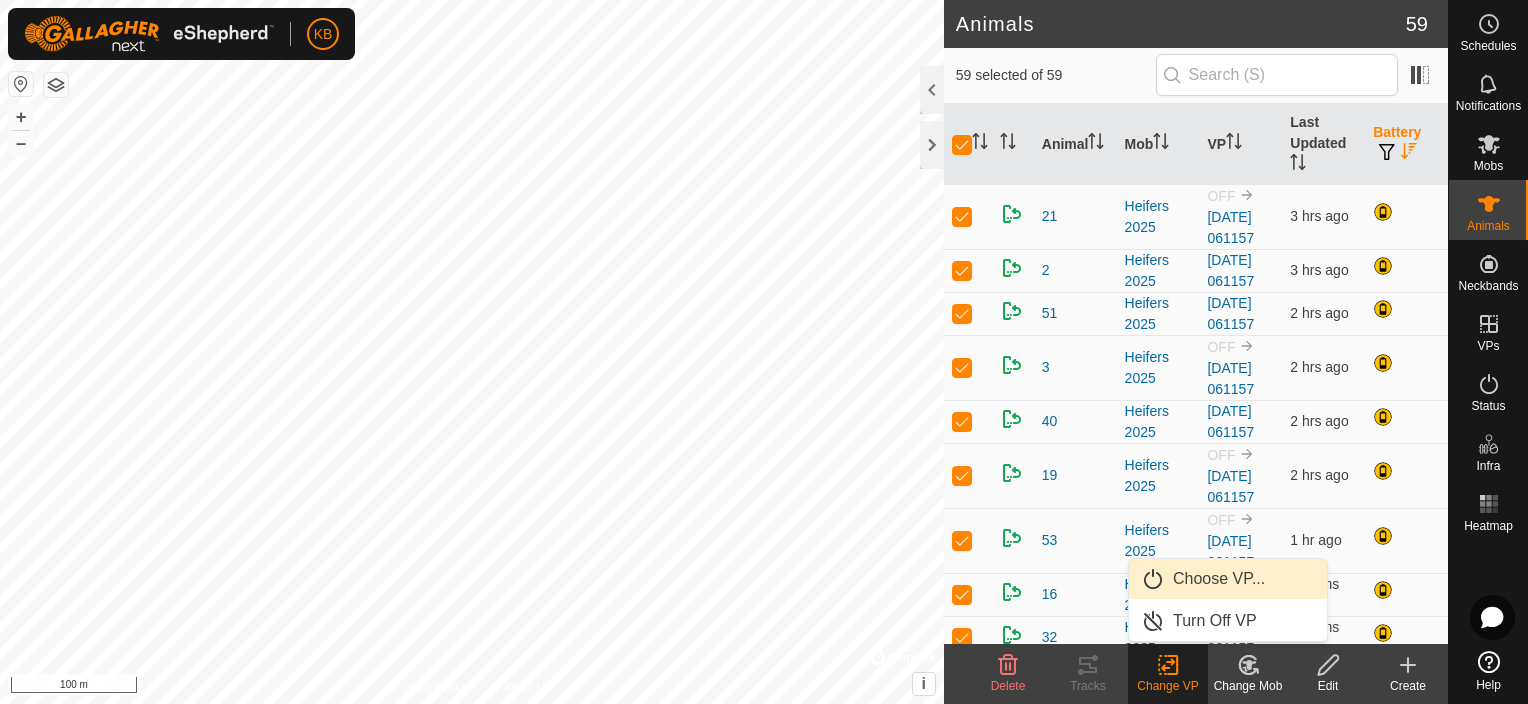 click on "Choose VP..." at bounding box center [1228, 579] 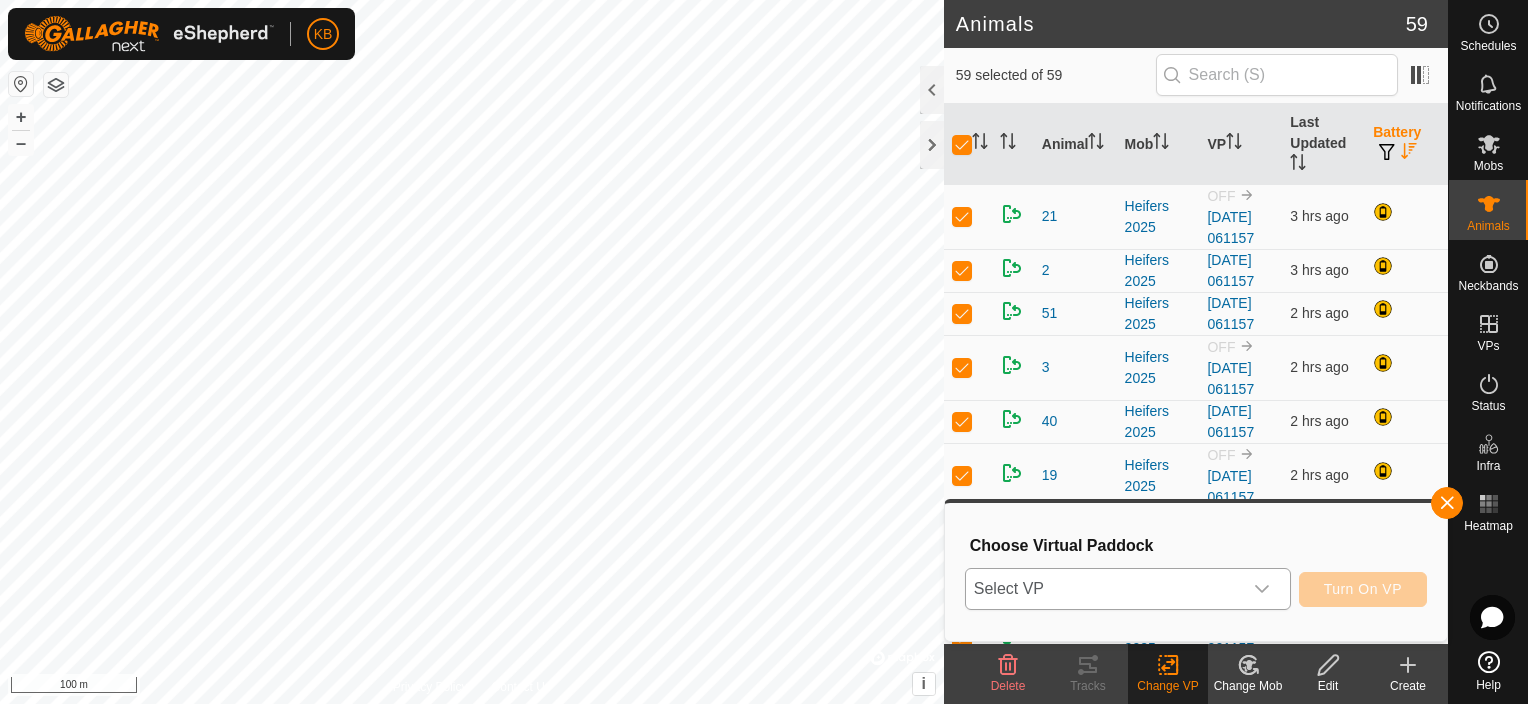 click on "Select VP" at bounding box center [1104, 589] 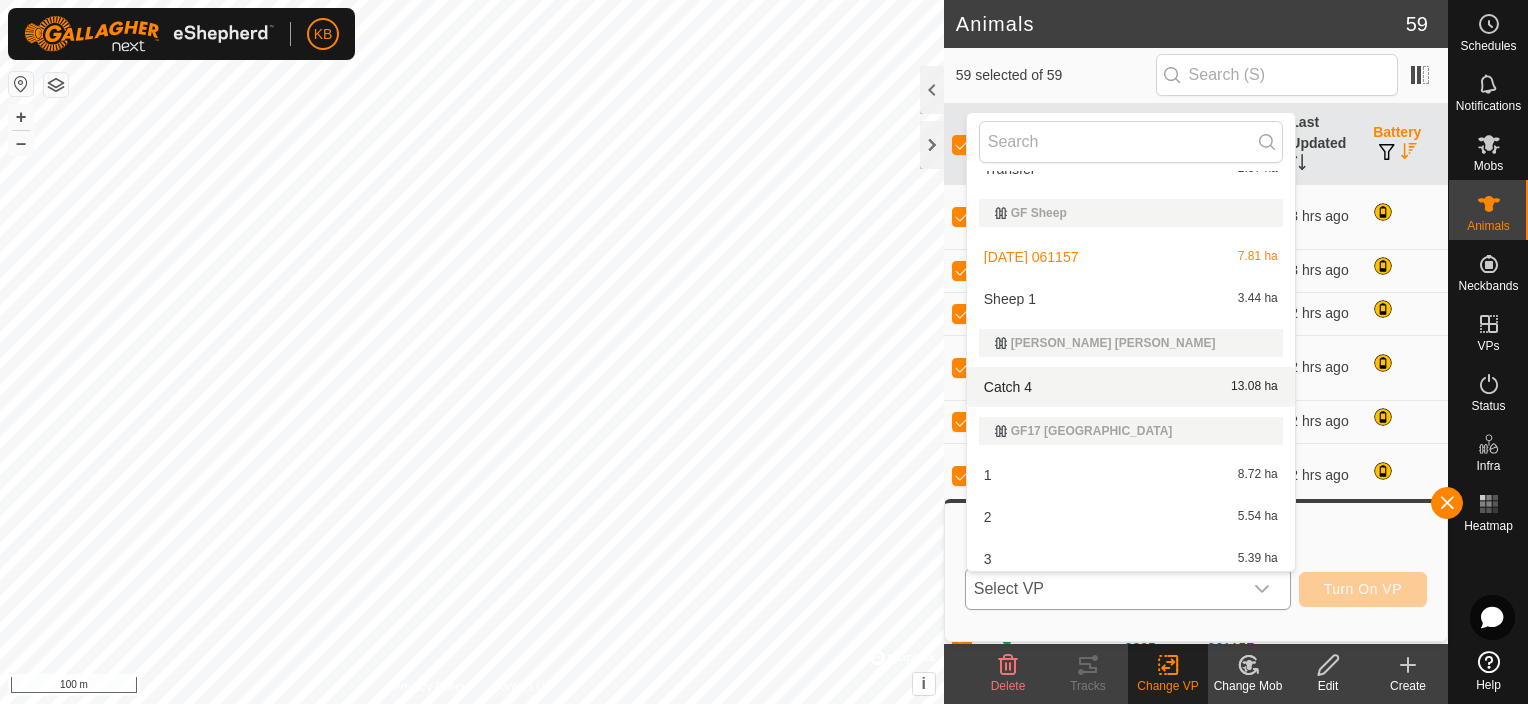 scroll, scrollTop: 326, scrollLeft: 0, axis: vertical 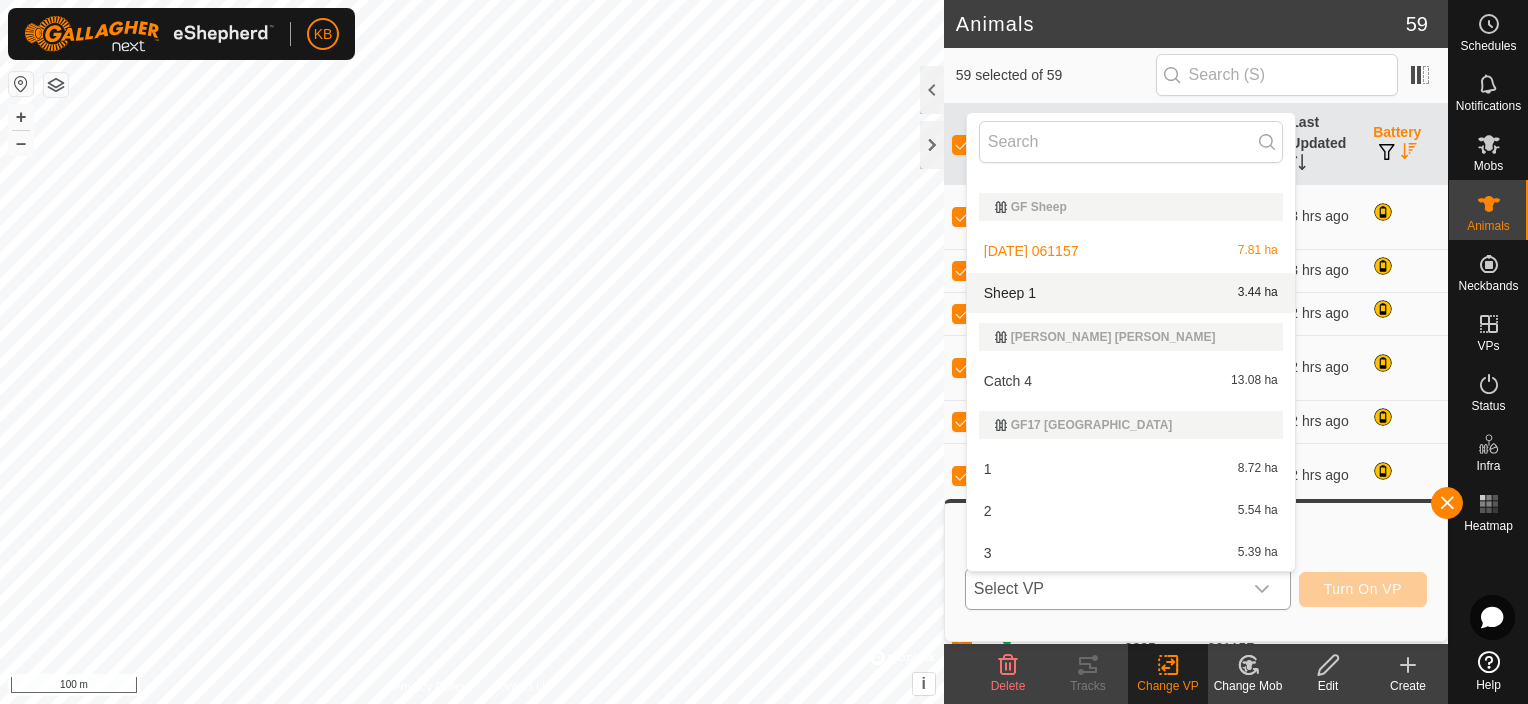 click on "Sheep 1  3.44 ha" at bounding box center (1131, 293) 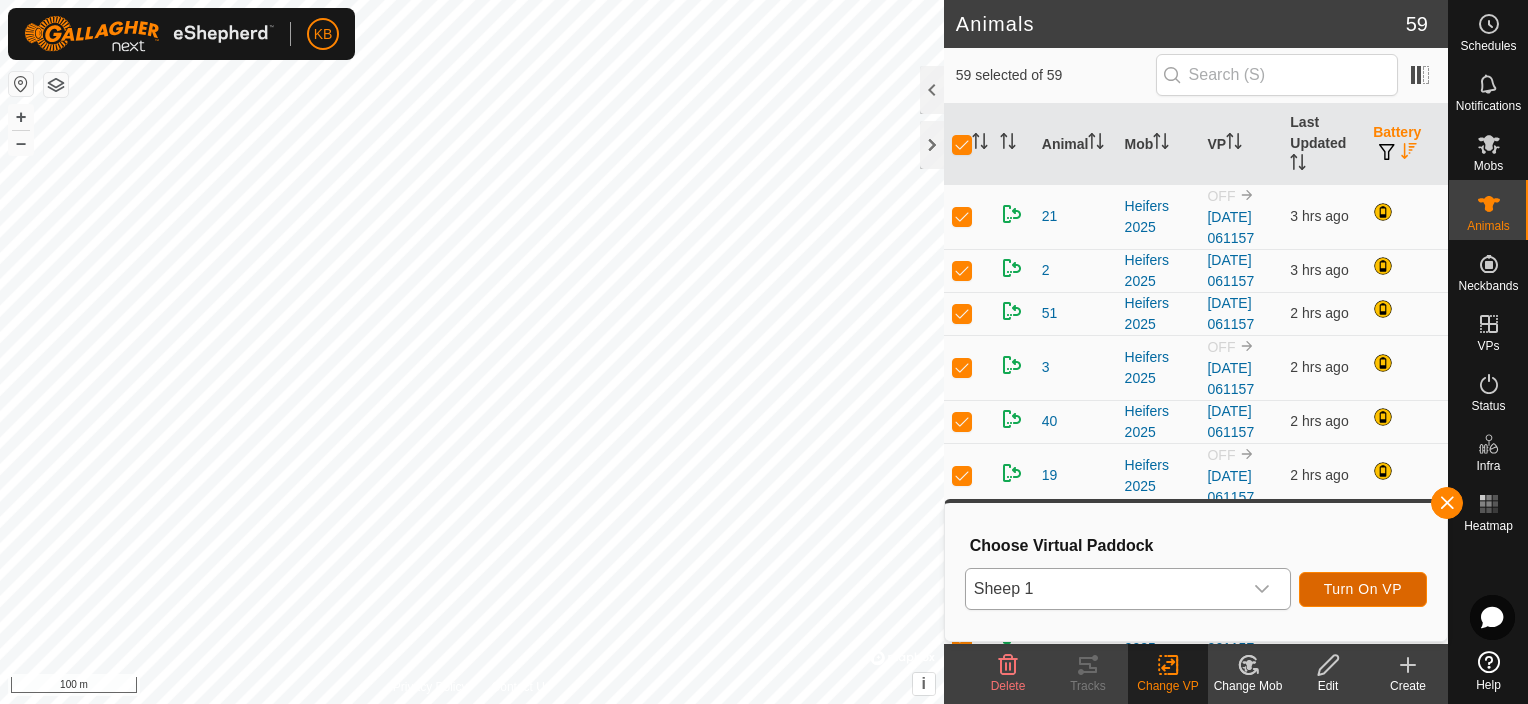 click on "Turn On VP" at bounding box center (1363, 589) 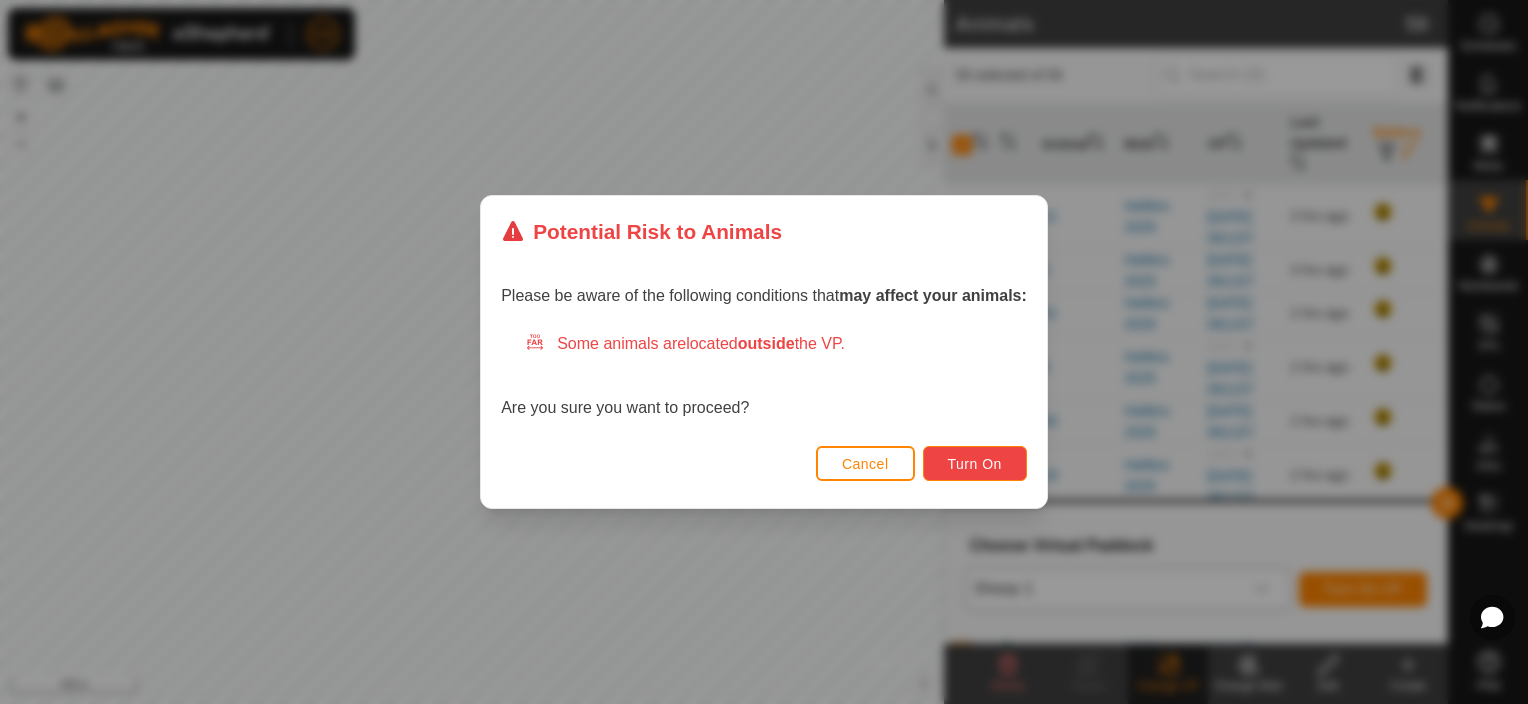 click on "Turn On" at bounding box center [975, 464] 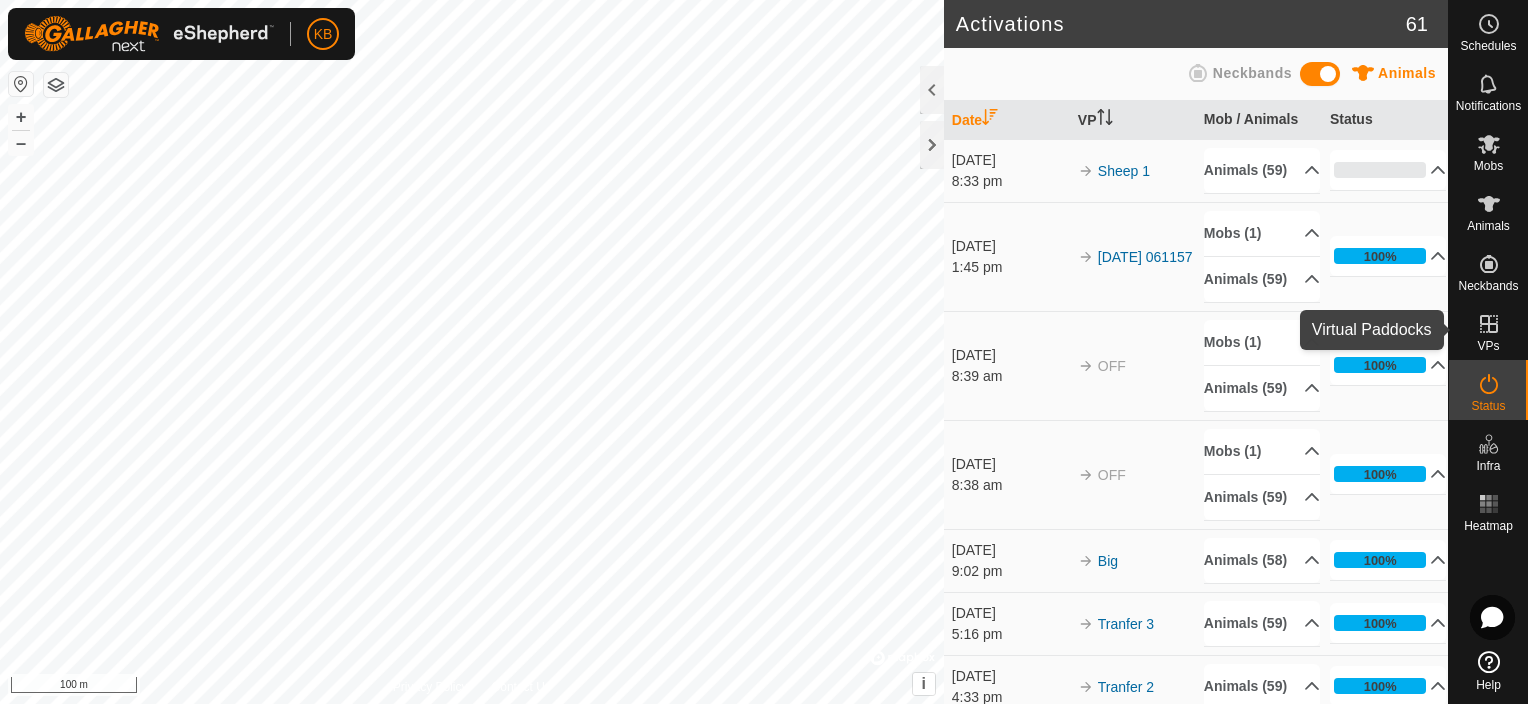 click 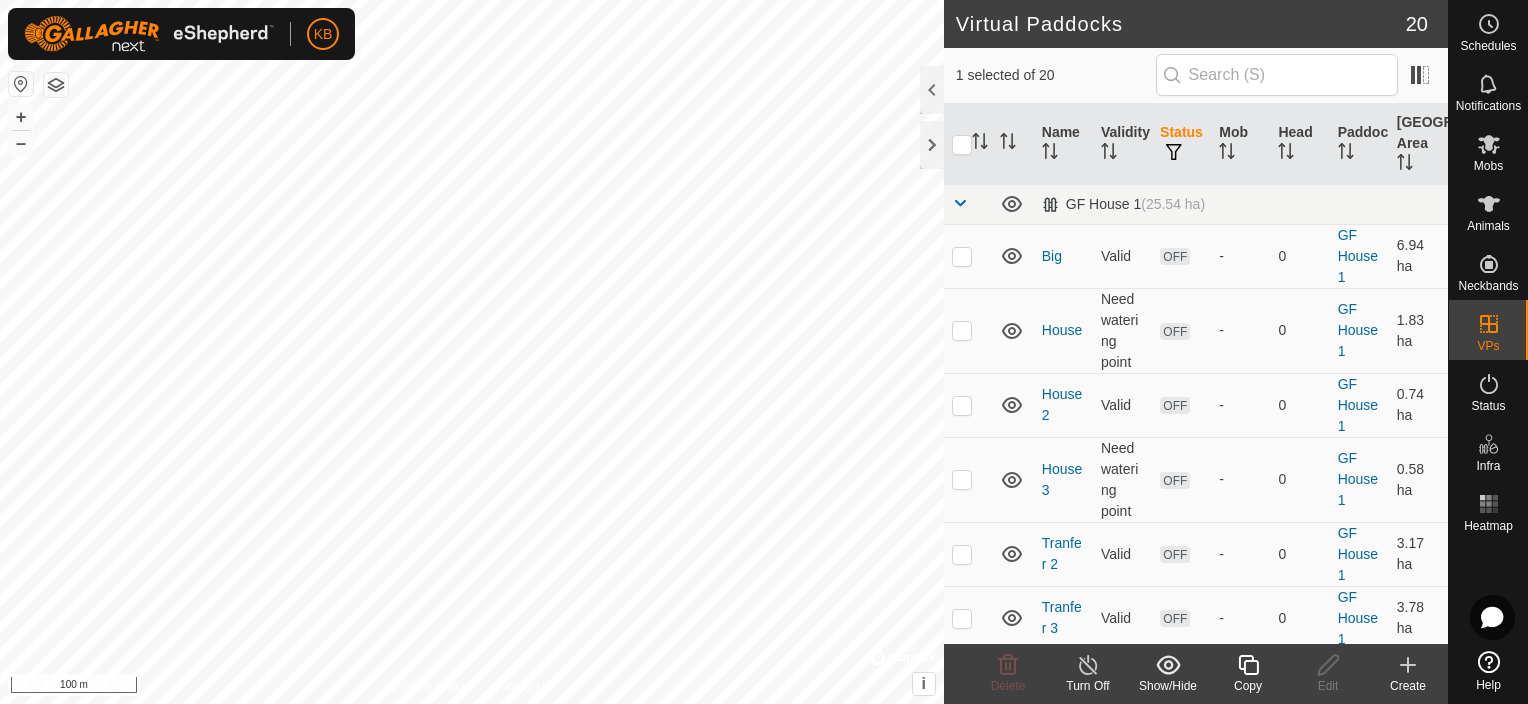click at bounding box center (960, 203) 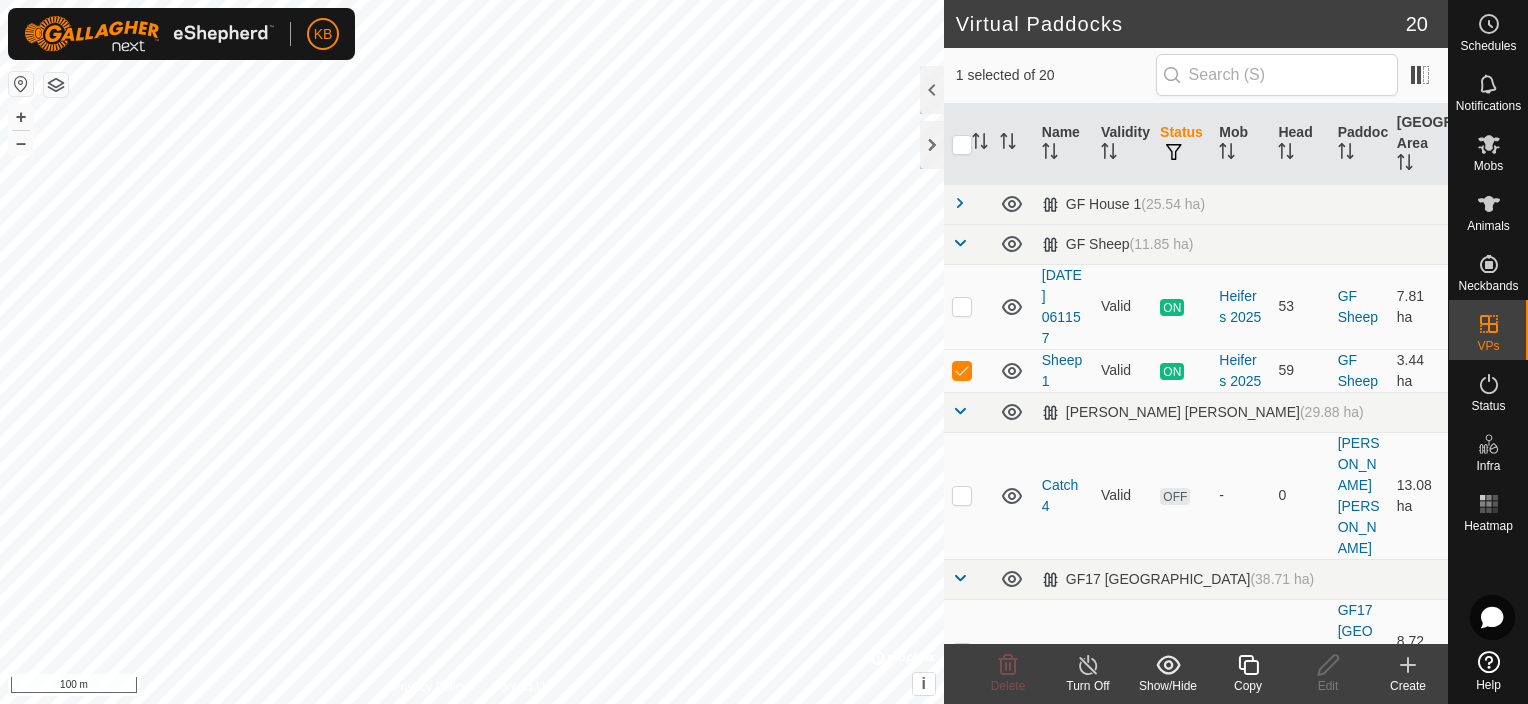 click at bounding box center [960, 203] 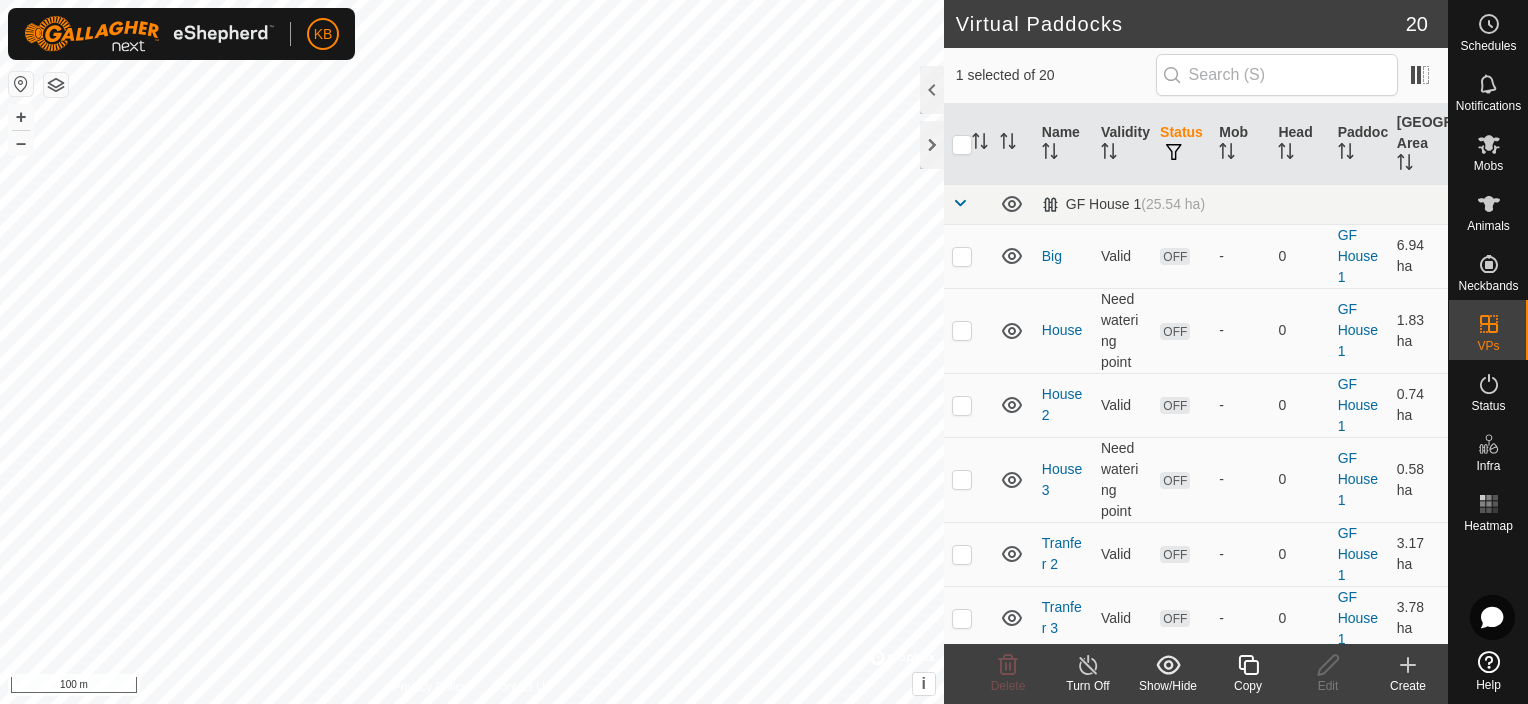 click at bounding box center (960, 203) 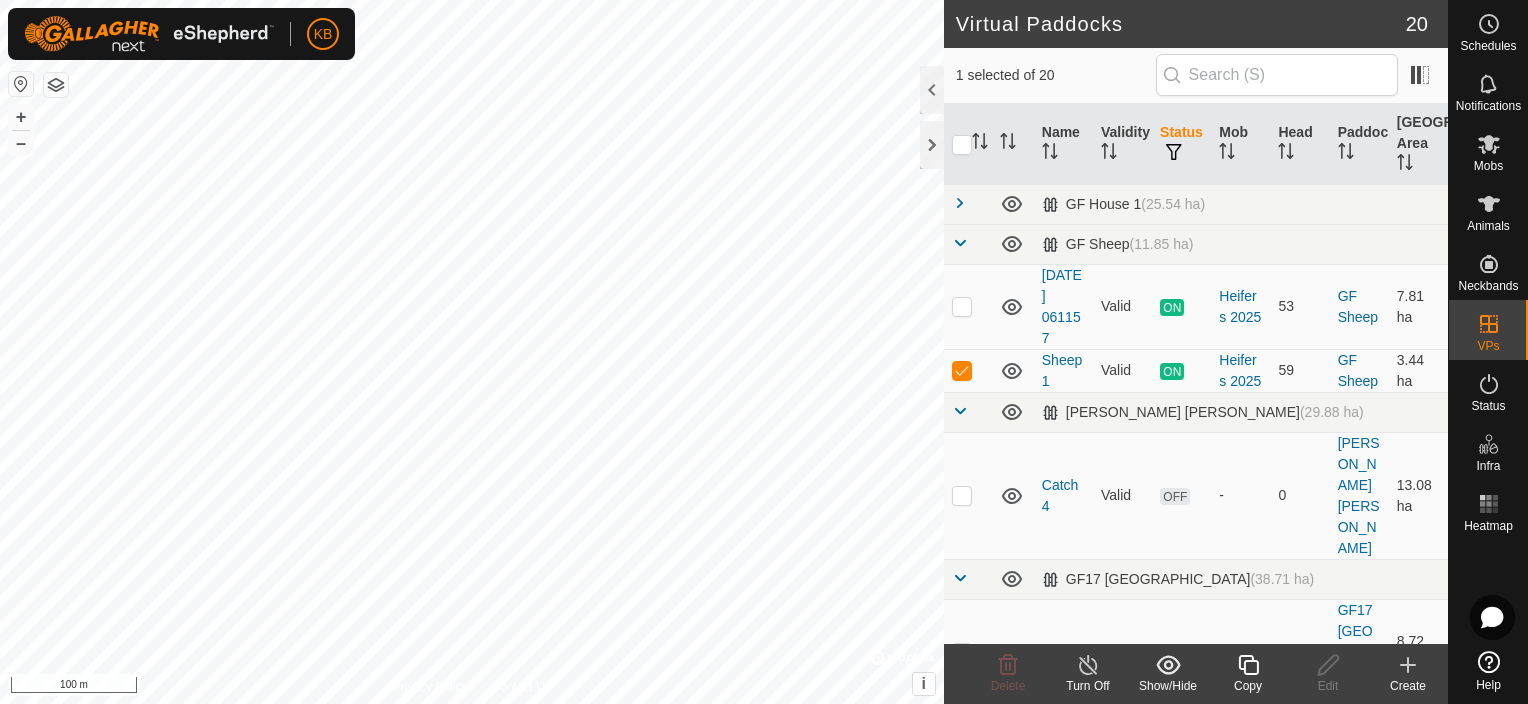 click at bounding box center [960, 203] 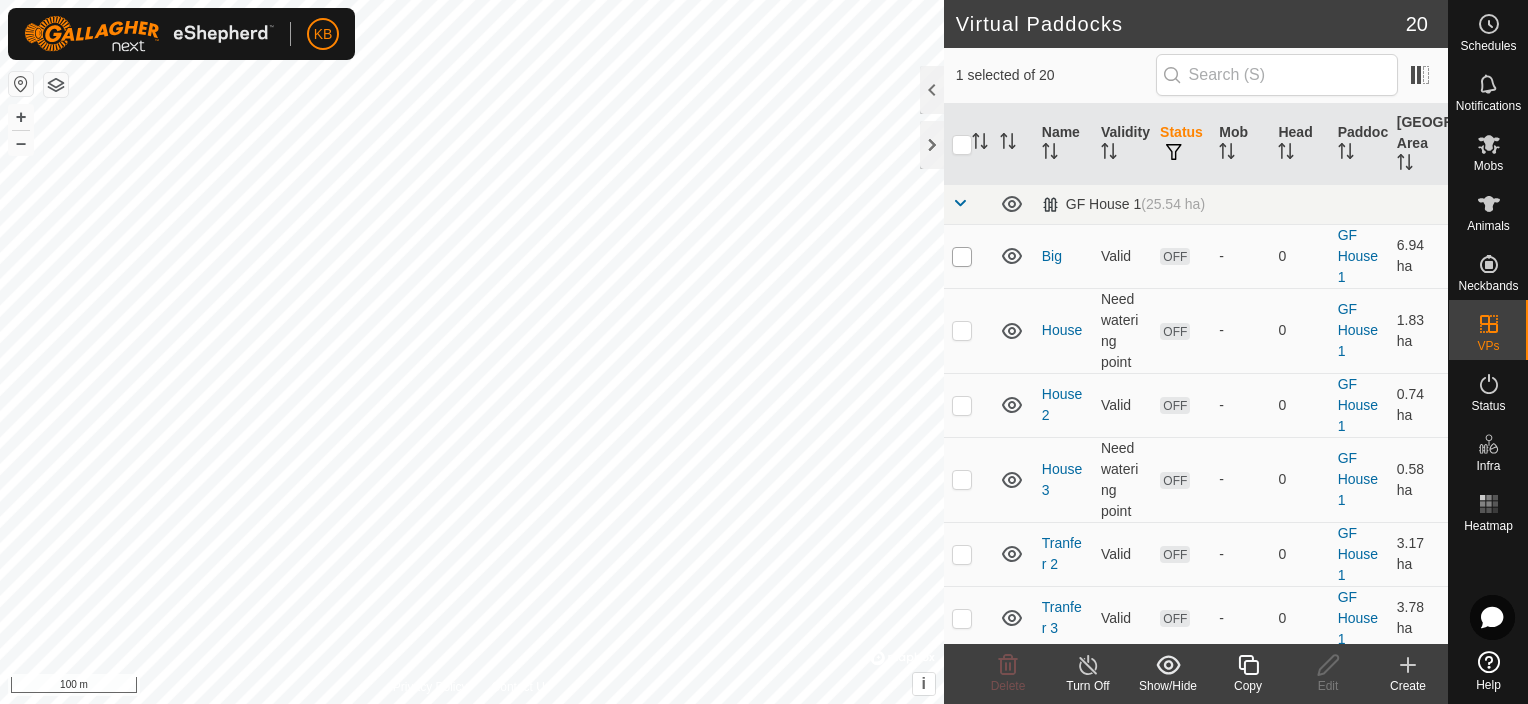 click at bounding box center (962, 257) 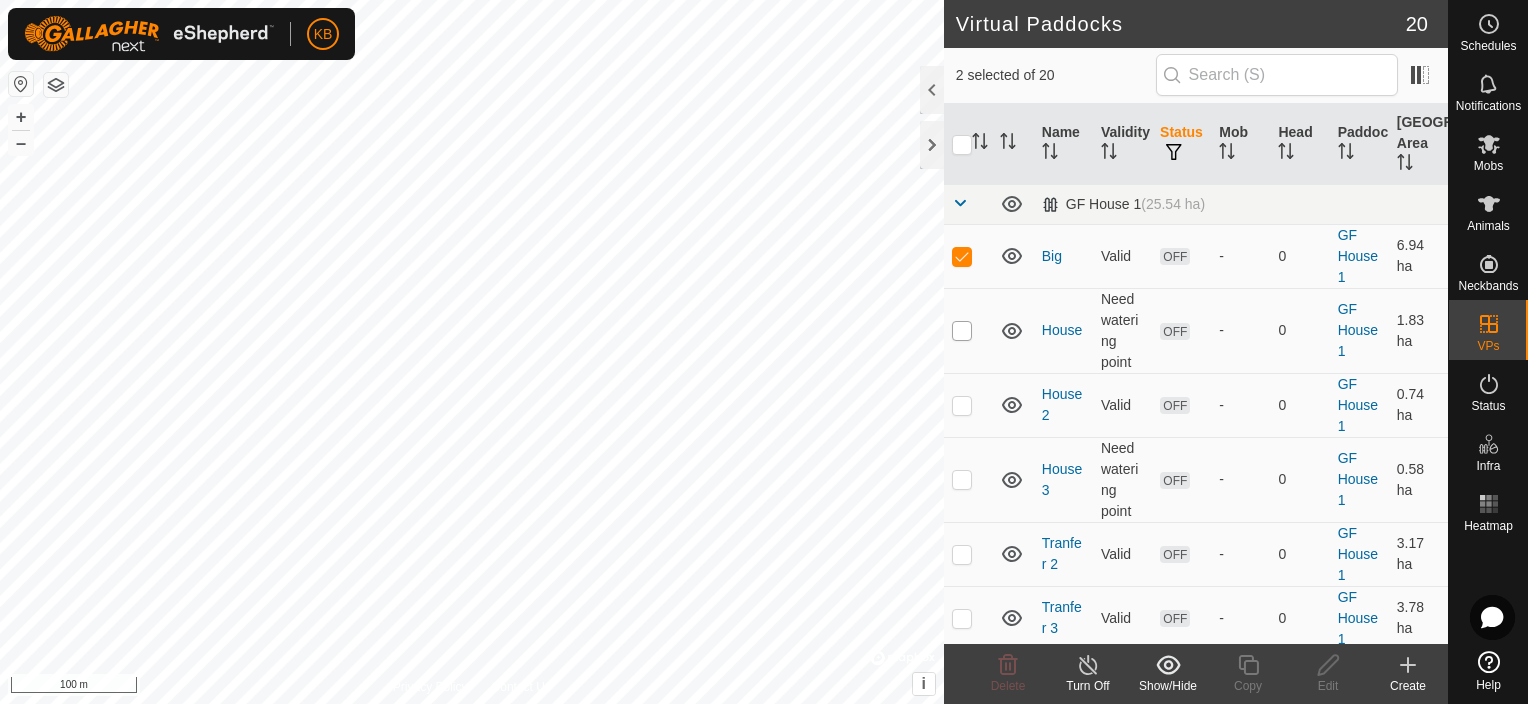 click at bounding box center (962, 331) 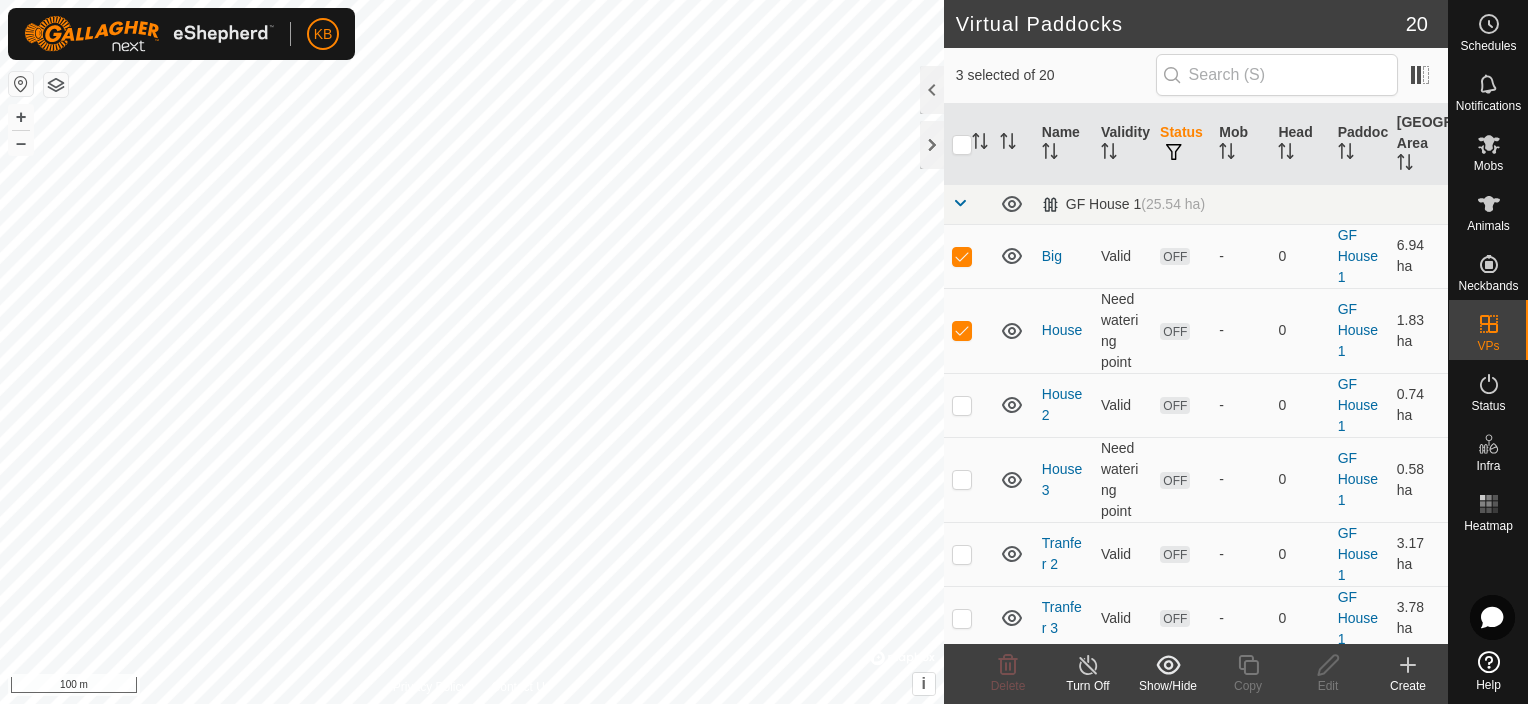 click at bounding box center (968, 405) 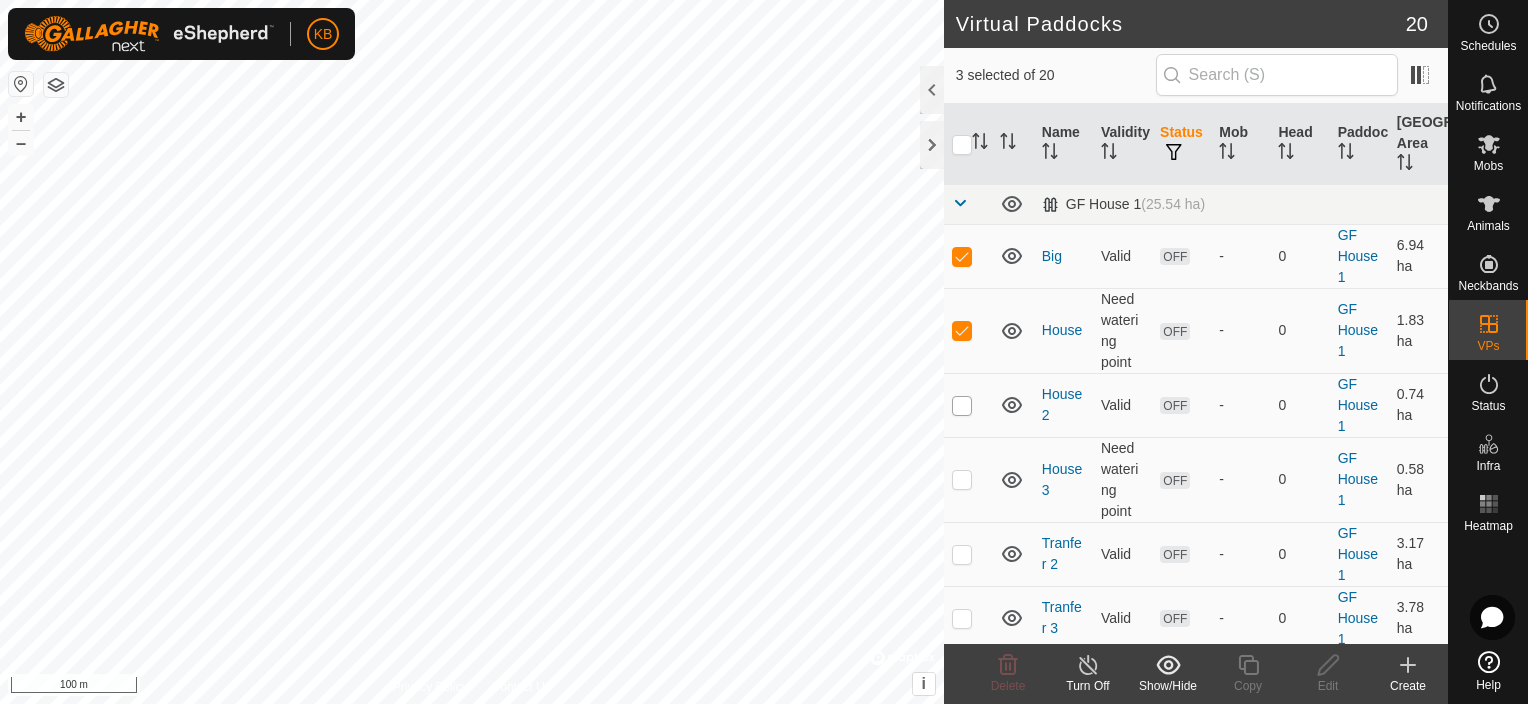 click at bounding box center (962, 406) 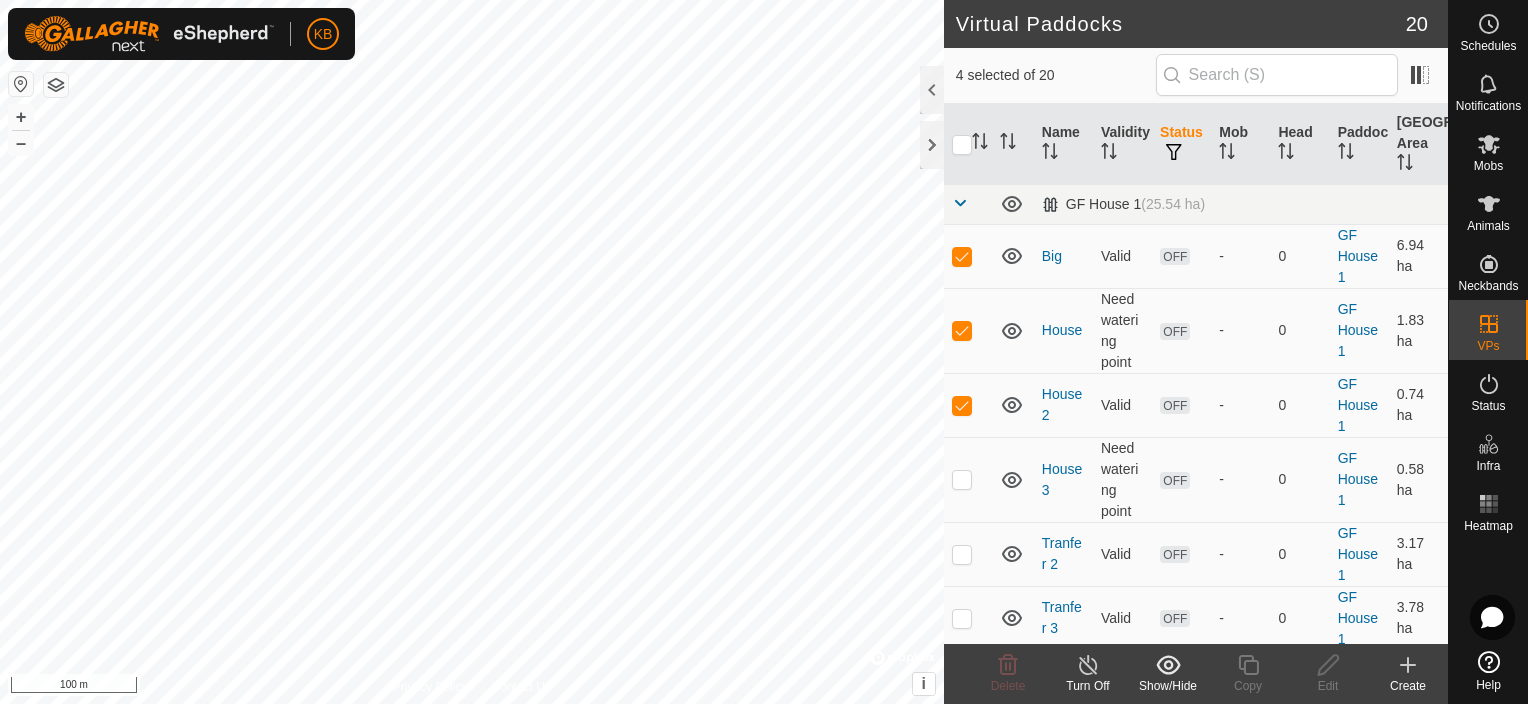 click at bounding box center (968, 479) 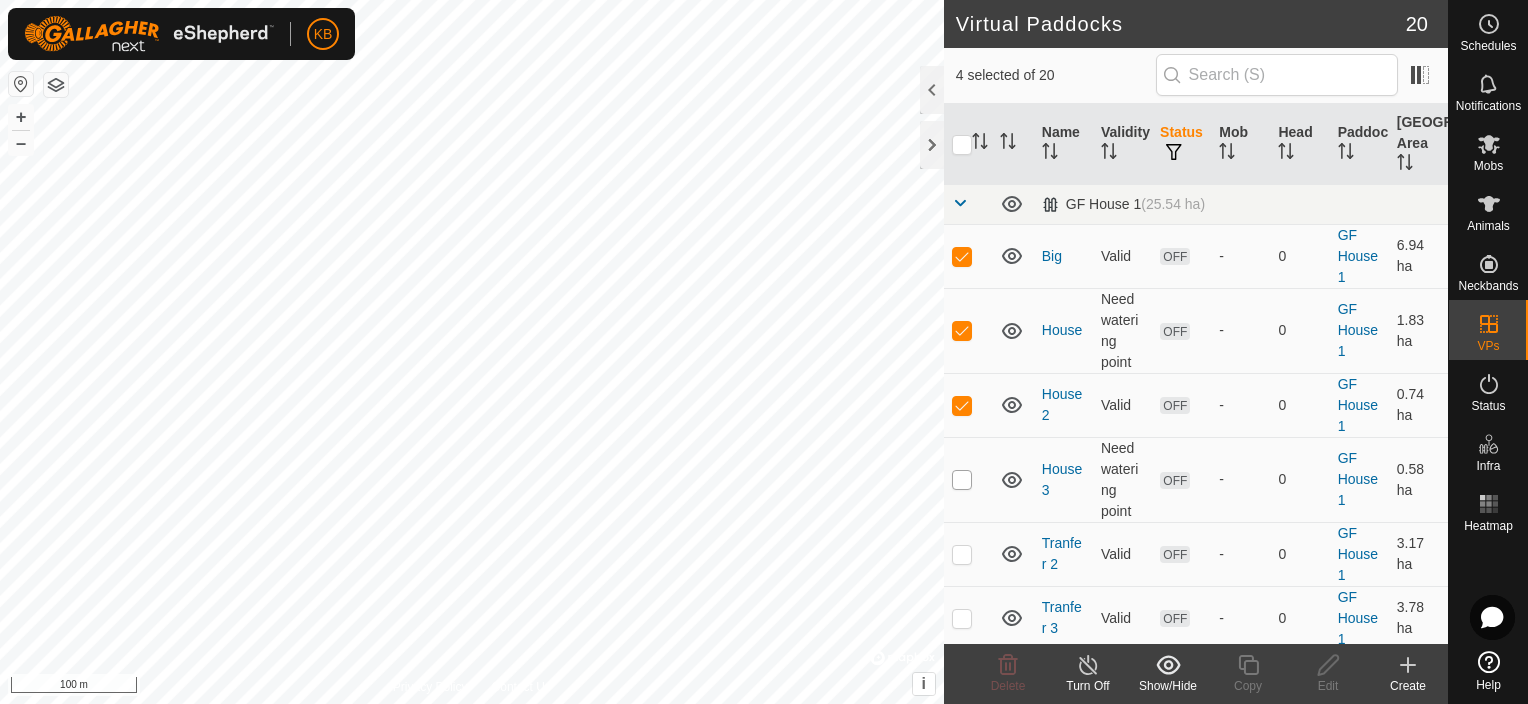 click at bounding box center [962, 480] 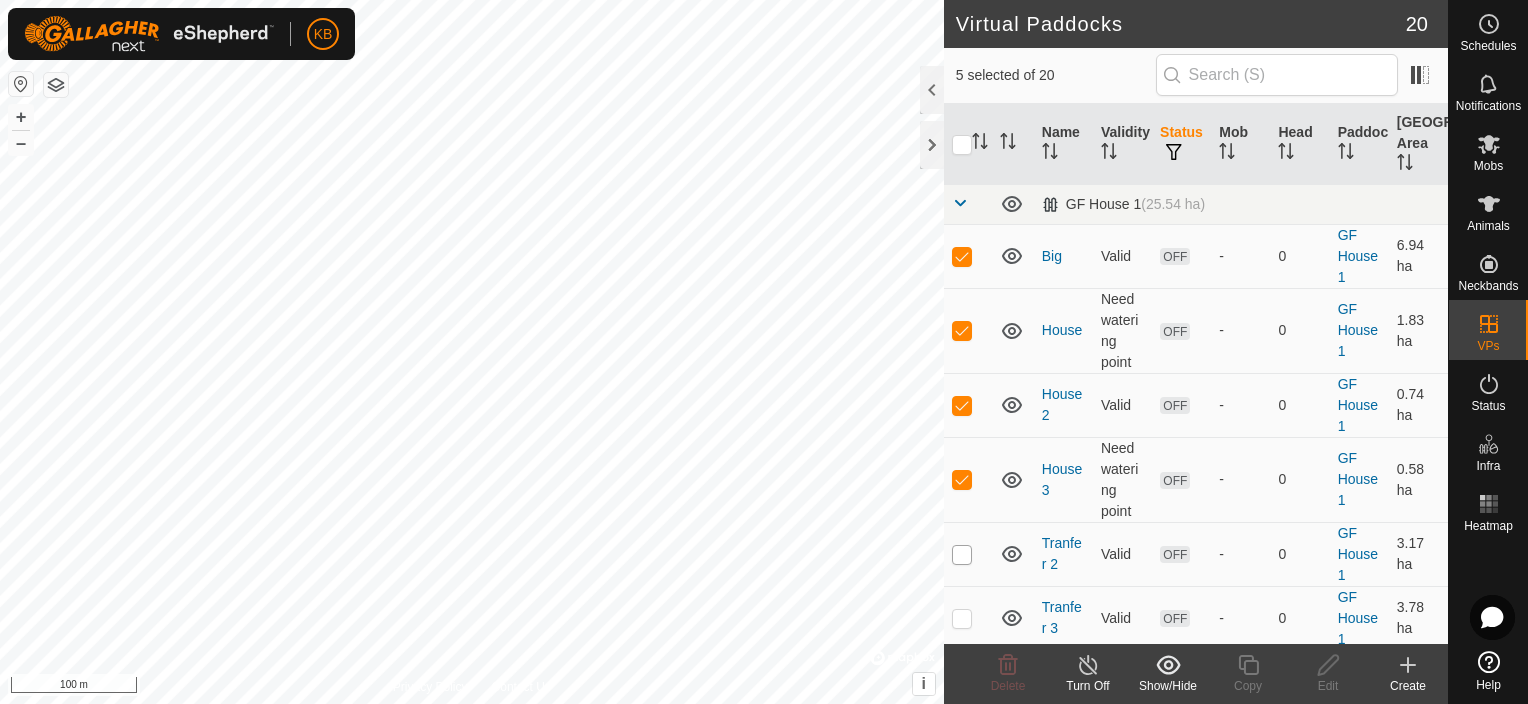 click at bounding box center [962, 555] 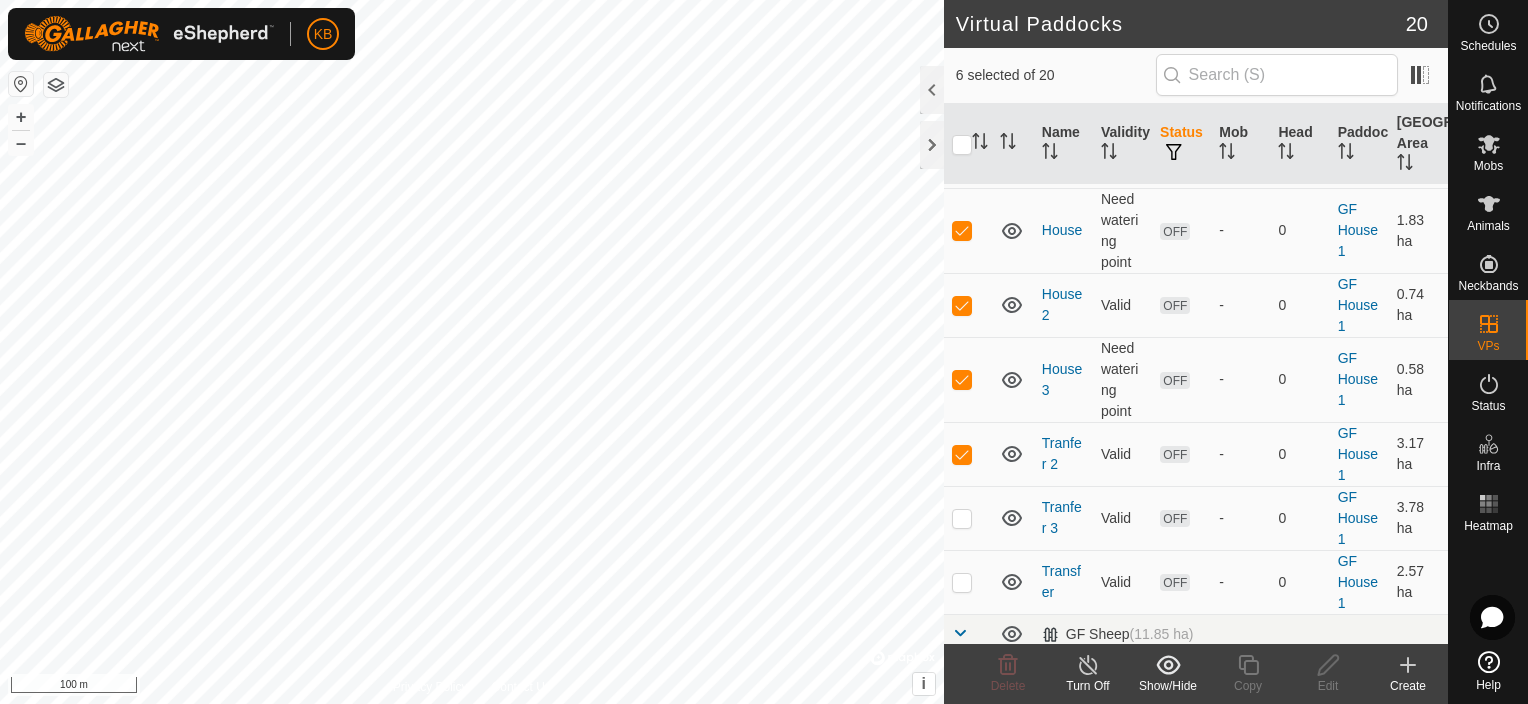 scroll, scrollTop: 200, scrollLeft: 0, axis: vertical 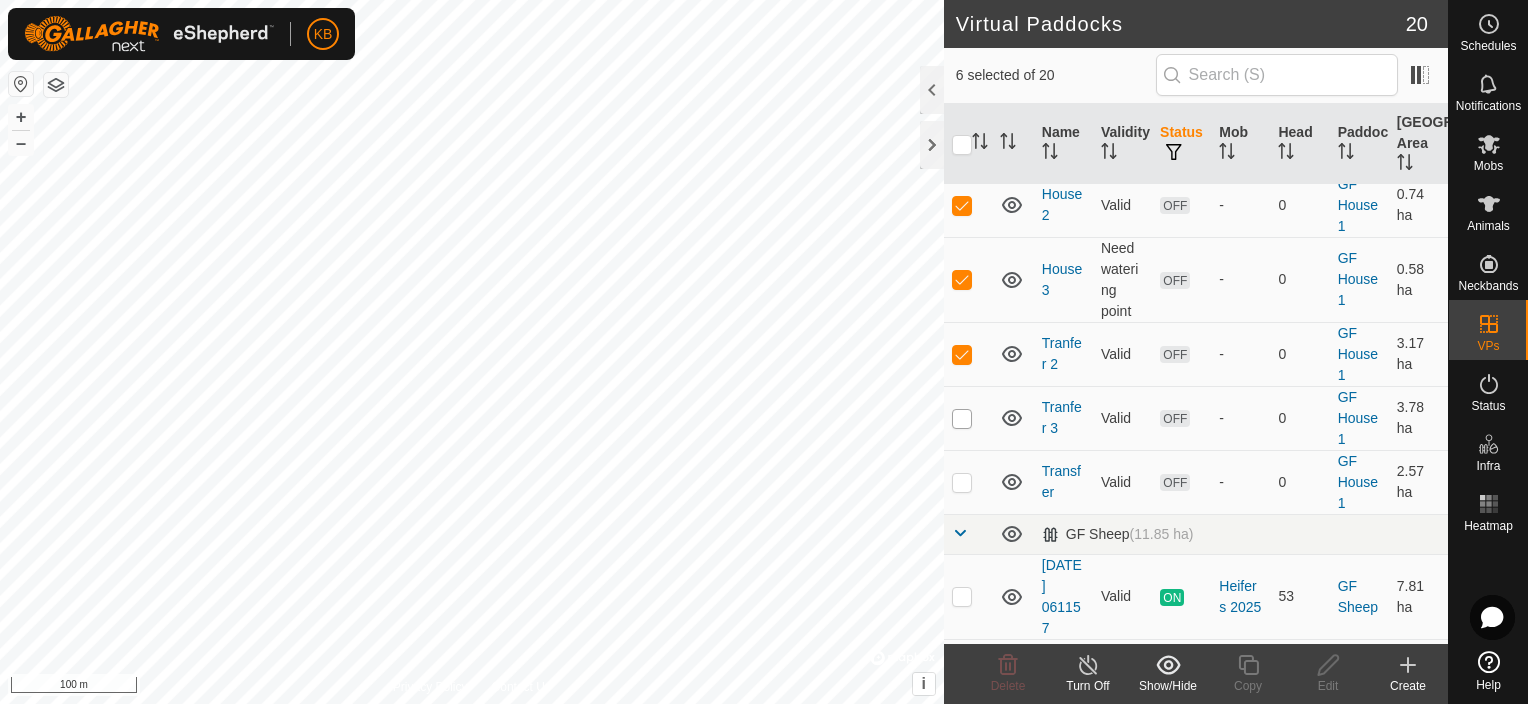click at bounding box center [962, 419] 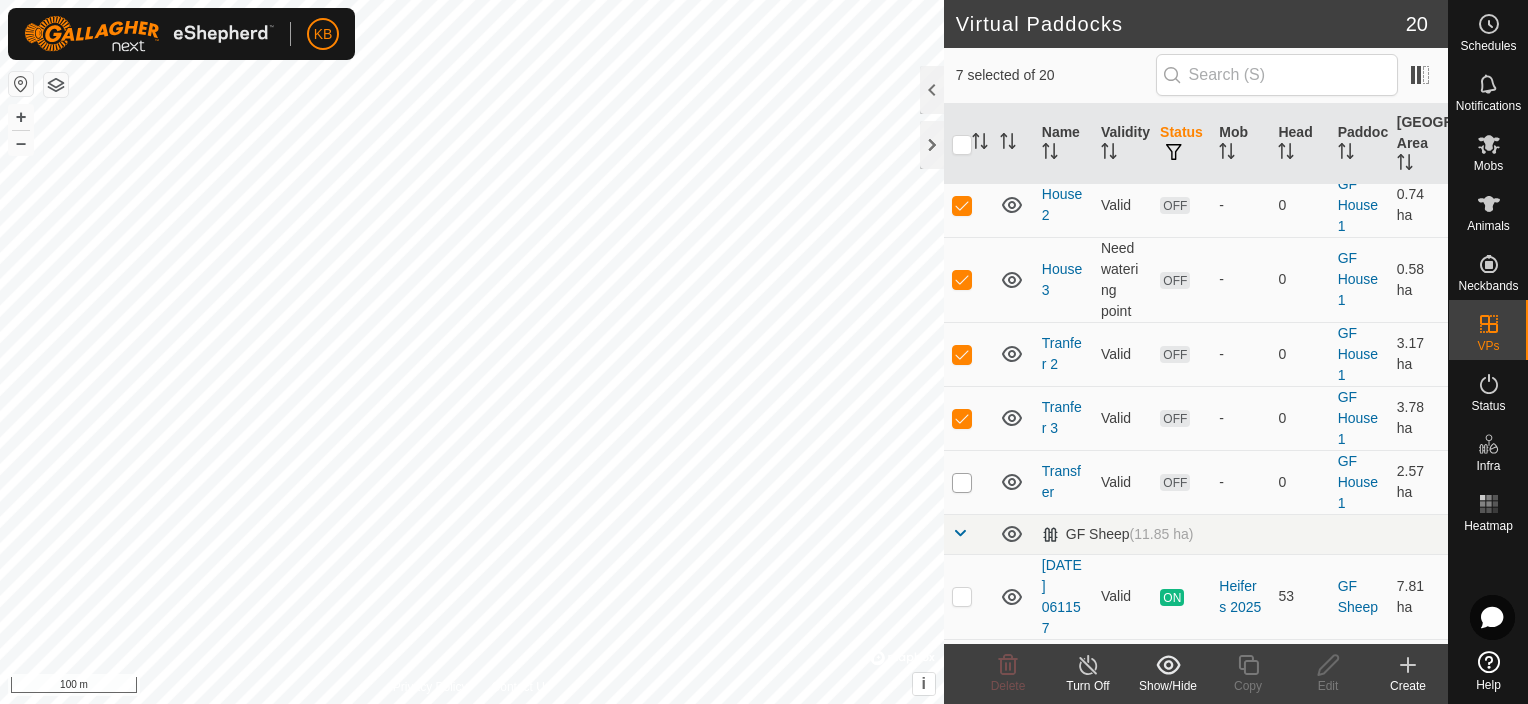 click at bounding box center (962, 483) 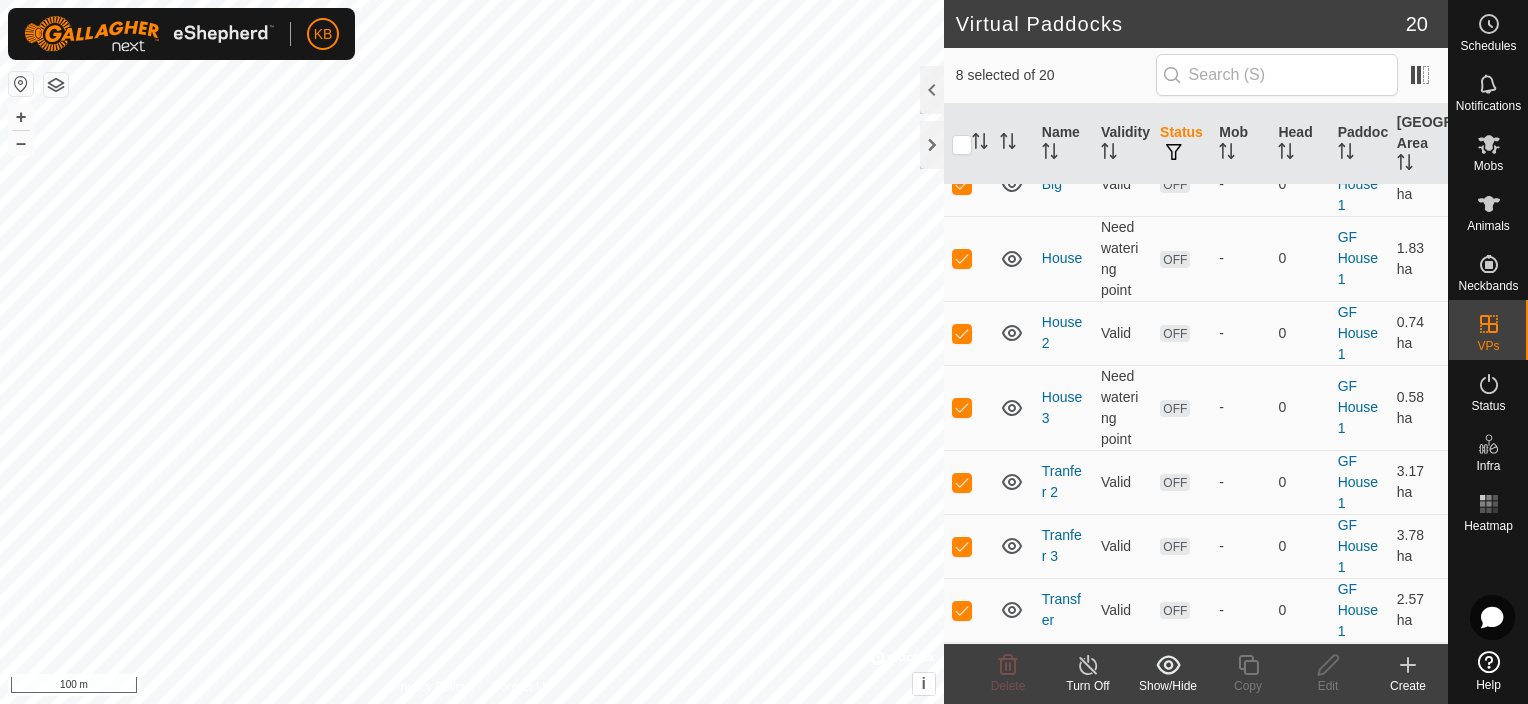 scroll, scrollTop: 100, scrollLeft: 0, axis: vertical 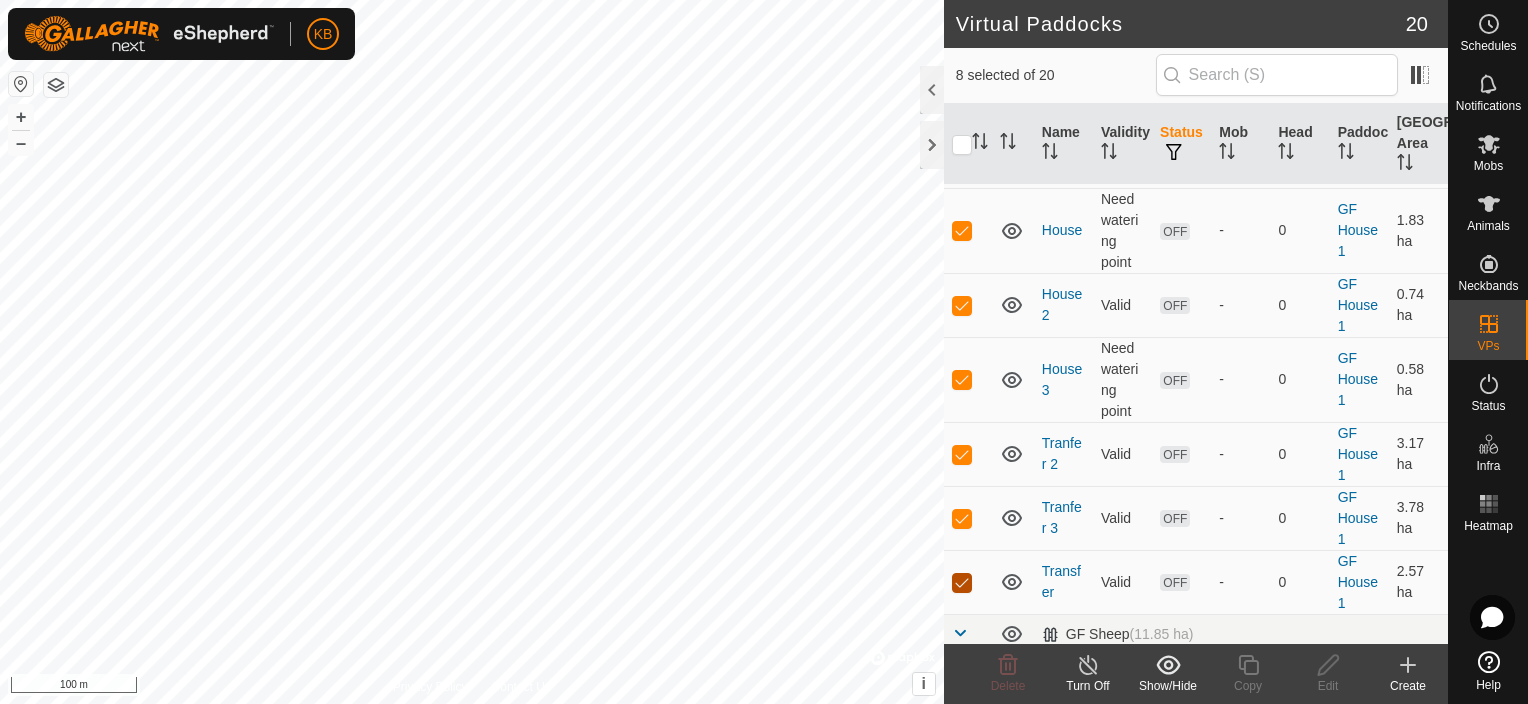 click at bounding box center [962, 583] 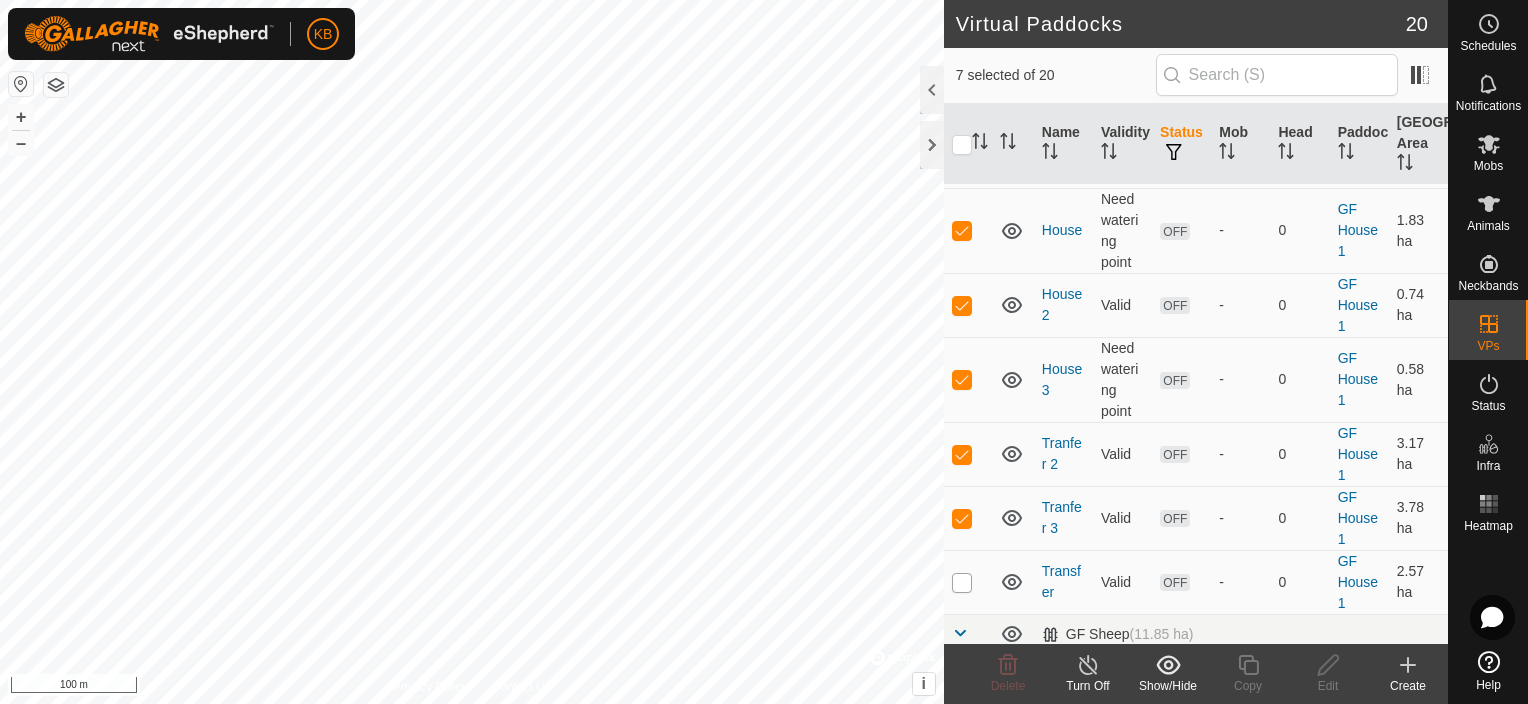 click at bounding box center (962, 583) 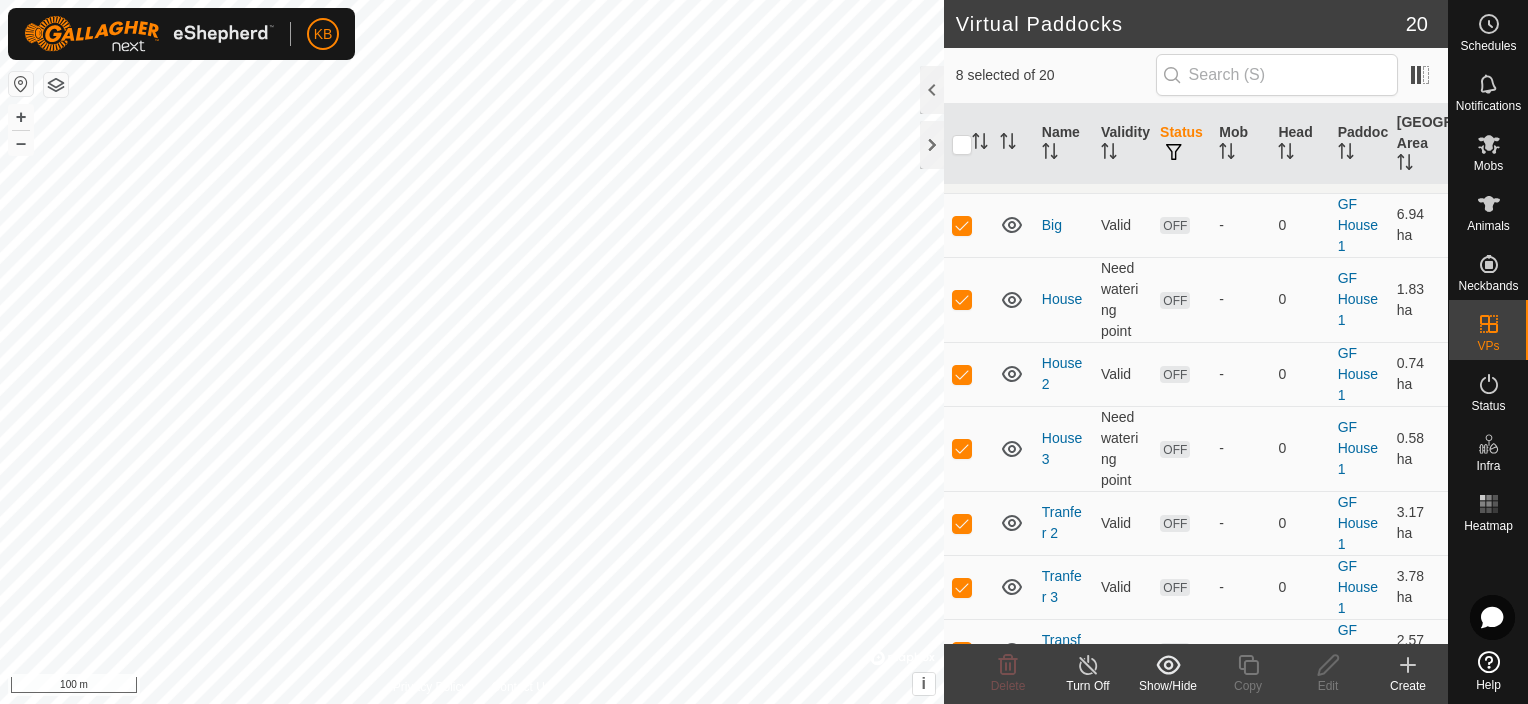 scroll, scrollTop: 0, scrollLeft: 0, axis: both 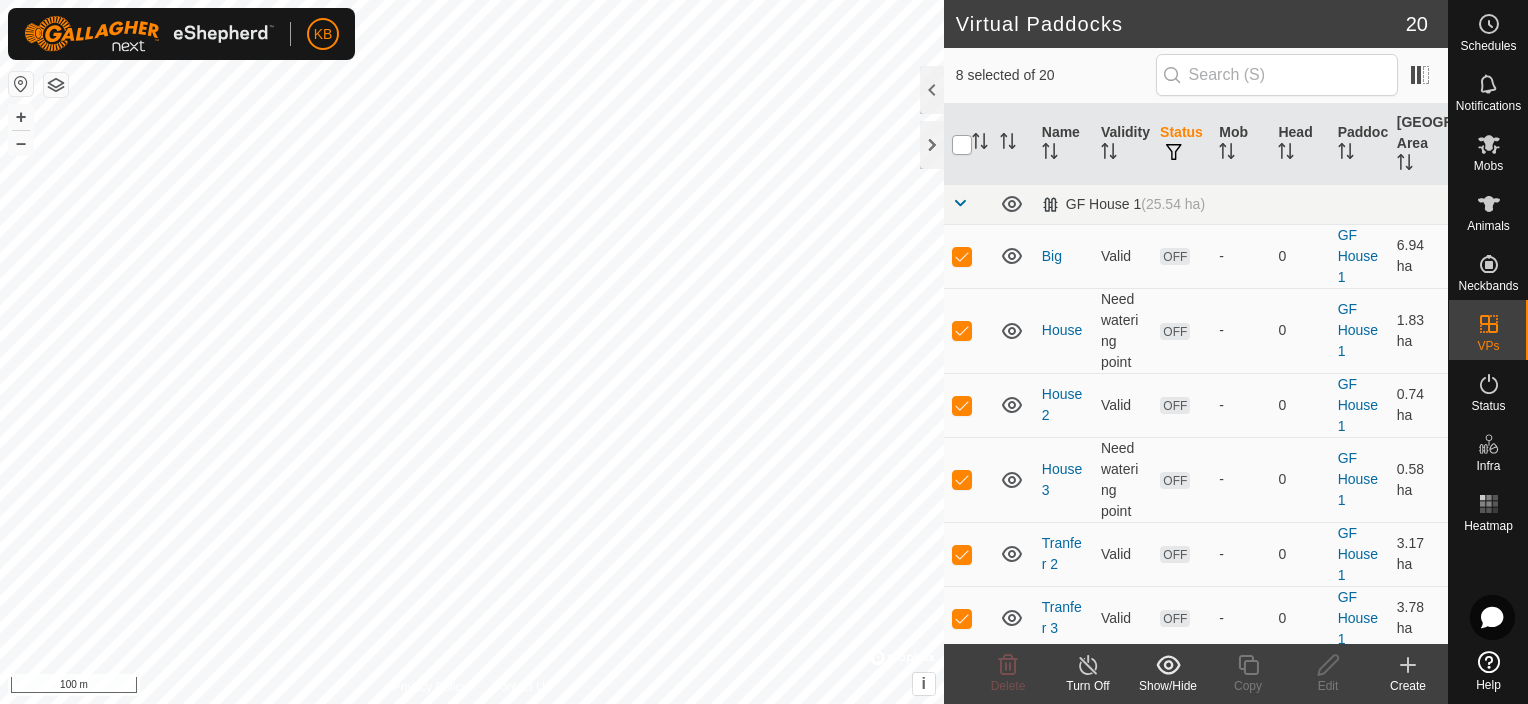 click at bounding box center (962, 145) 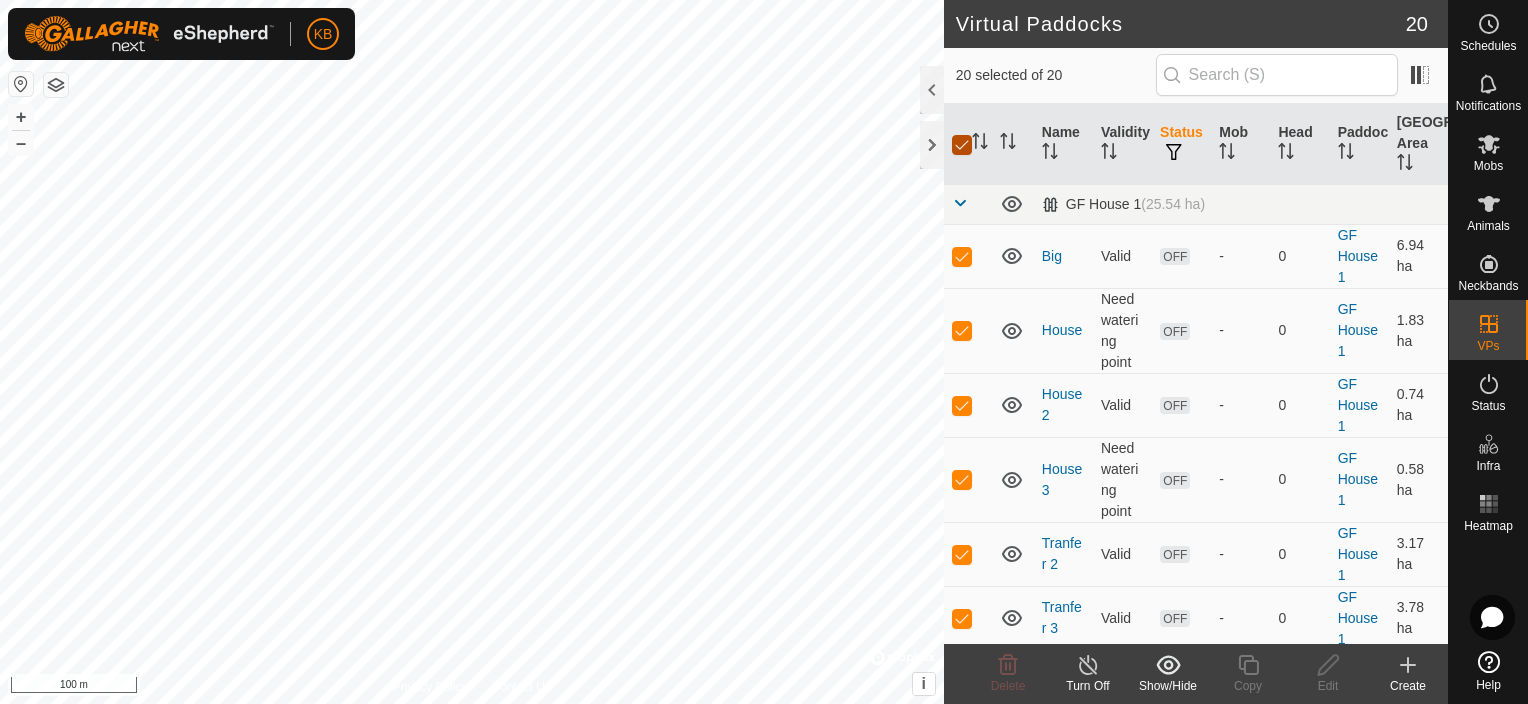click at bounding box center [962, 145] 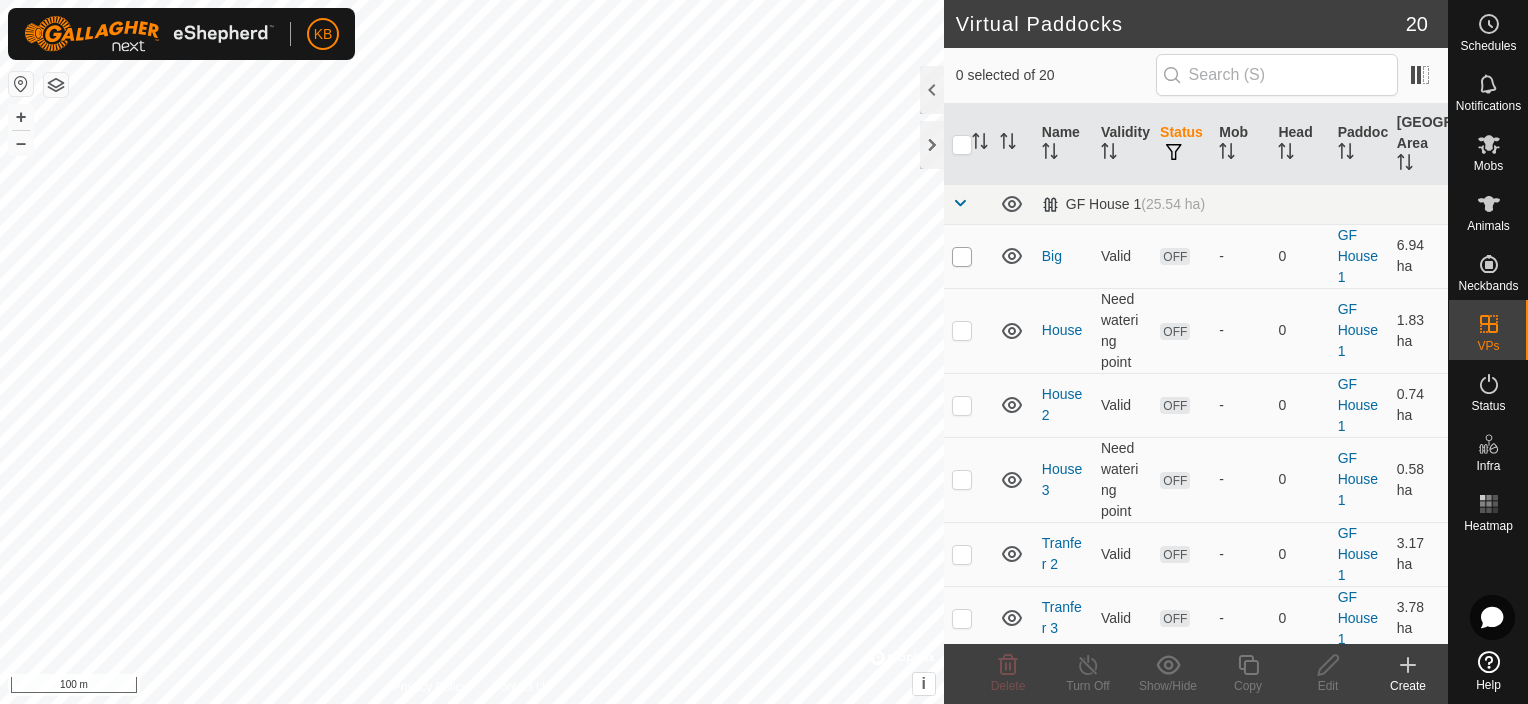 click at bounding box center (962, 257) 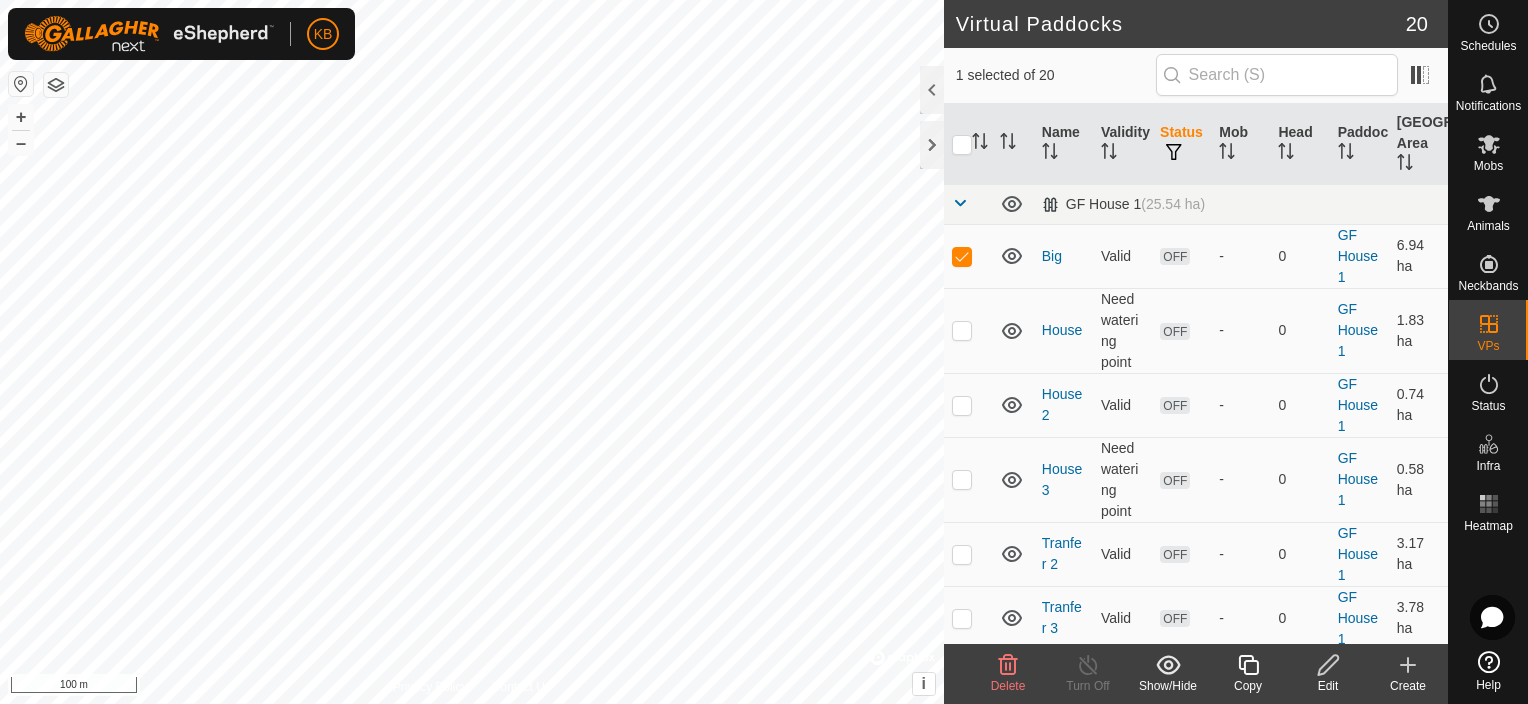 click on "Delete" 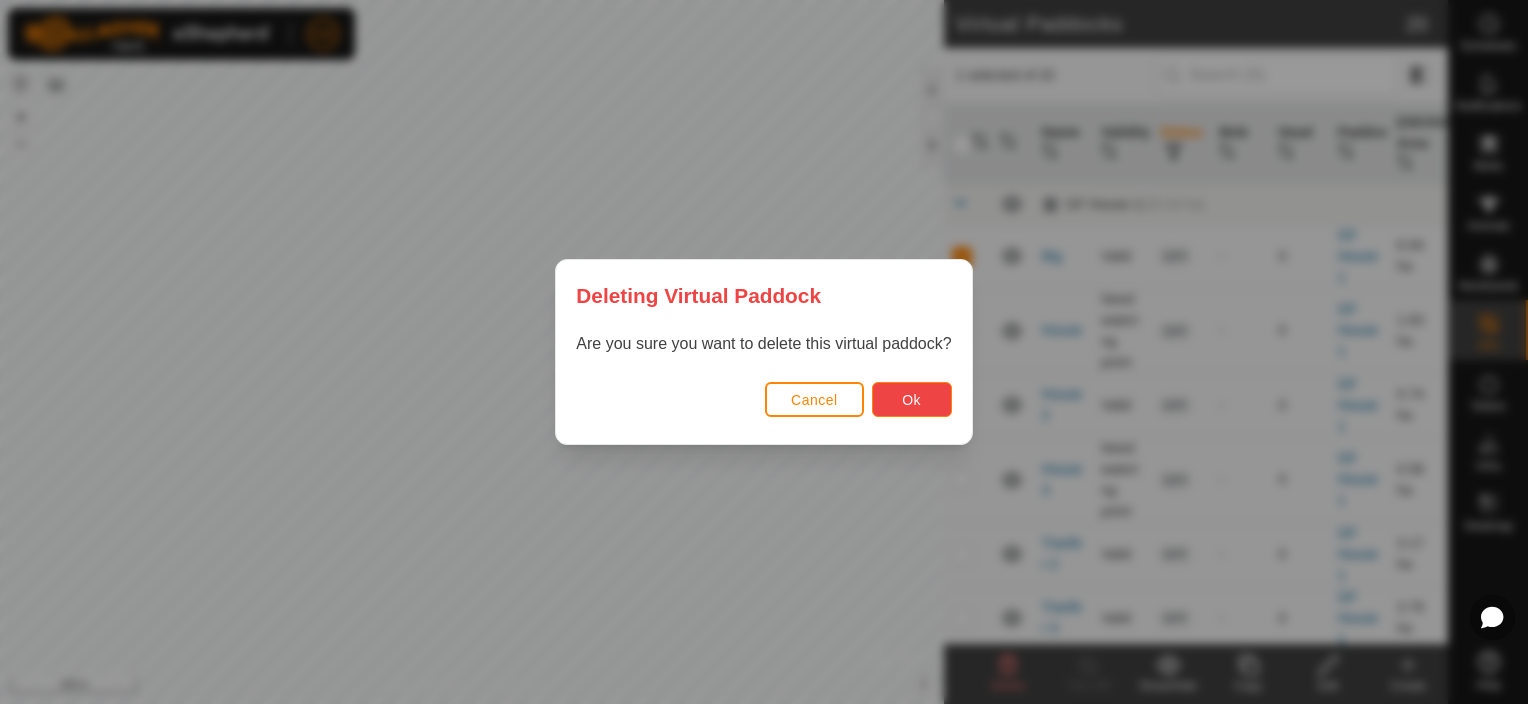 click on "Ok" at bounding box center [911, 400] 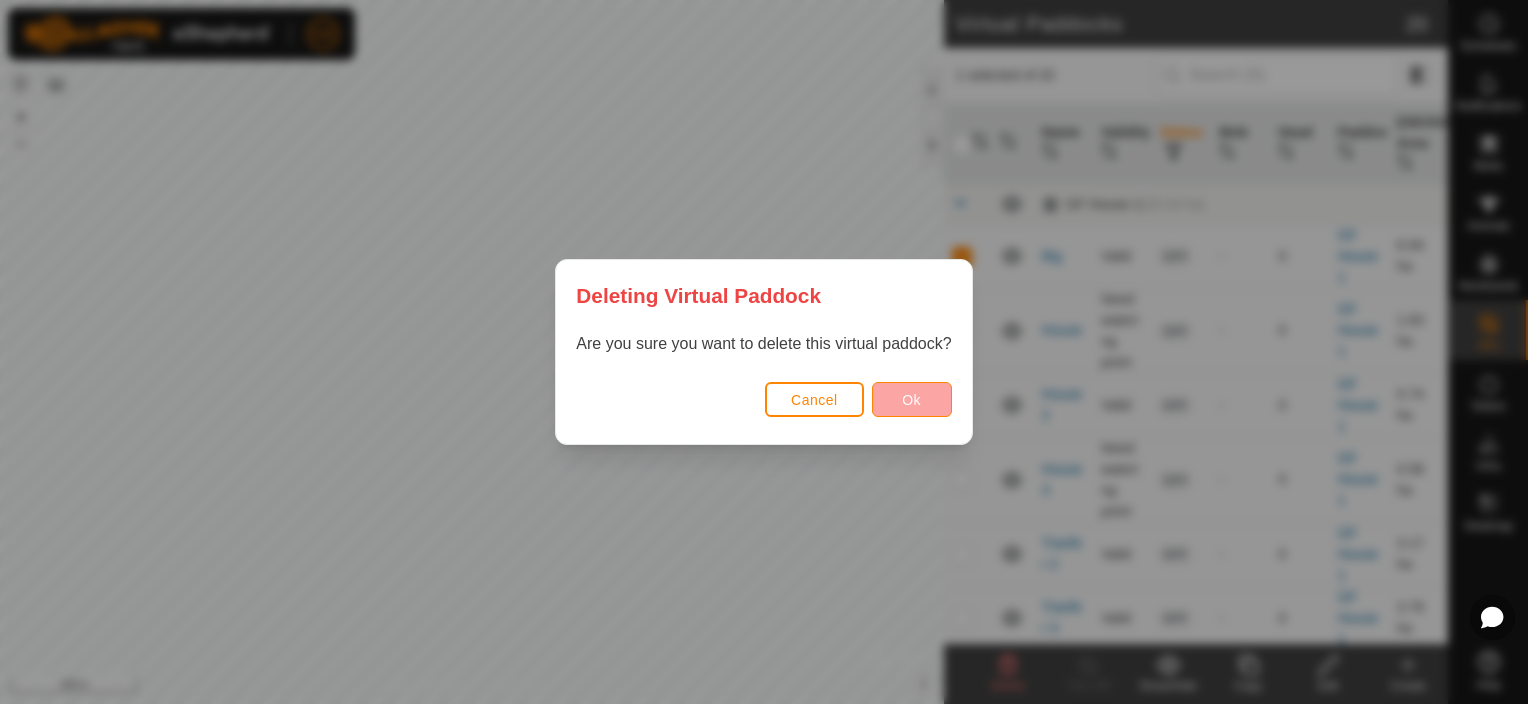 checkbox on "false" 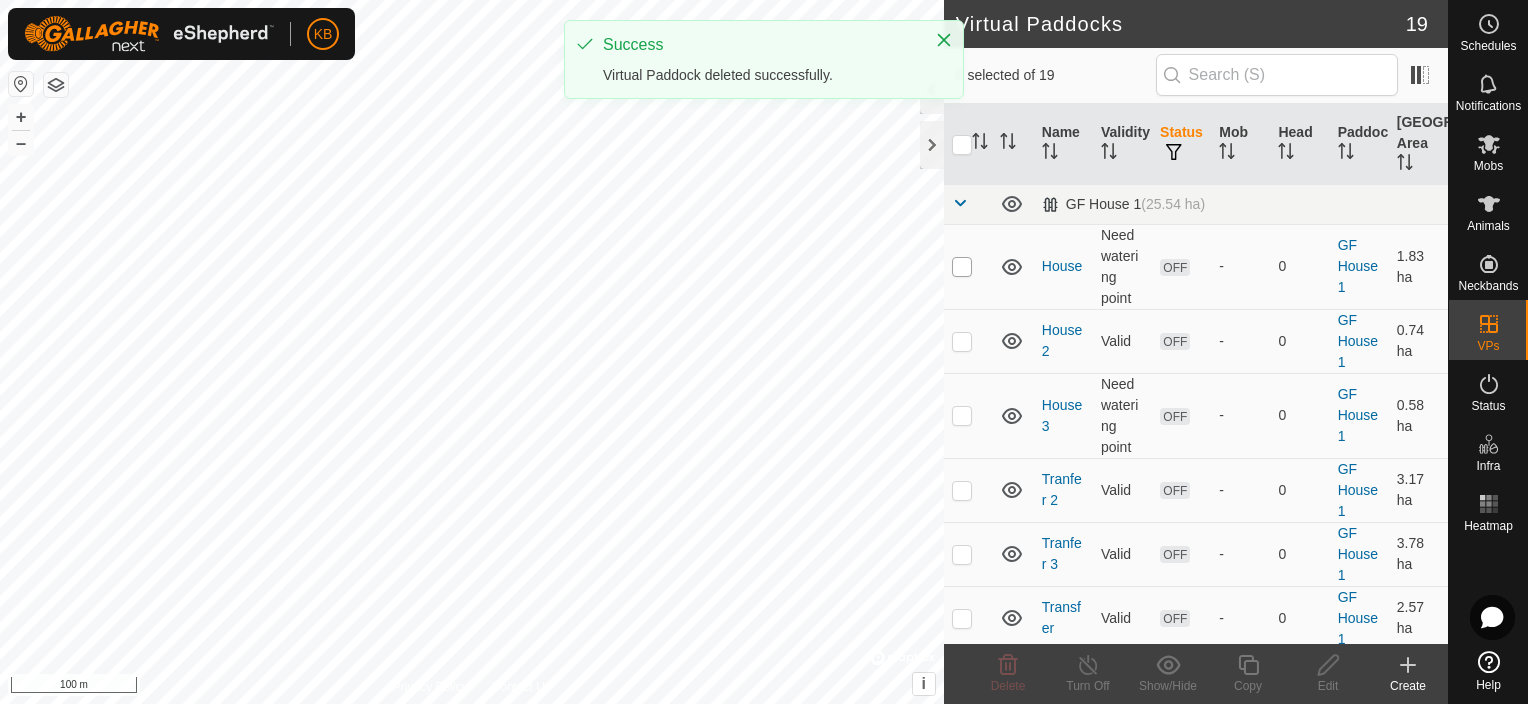 drag, startPoint x: 956, startPoint y: 260, endPoint x: 980, endPoint y: 321, distance: 65.551506 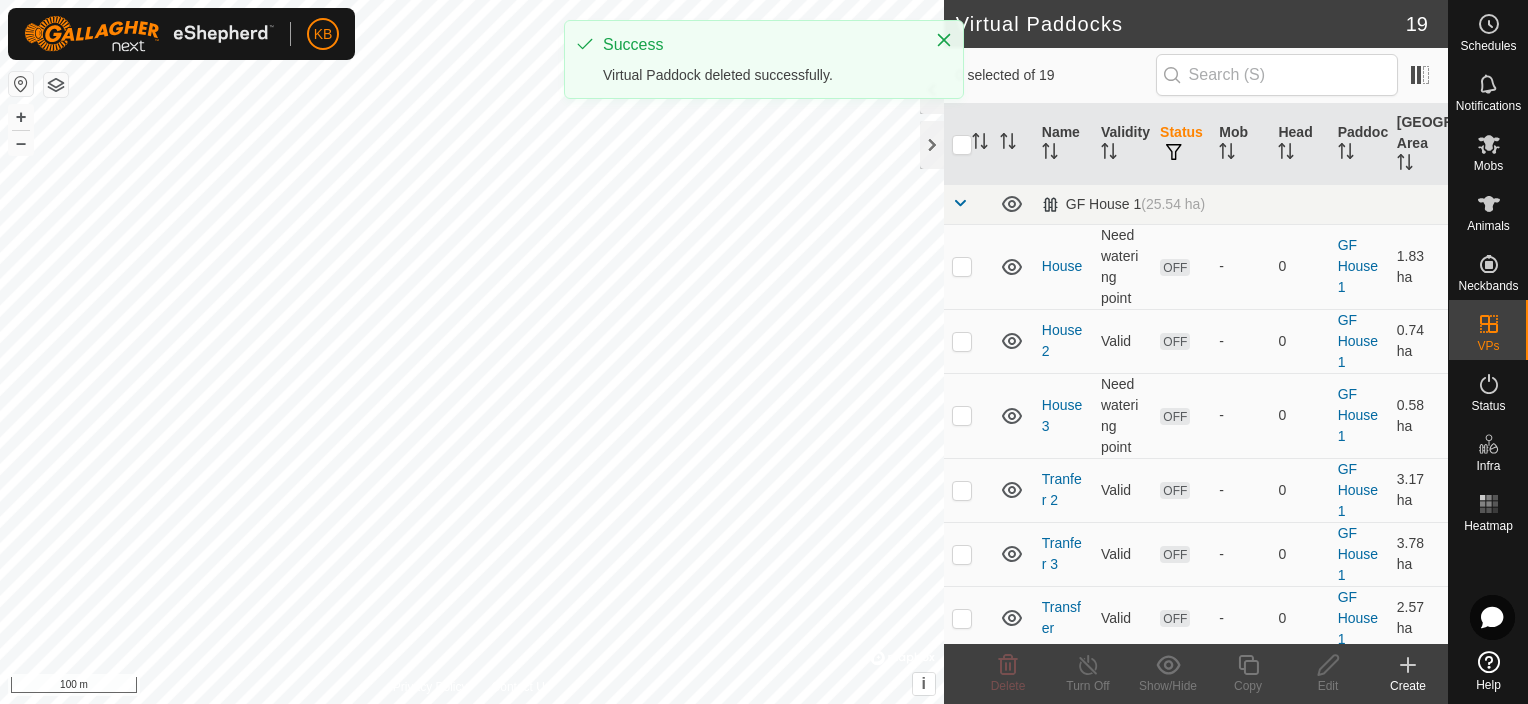 click at bounding box center [962, 267] 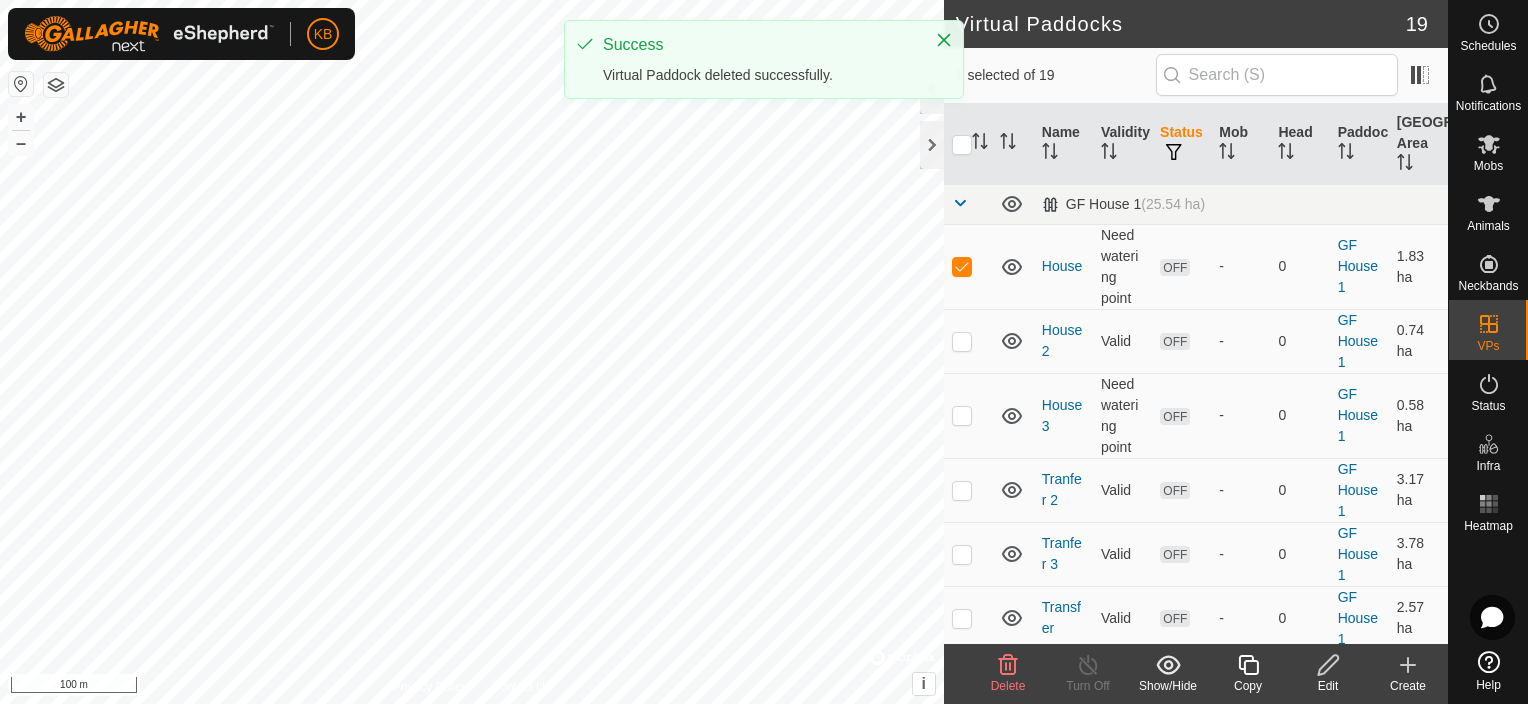 click 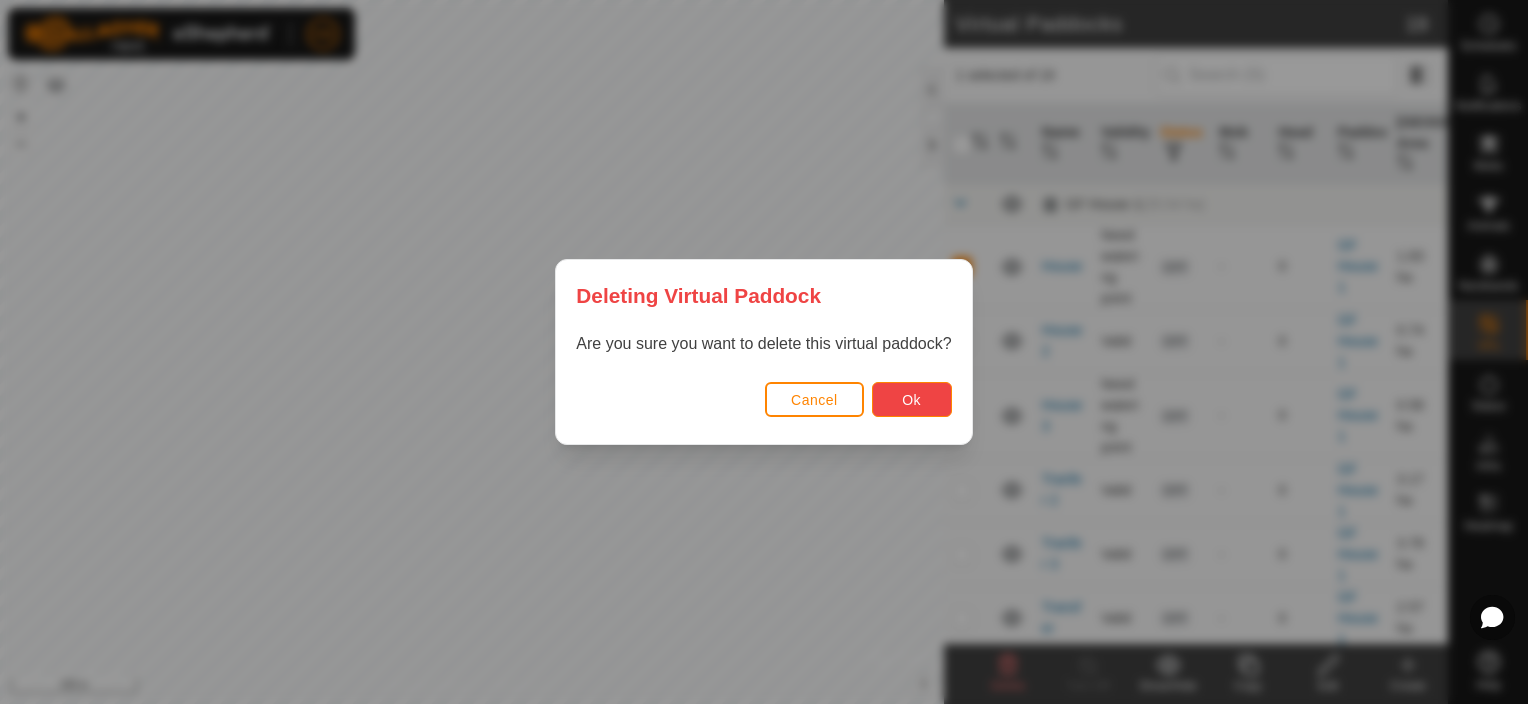 click on "Ok" at bounding box center [912, 399] 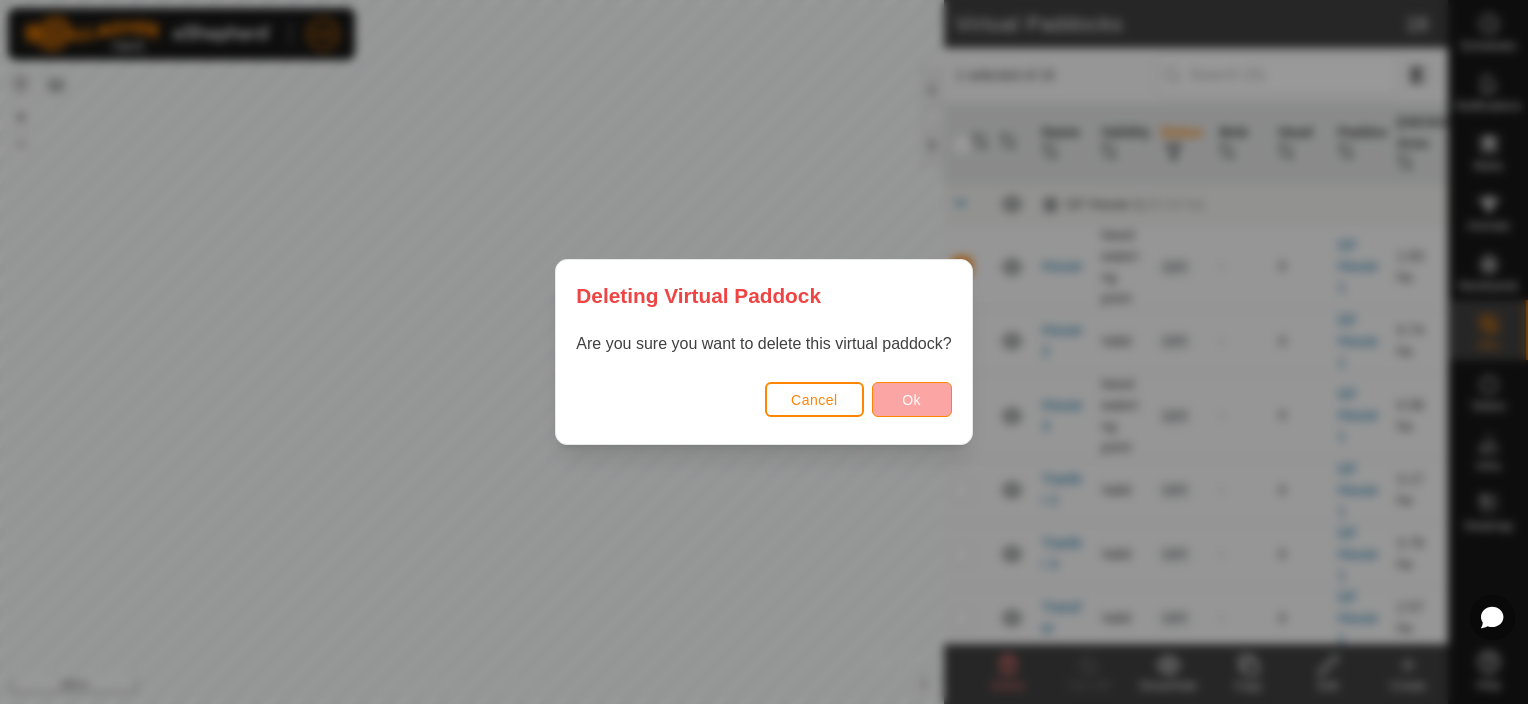checkbox on "false" 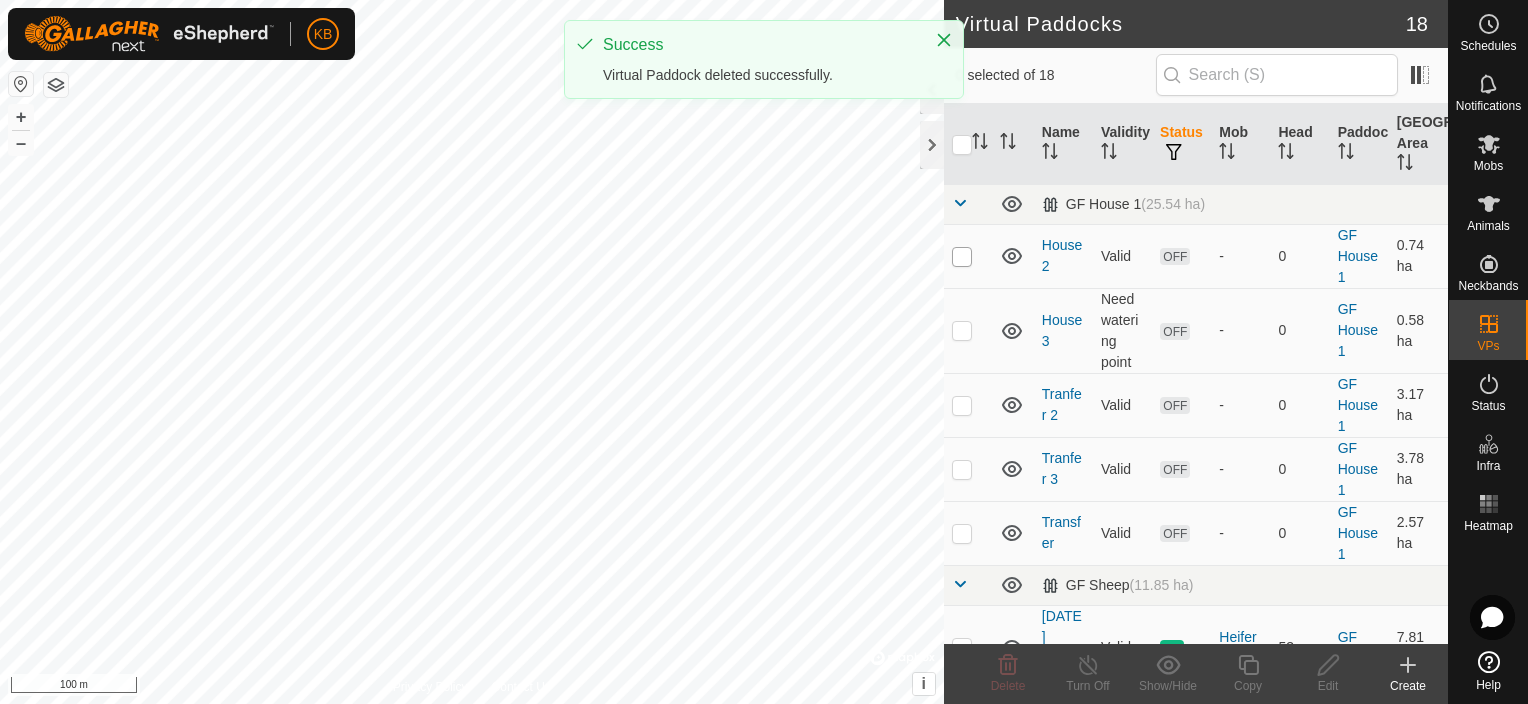 click at bounding box center [962, 257] 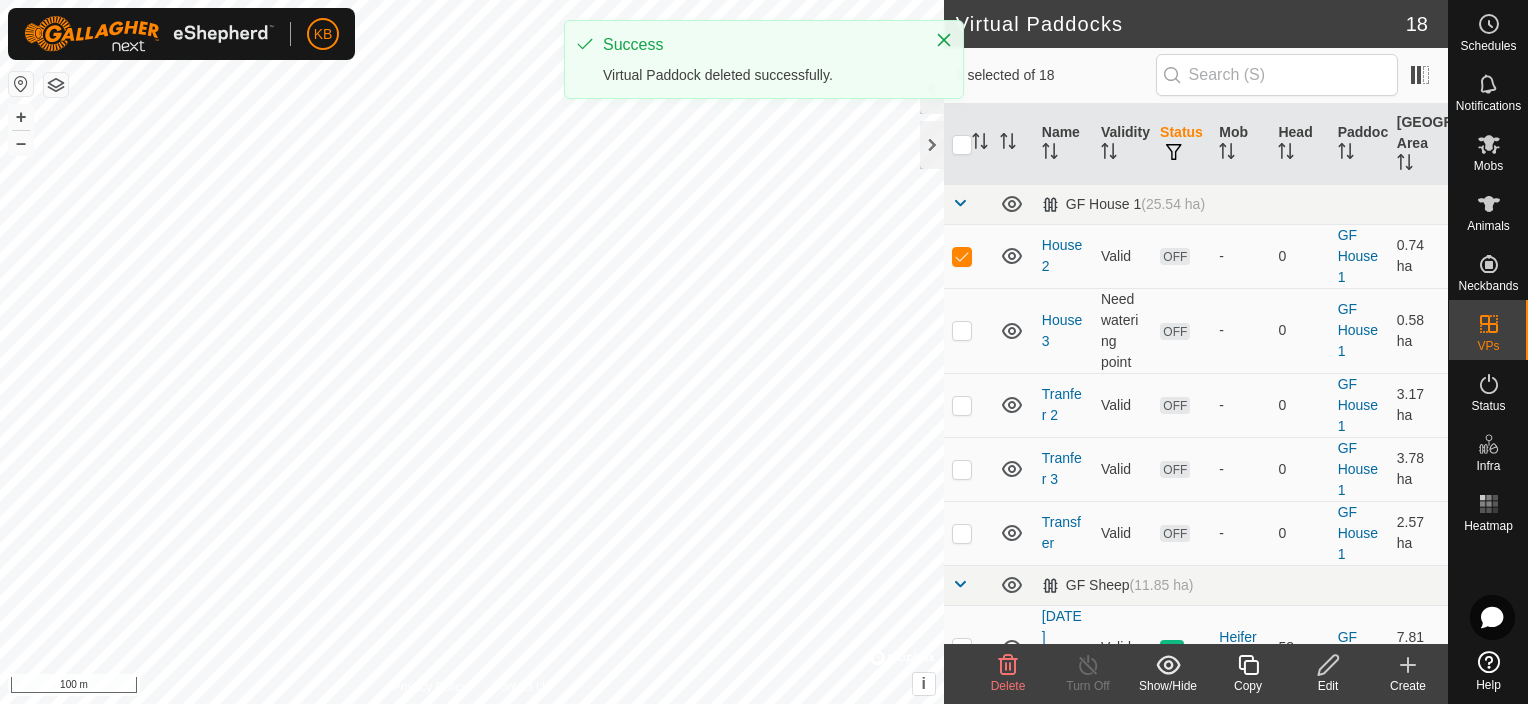 click 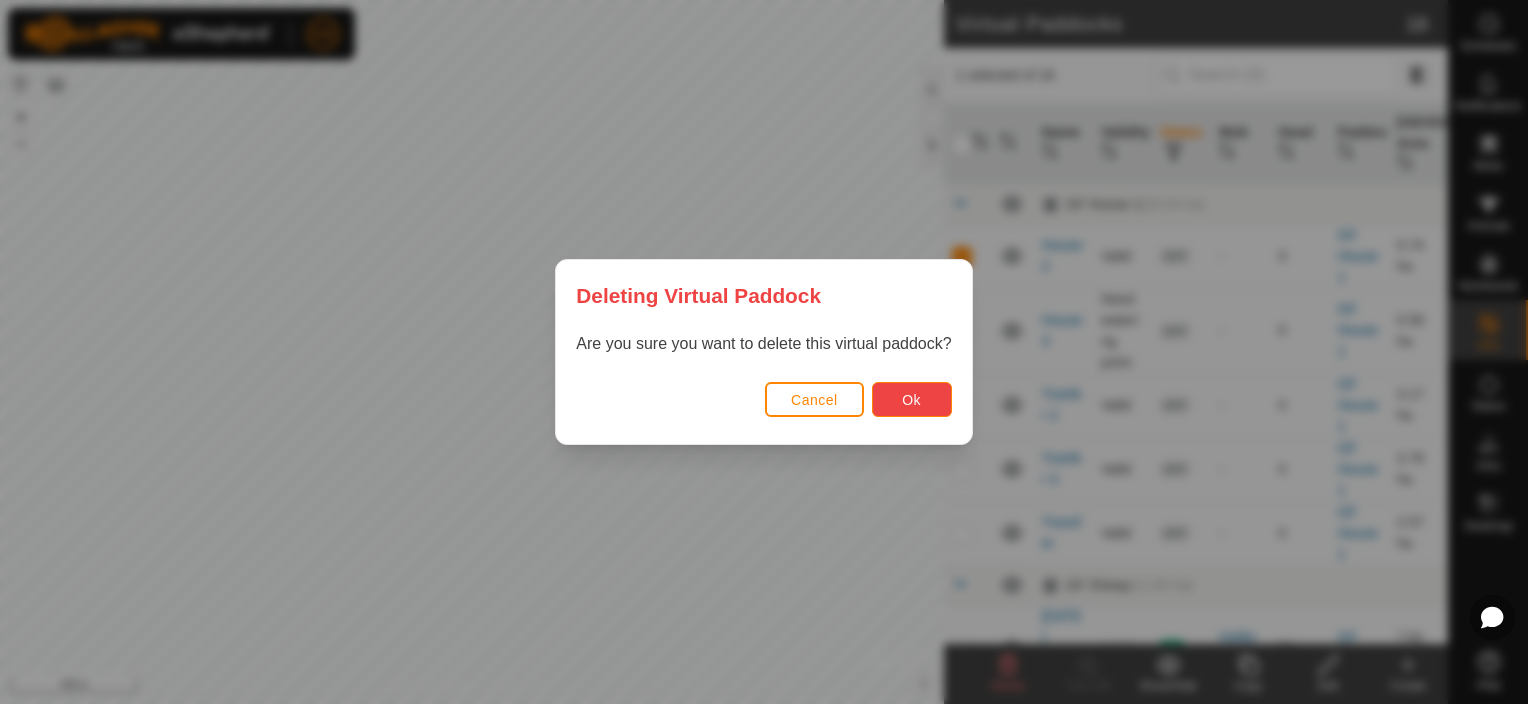 click on "Ok" at bounding box center (912, 399) 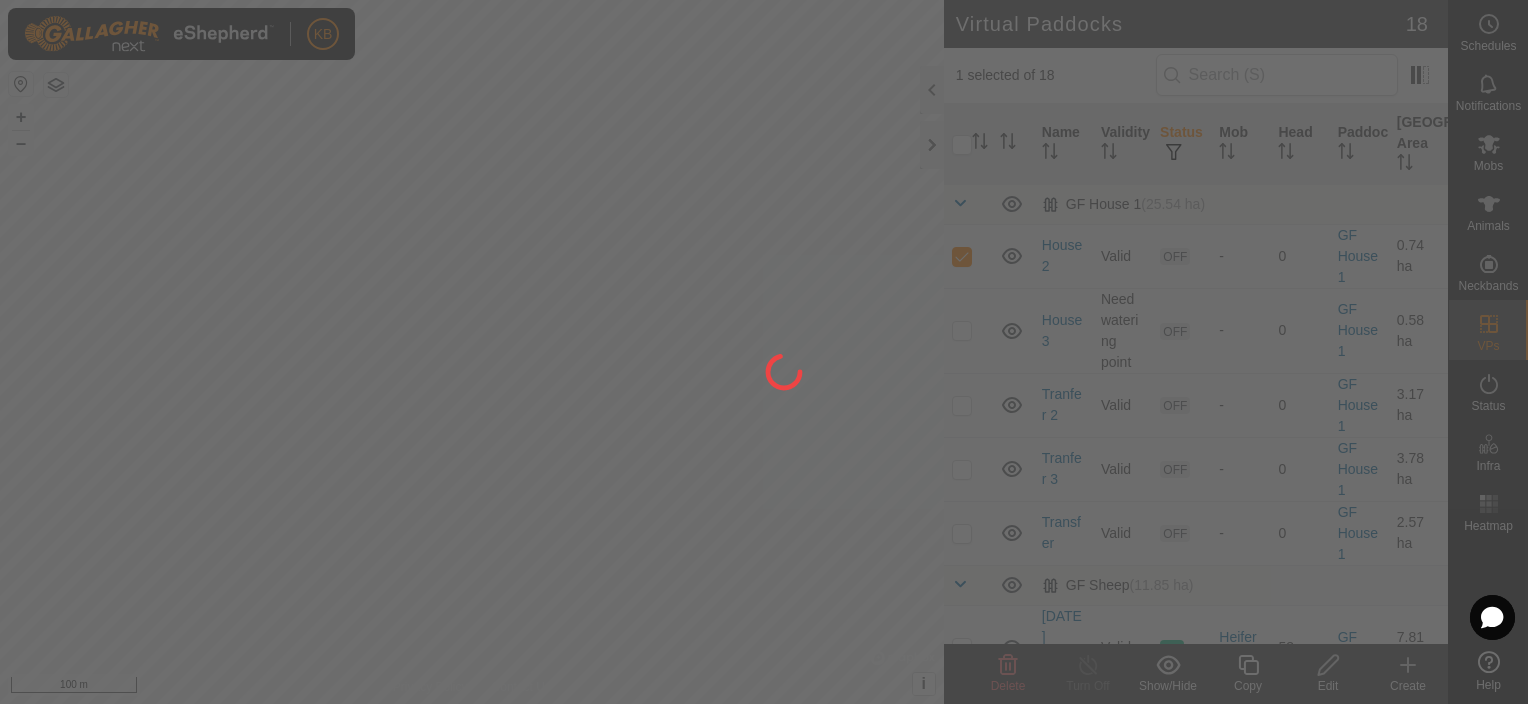 checkbox on "false" 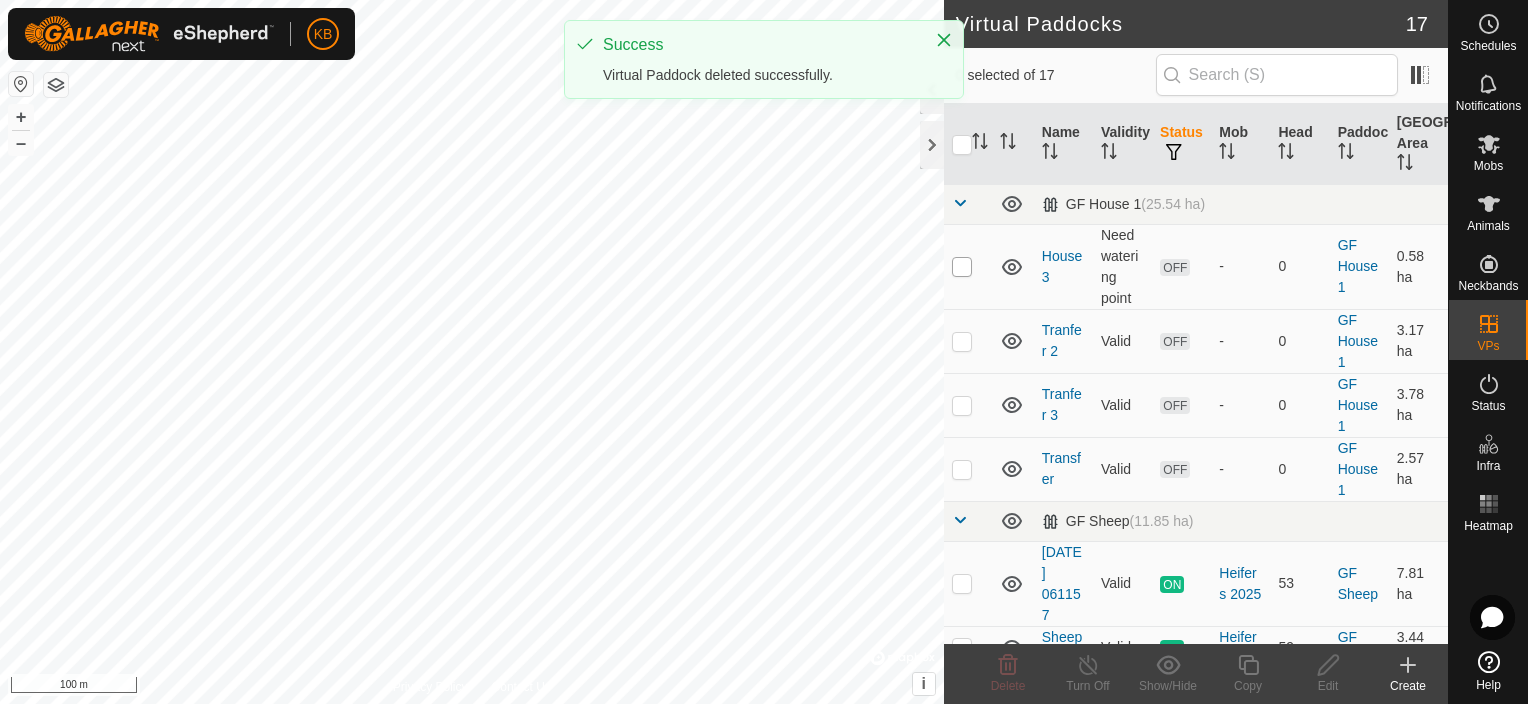 click at bounding box center (962, 267) 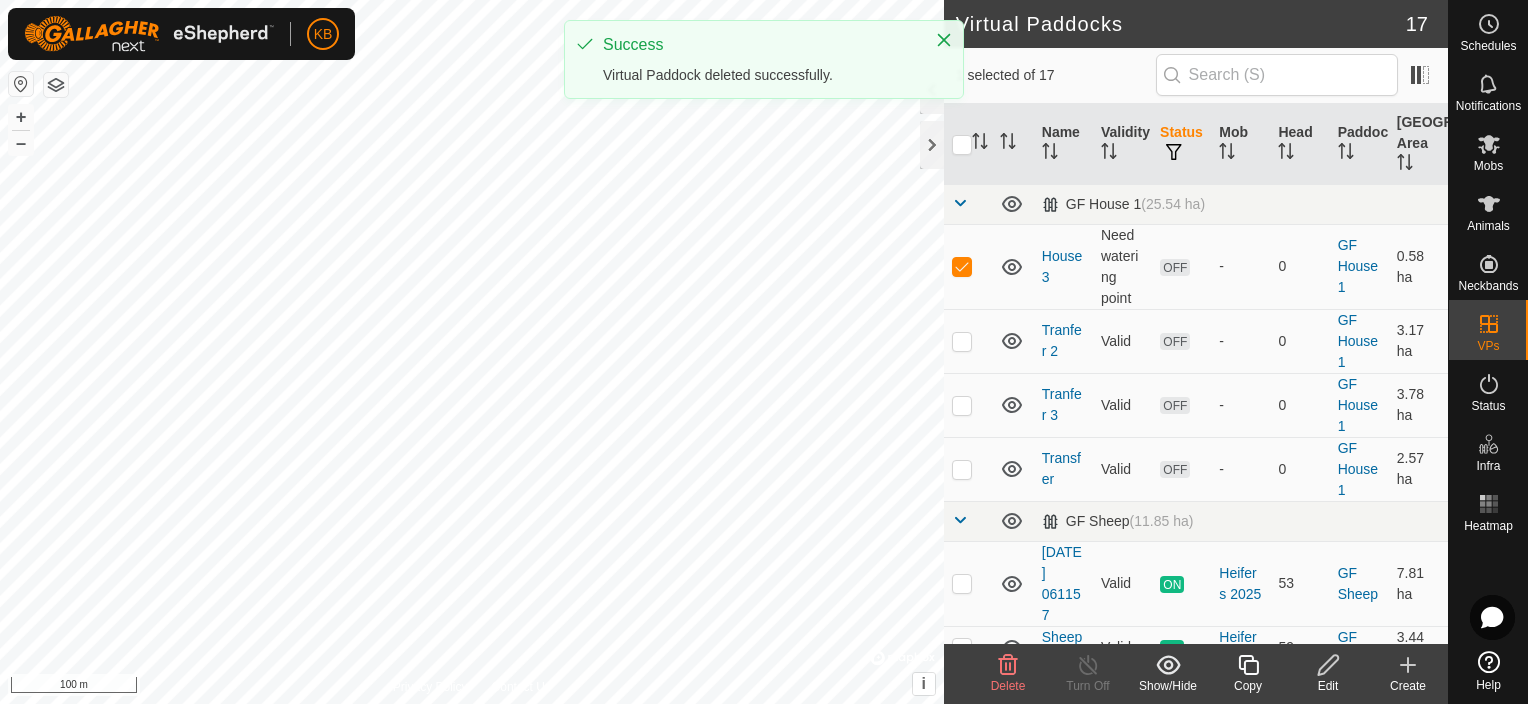 click 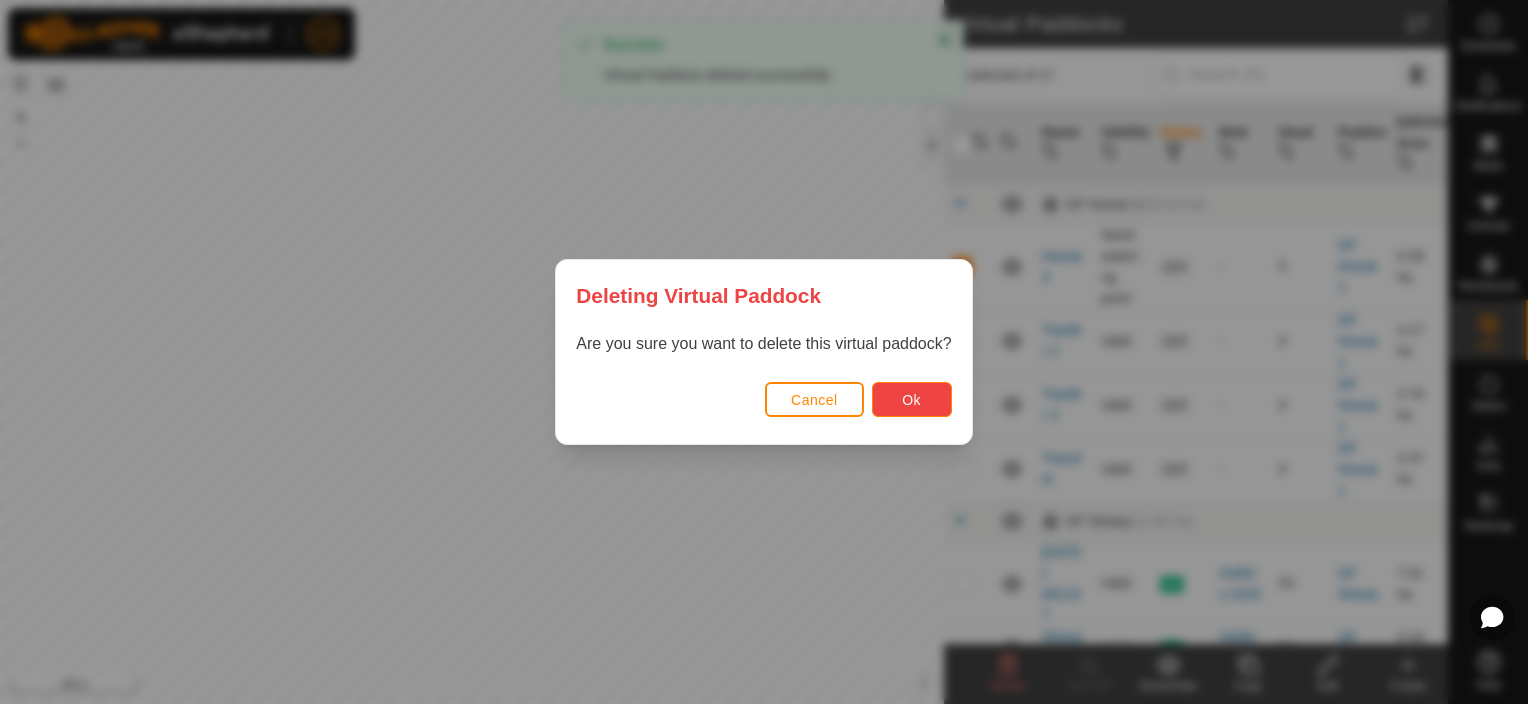 click on "Ok" at bounding box center (911, 400) 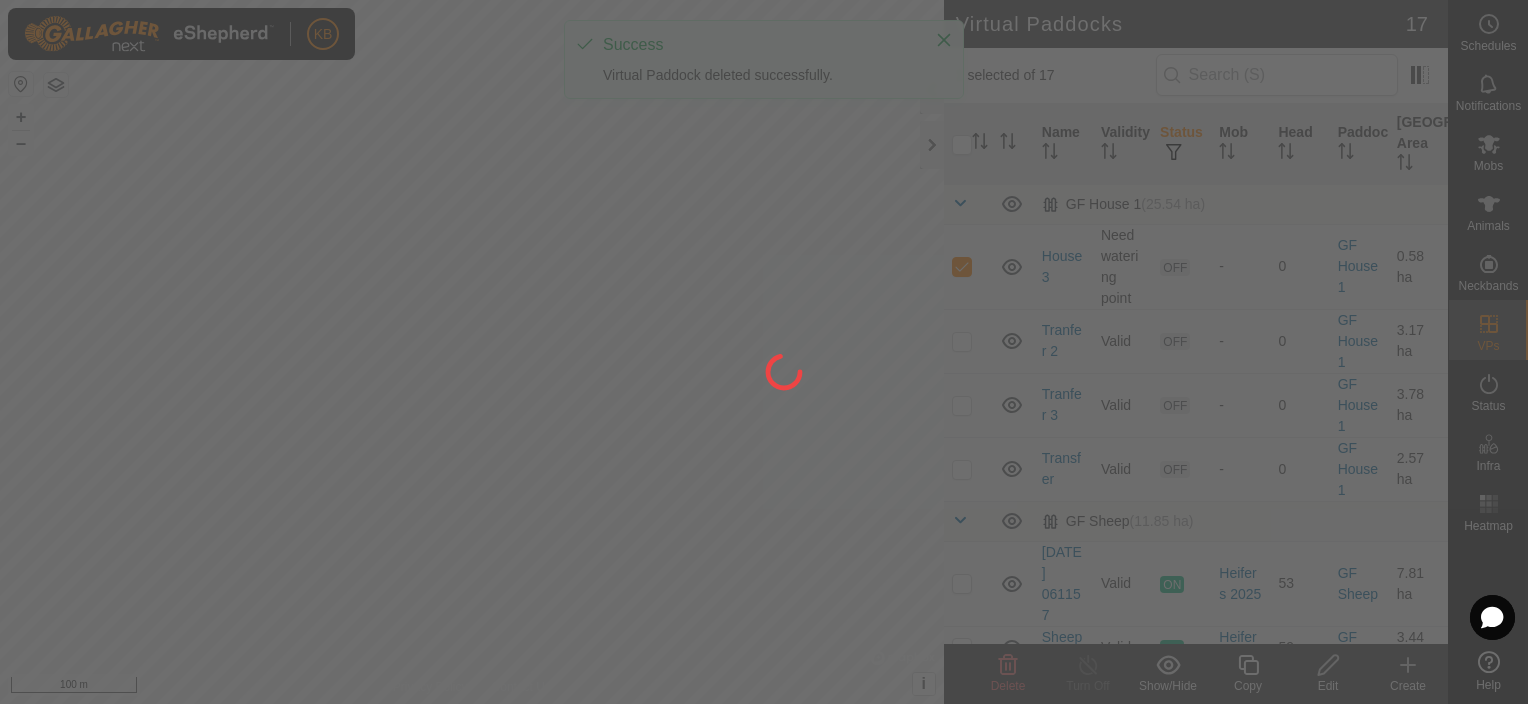 checkbox on "false" 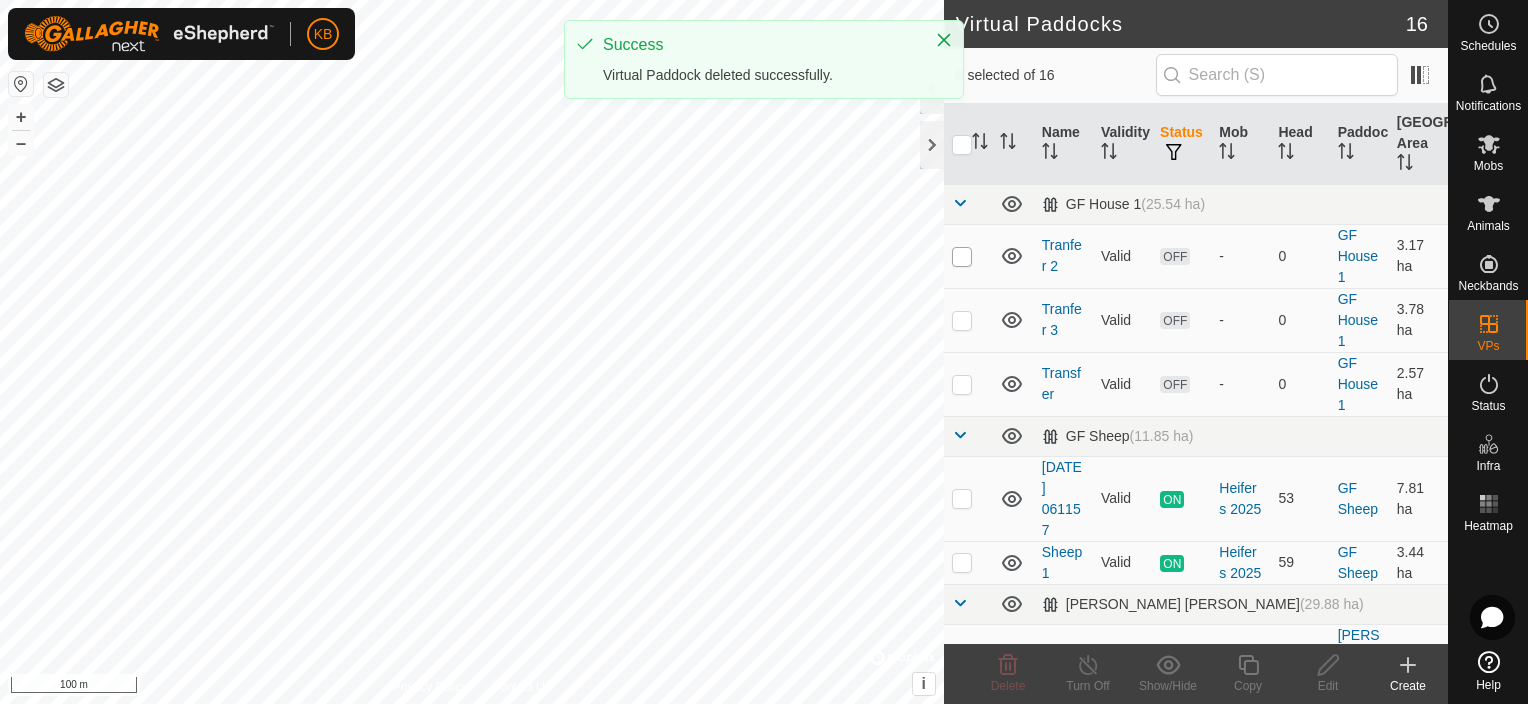 click at bounding box center (962, 257) 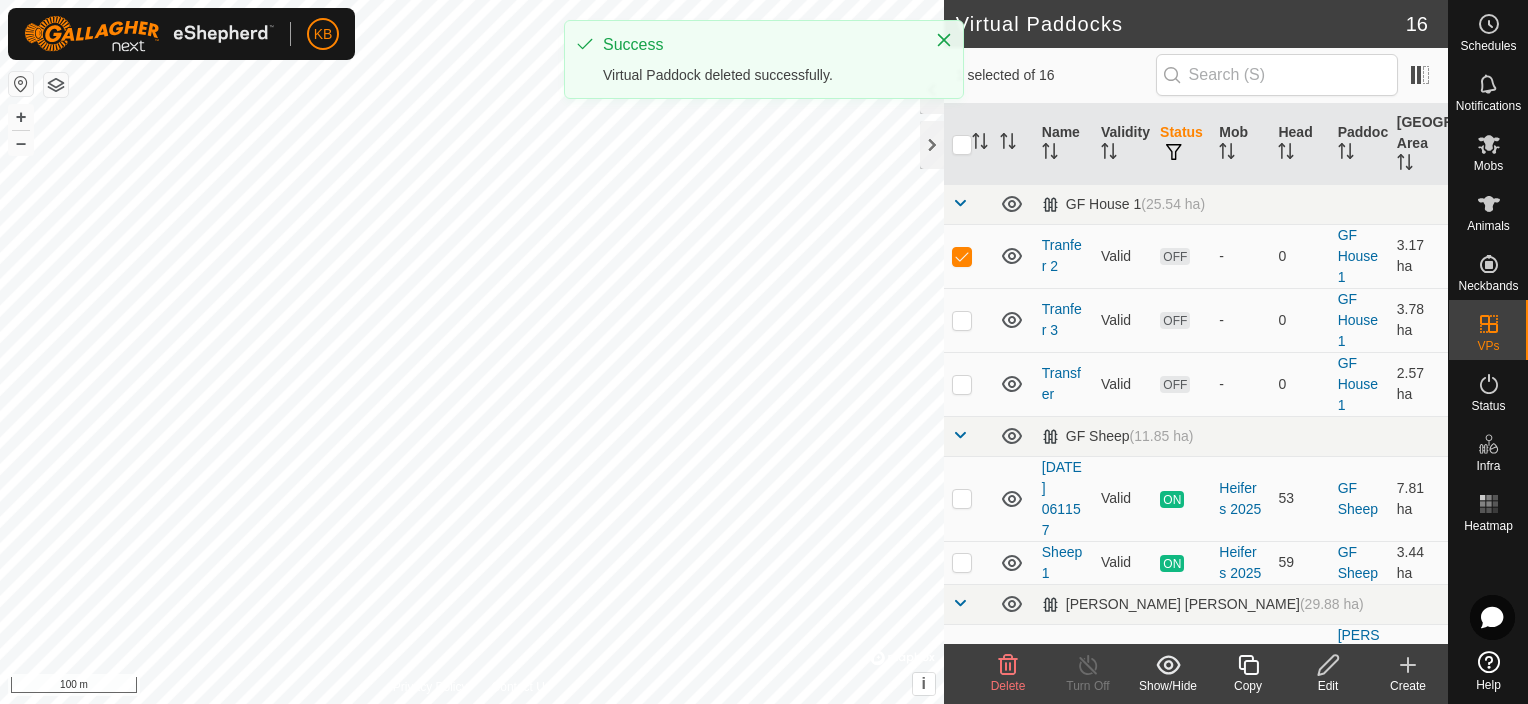click on "Delete" 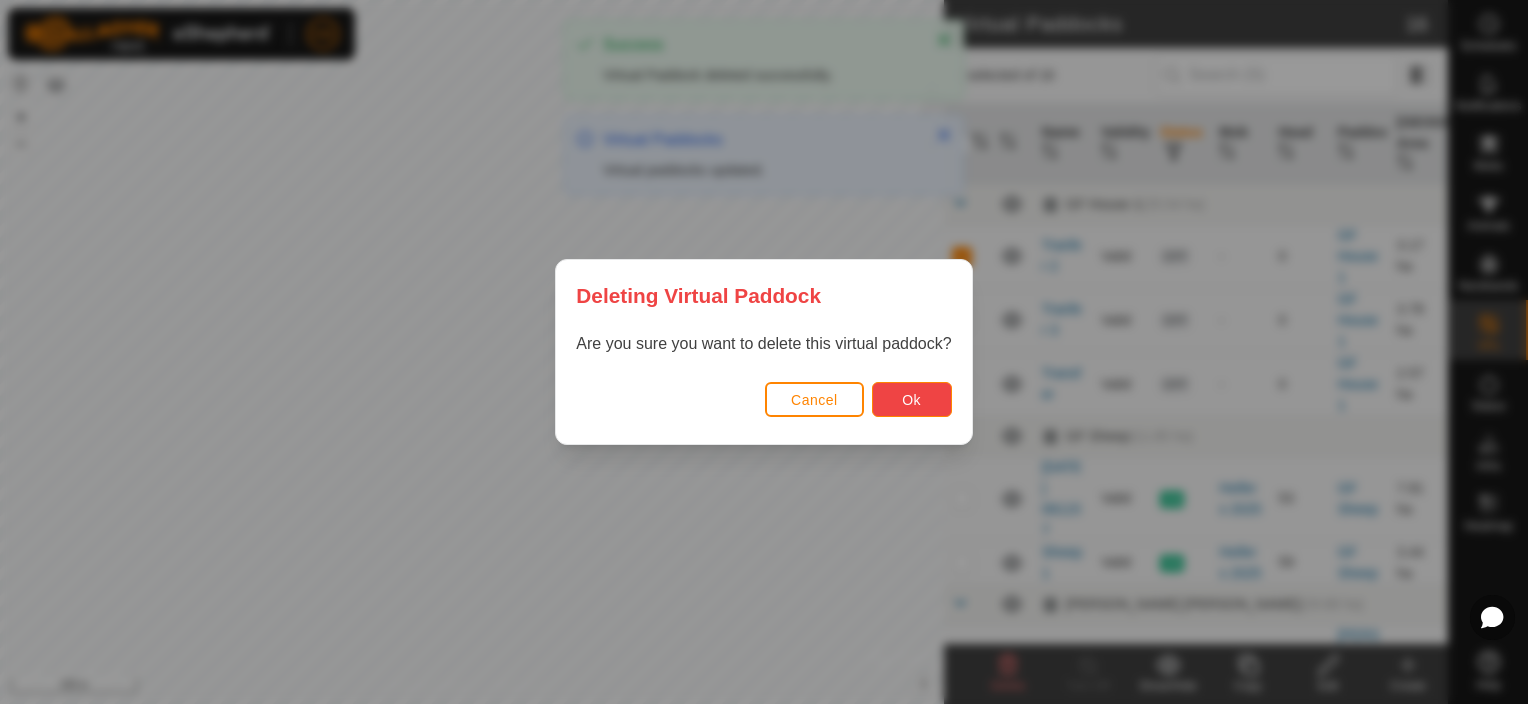click on "Ok" at bounding box center [912, 399] 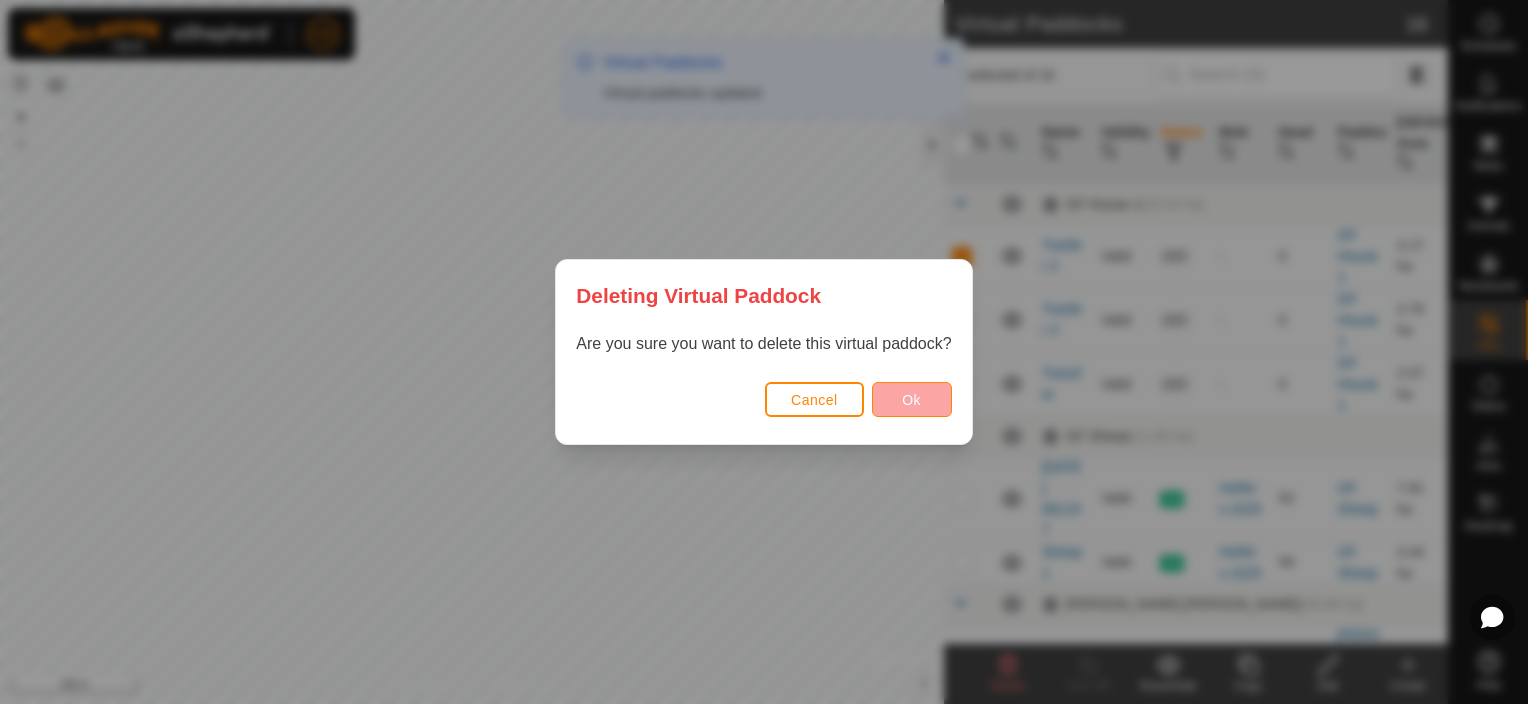 checkbox on "false" 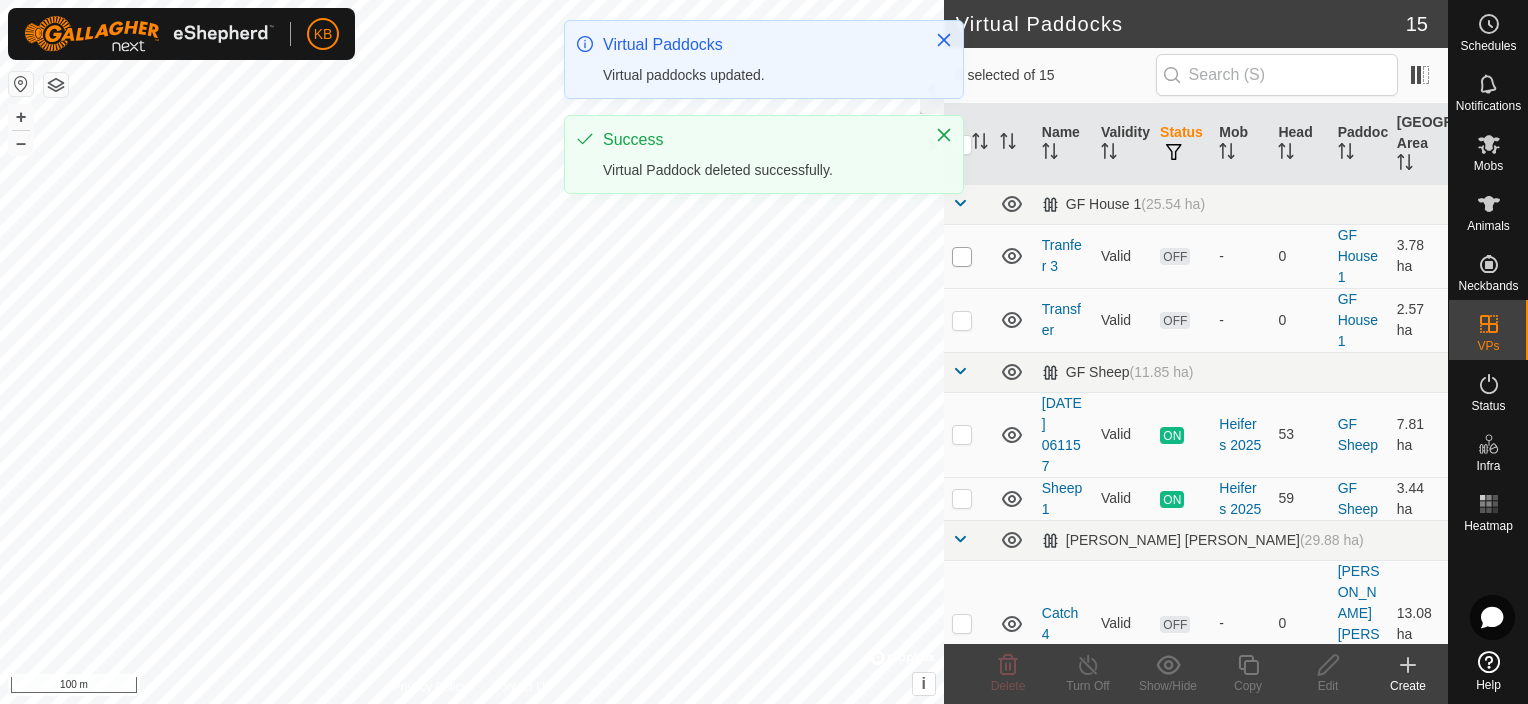 click at bounding box center [962, 257] 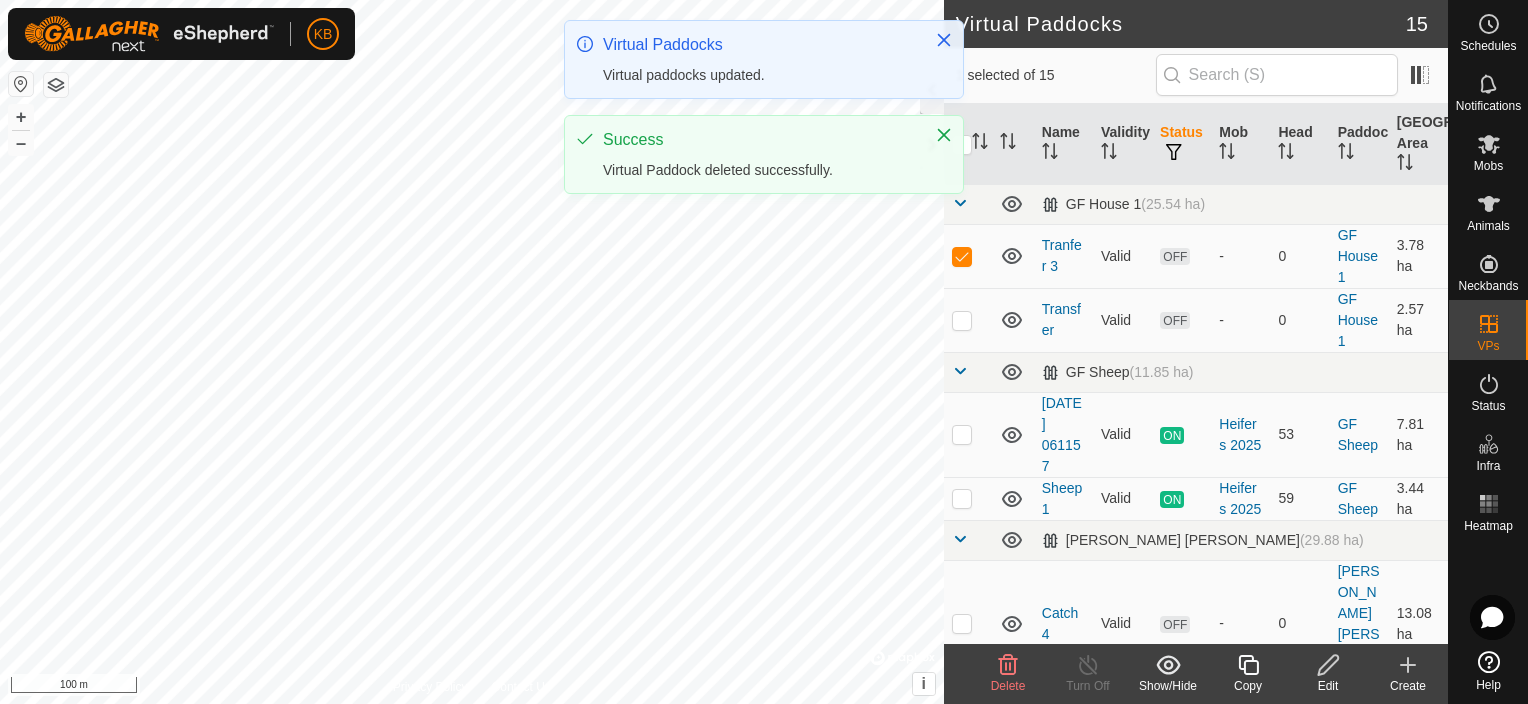 click 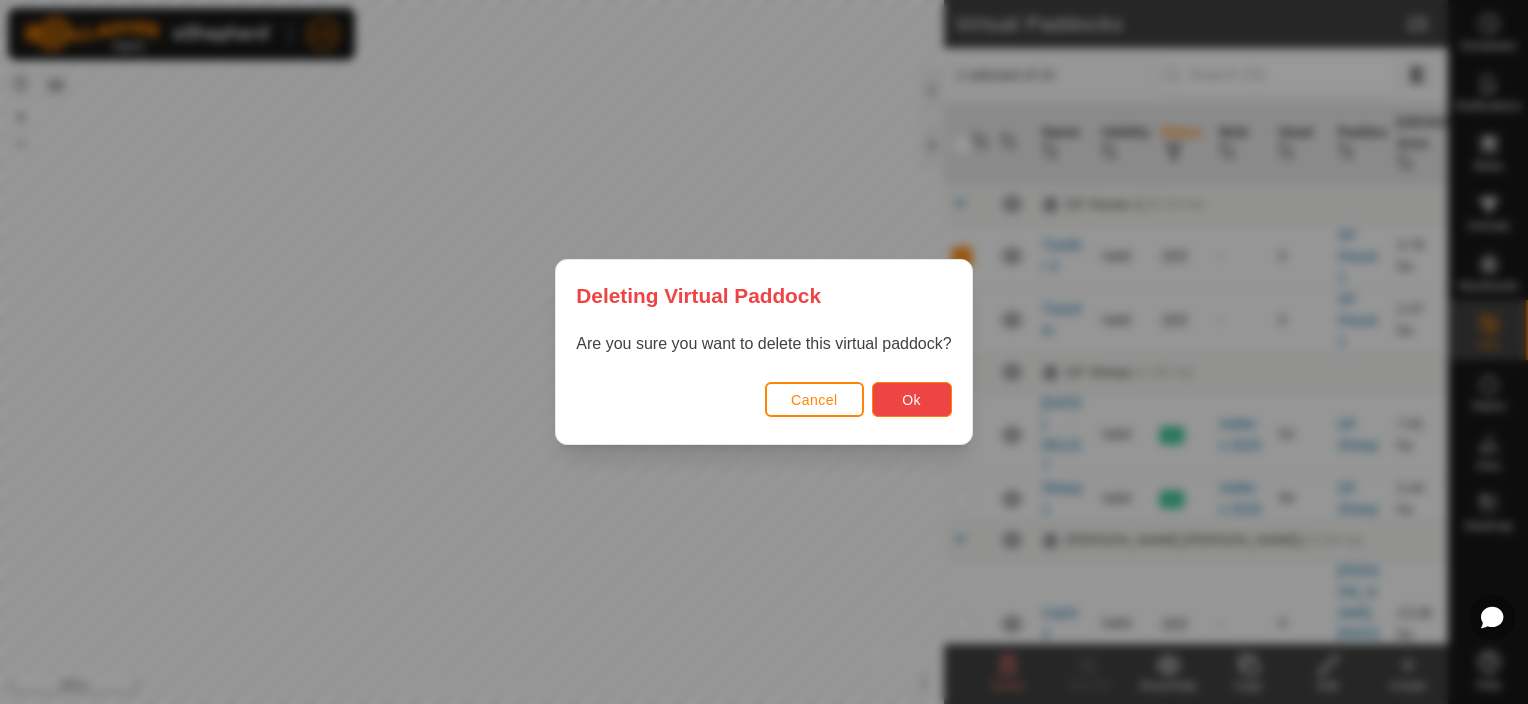click on "Ok" at bounding box center (912, 399) 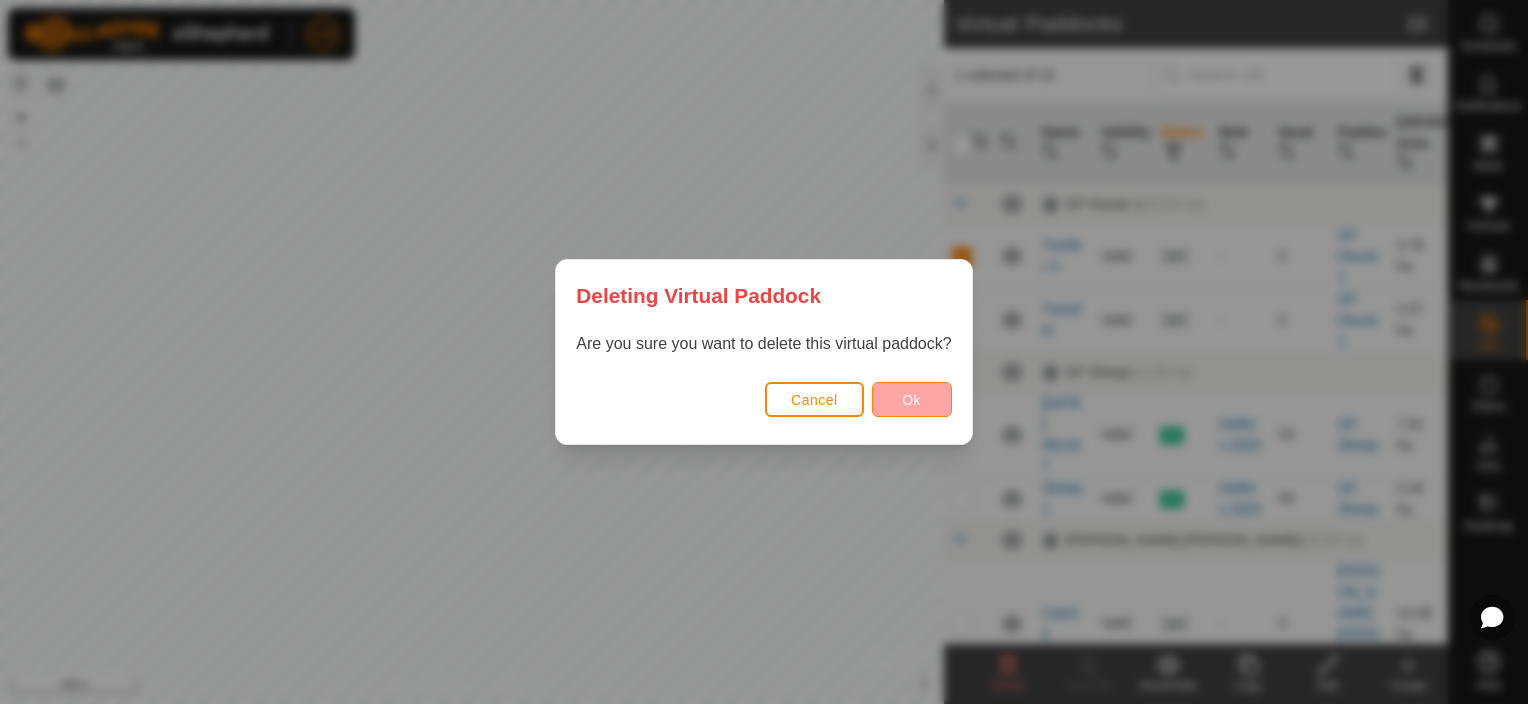 checkbox on "false" 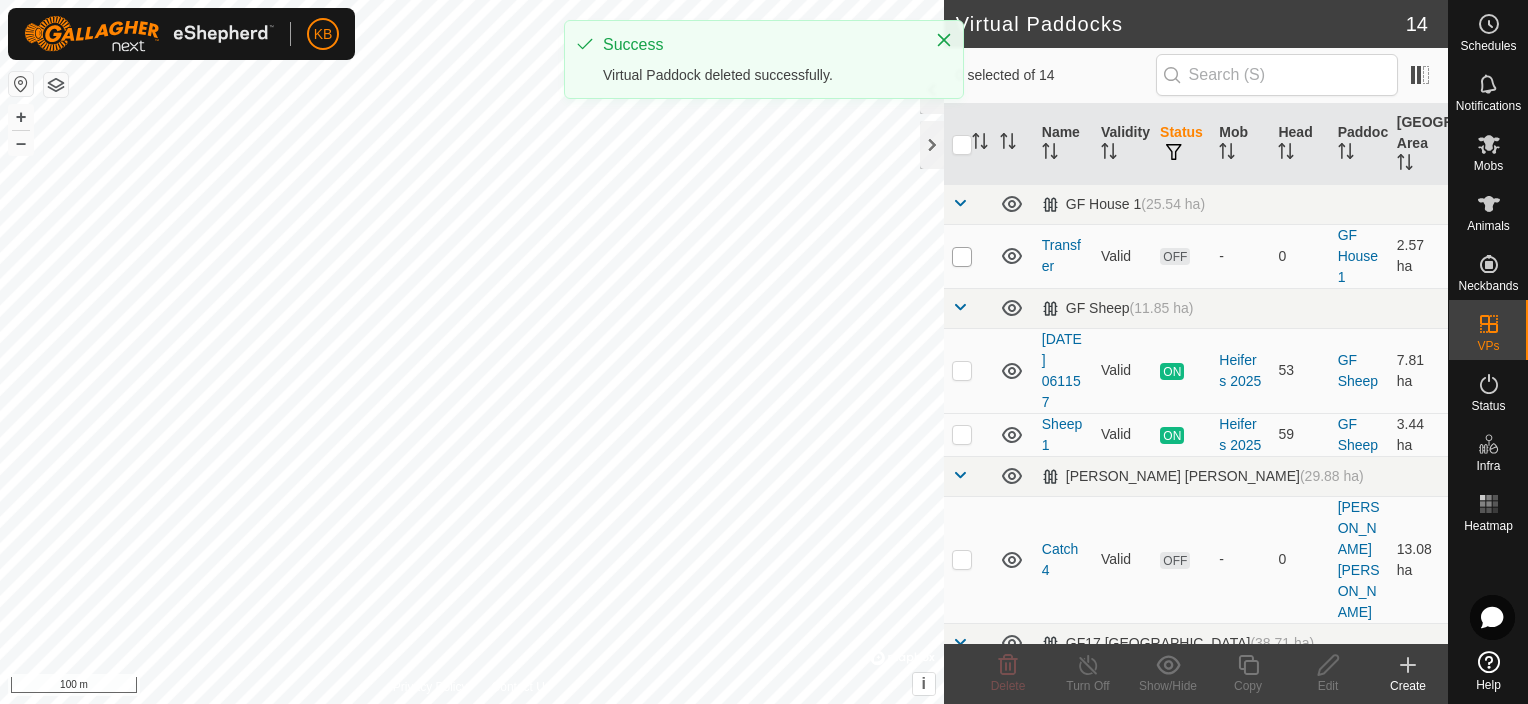 click at bounding box center [962, 257] 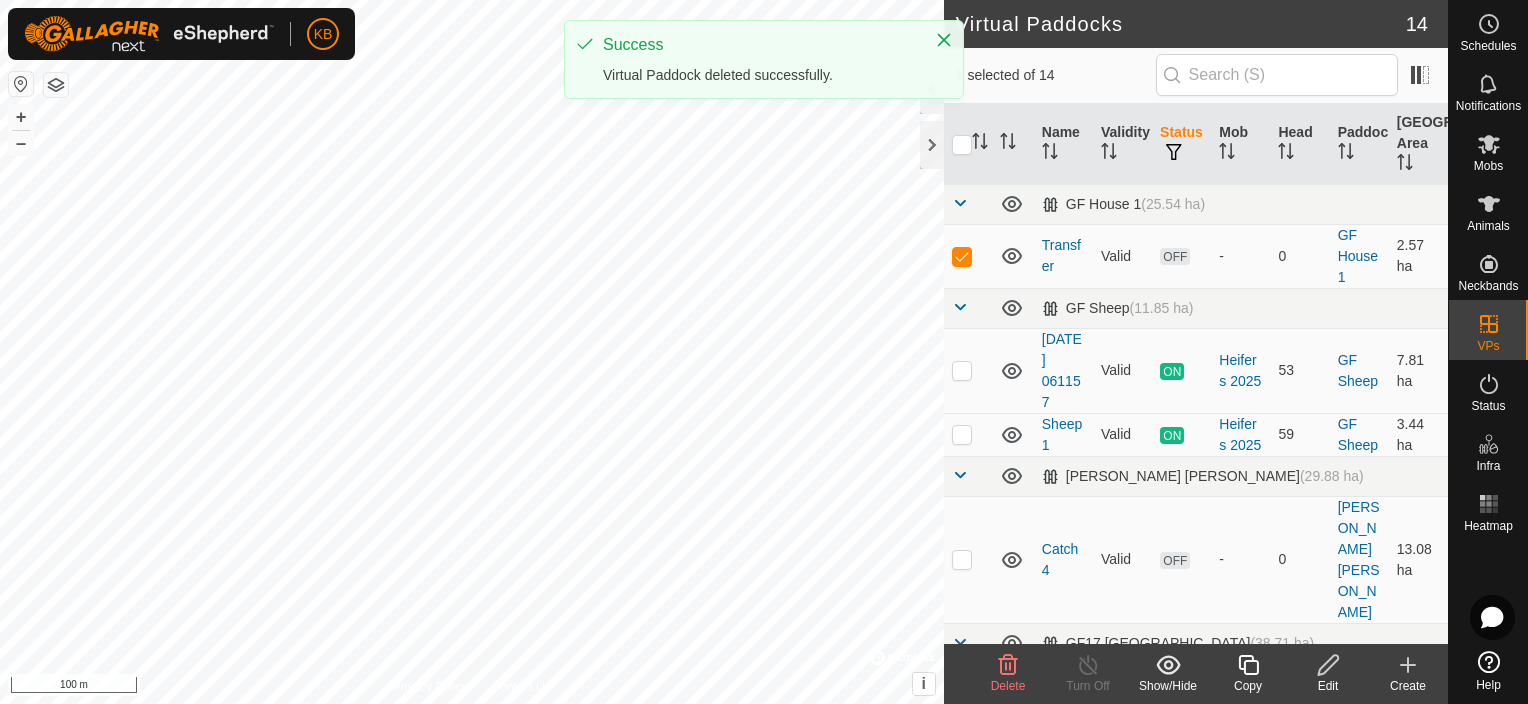 click 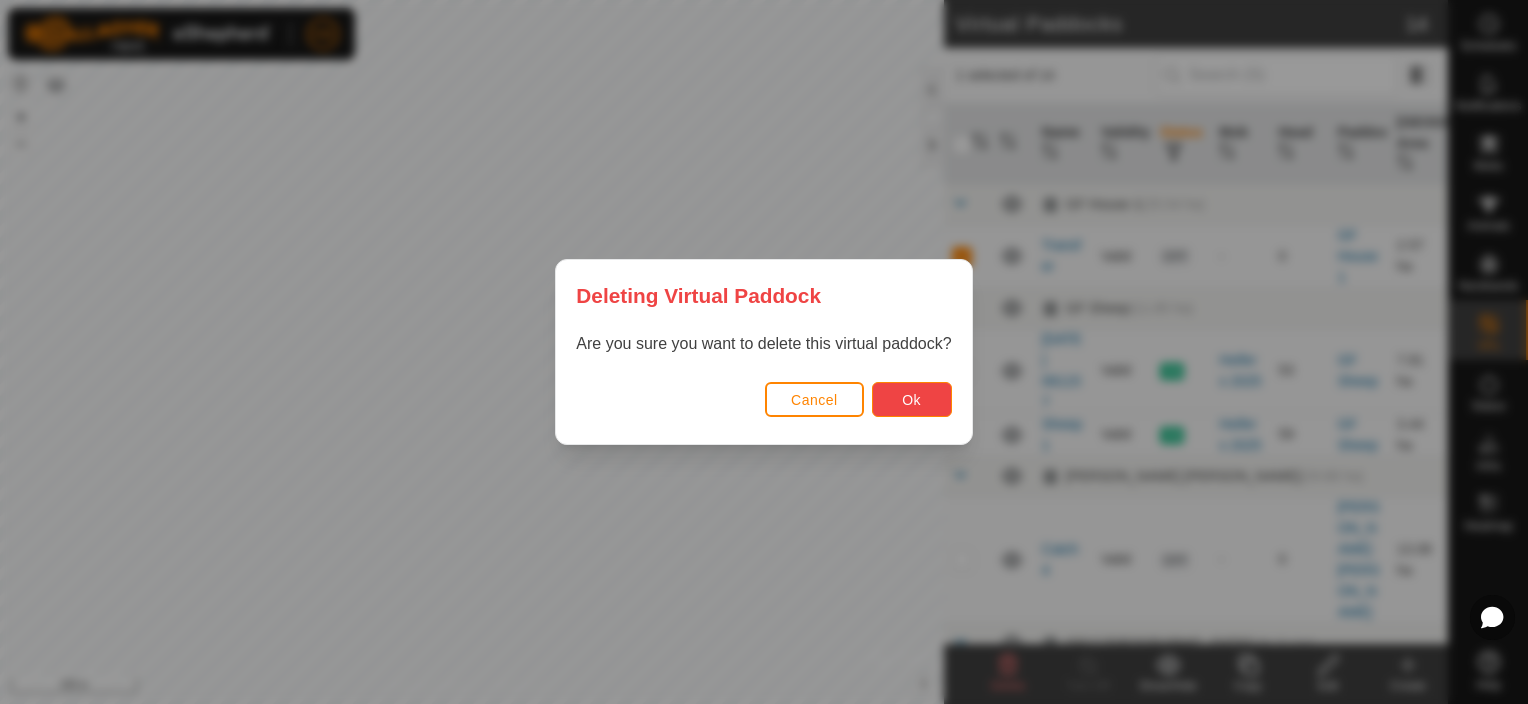click on "Ok" at bounding box center [911, 400] 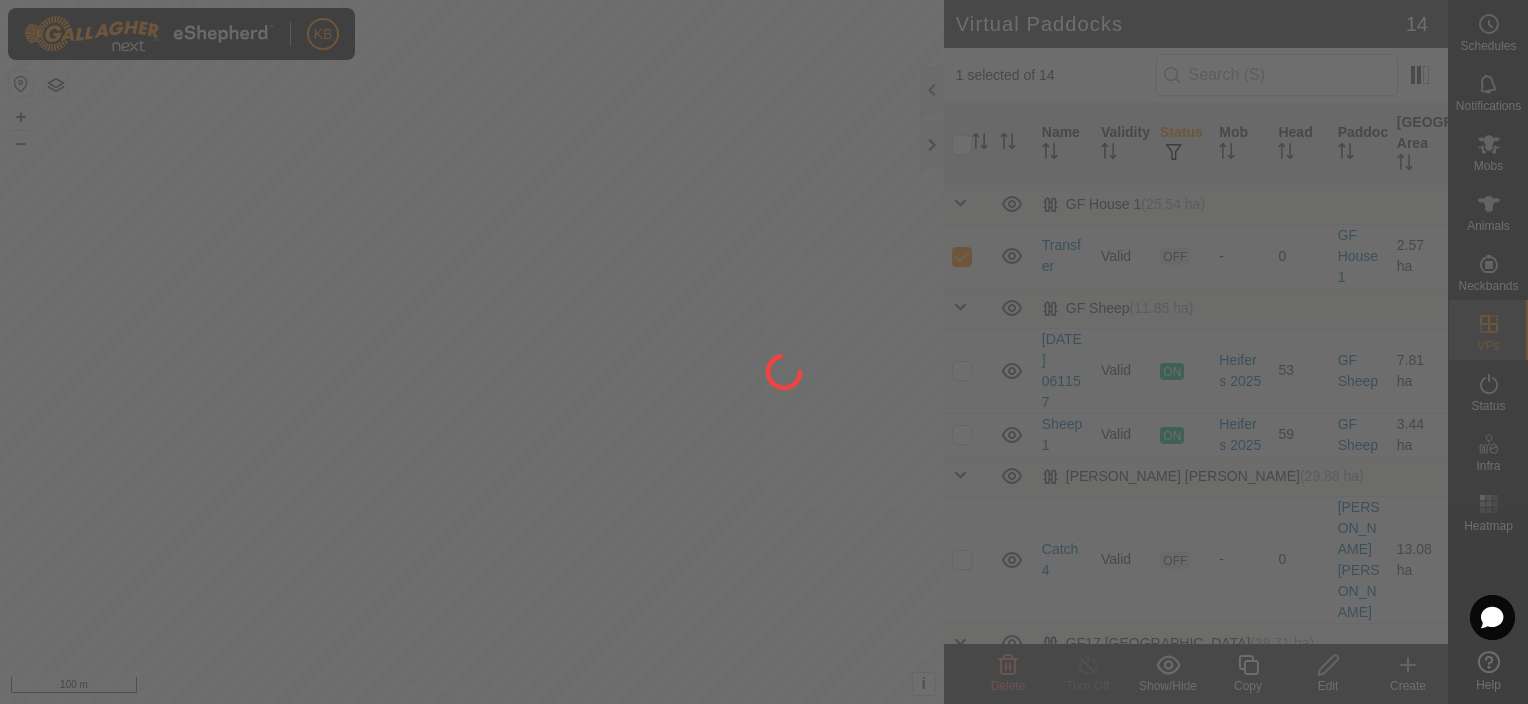 checkbox on "false" 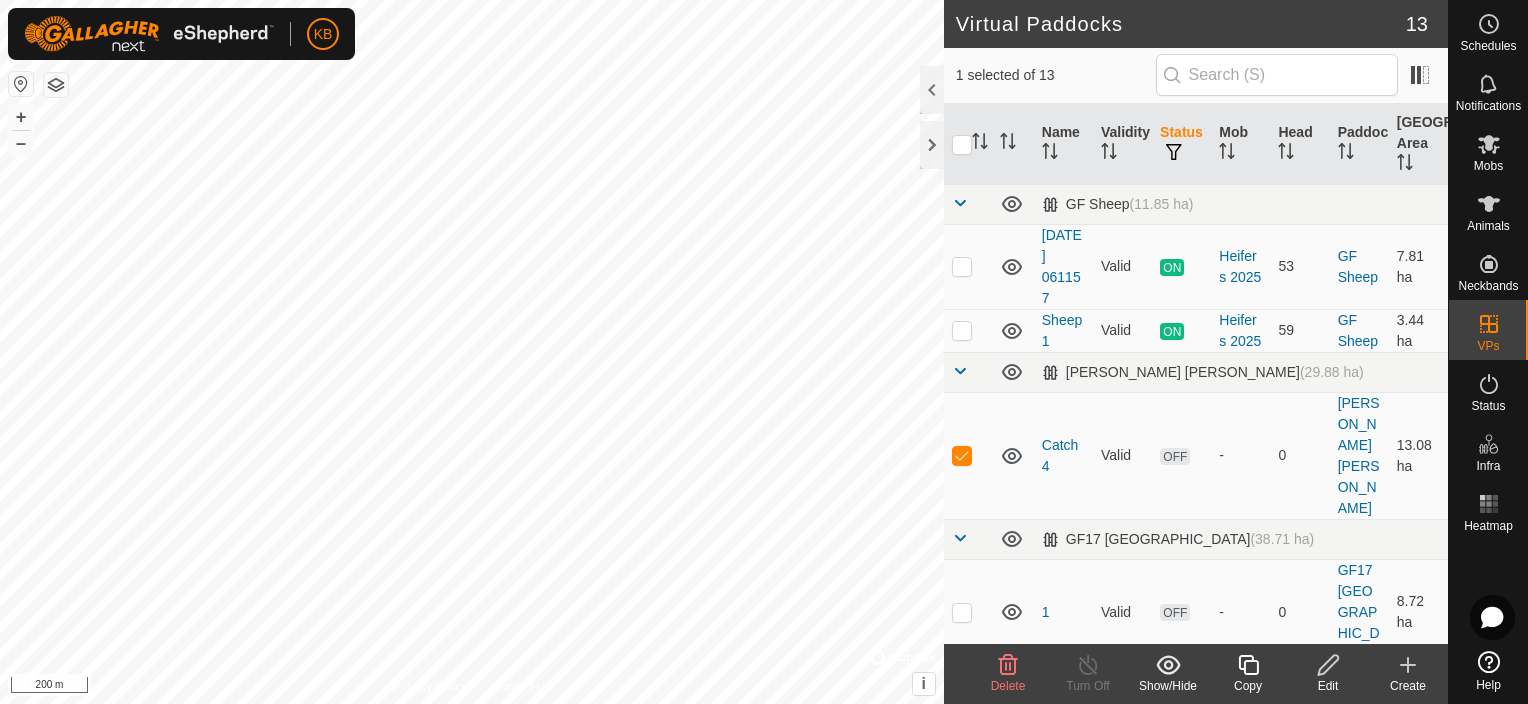 click 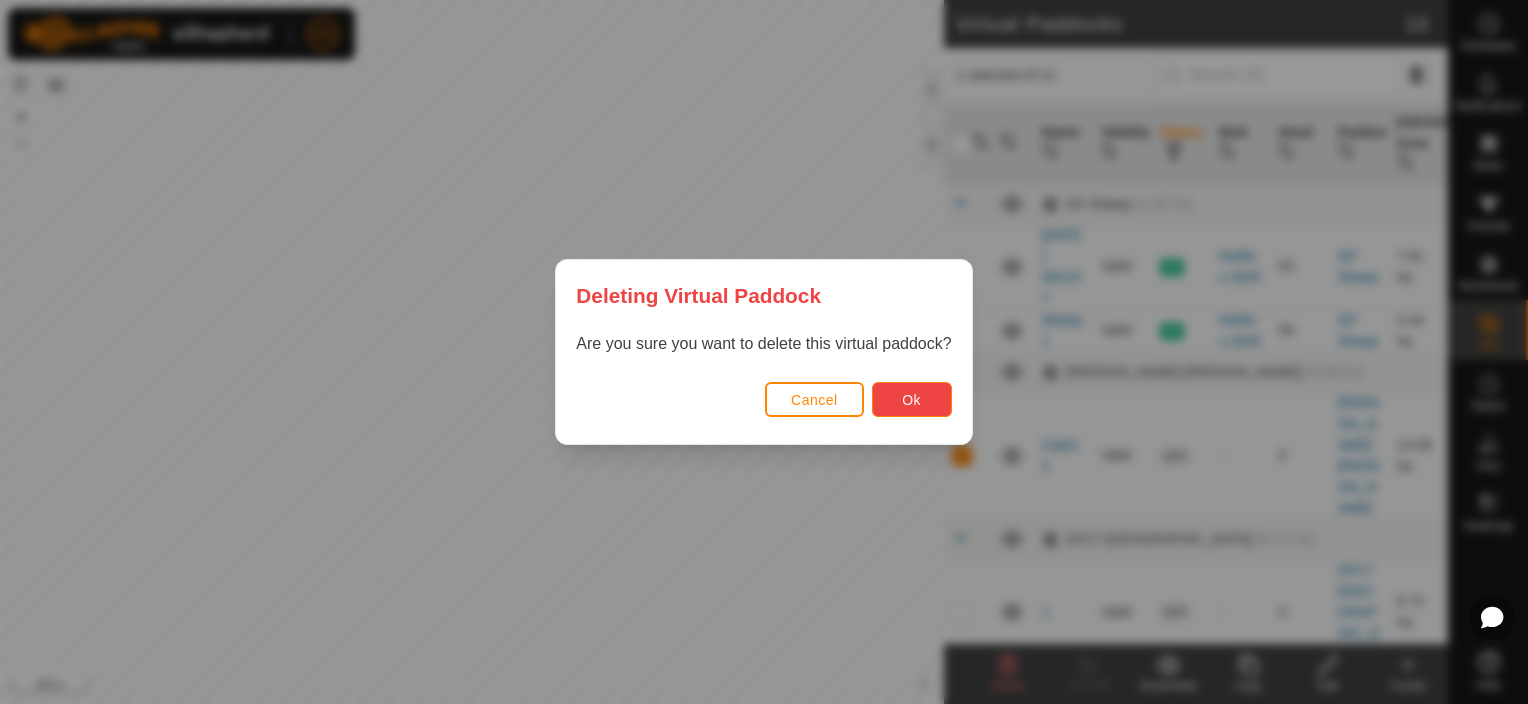 click on "Ok" at bounding box center [911, 400] 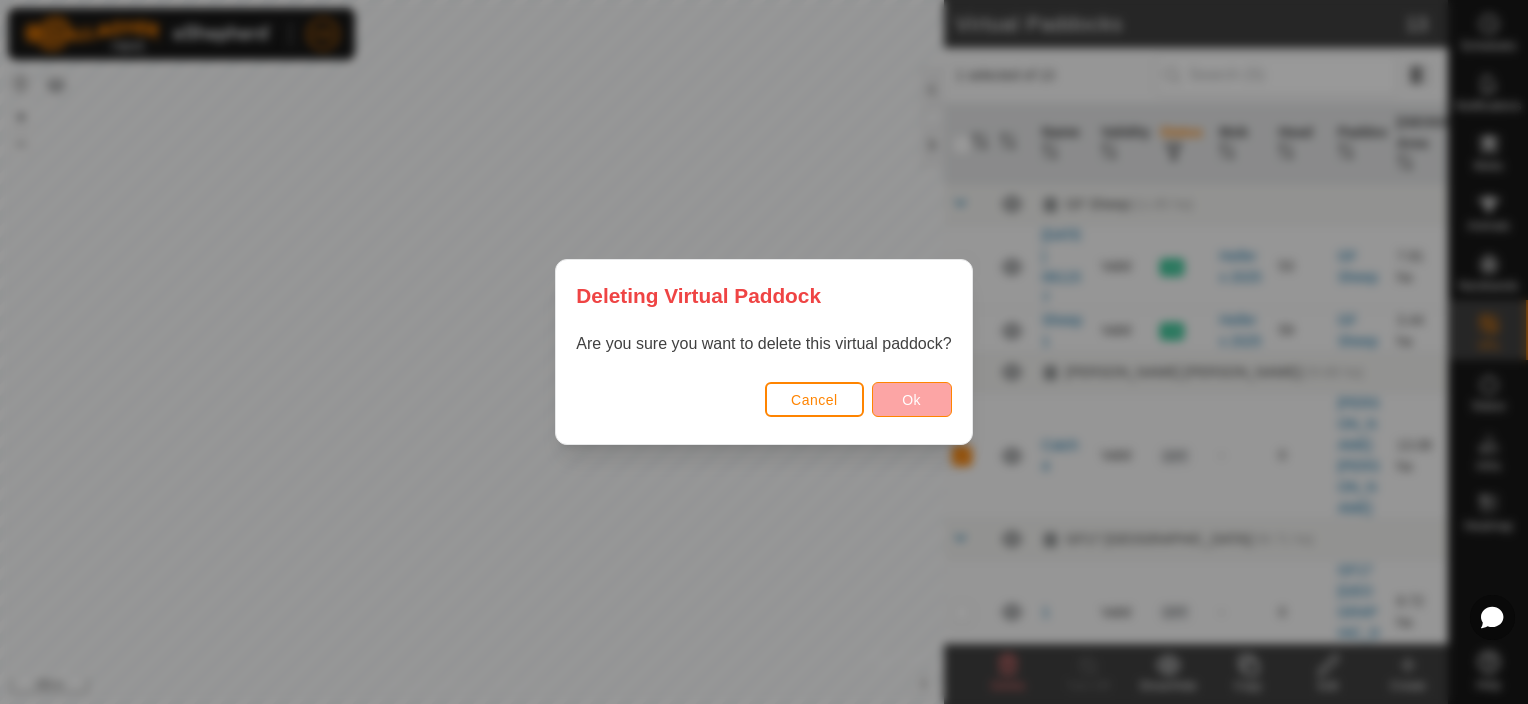 checkbox on "false" 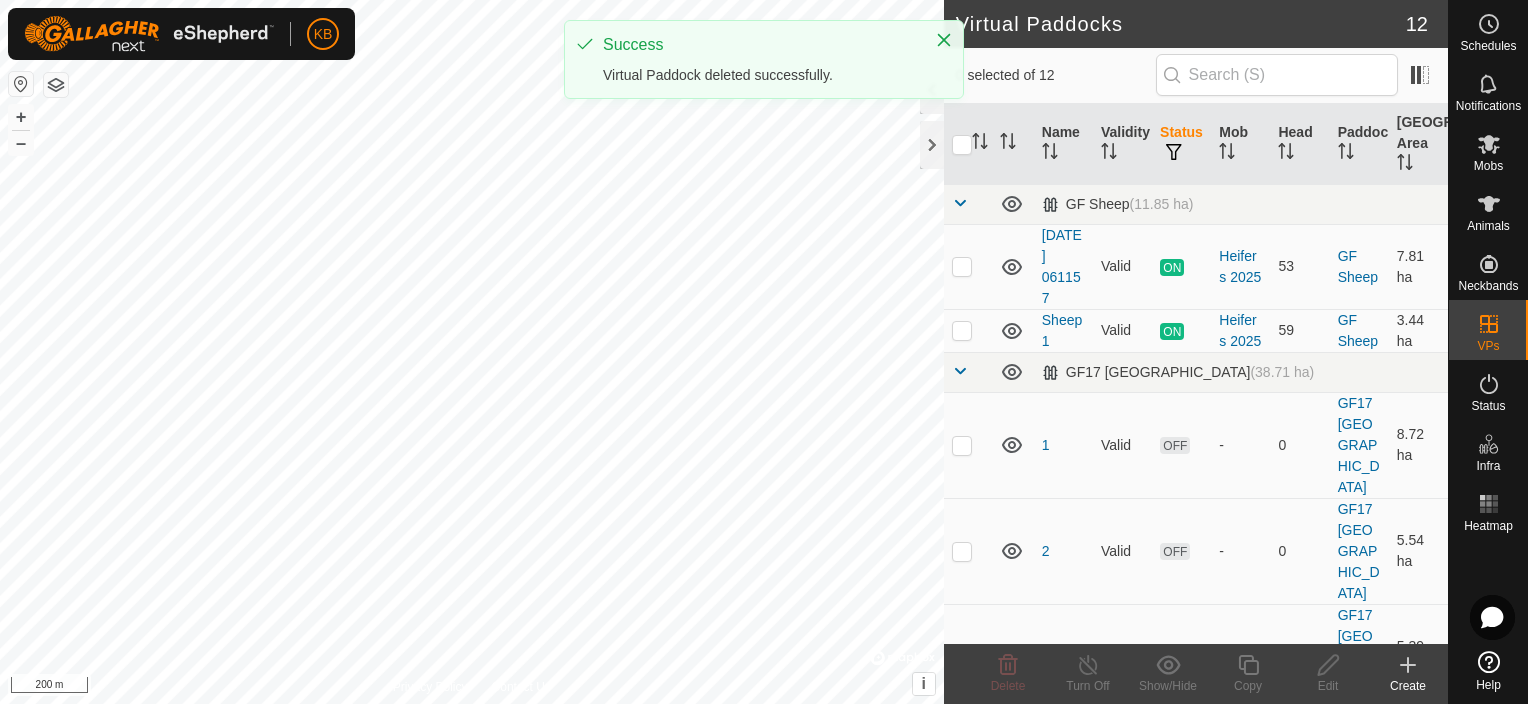 click on "Virtual Paddocks 12 0 selected of 12     Name   Validity   Status   Mob   Head   Paddock   Grazing Area   GF Sheep   (11.85 ha) 2025-06-09 061157  Valid  ON  Heifers 2025   53   GF Sheep   7.81 ha  Sheep 1  Valid  ON  Heifers 2025   59   GF Sheep   3.44 ha   GF17 Western Creek Rd c   (38.71 ha) 1  Valid  OFF  -   0   GF17 Western Creek Rd c   8.72 ha  2  Valid  OFF  -   0   GF17 Western Creek Rd c   5.54 ha  3  Valid  OFF  -   0   GF17 Western Creek Rd c   5.39 ha  4  Valid  OFF  -   0   GF17 Western Creek Rd c   7.39 ha  5  Valid  OFF  -   0   GF17 Western Creek Rd c   6.12 ha  6  Valid  OFF  -   0   GF17 Western Creek Rd c   5.97 ha  7  Valid  OFF  -   0   GF17 Western Creek Rd c   4.17 ha  8  Valid  OFF  -   0   GF17 Western Creek Rd c   4.56 ha  9  Valid  OFF  -   0   GF17 Western Creek Rd c   4.61 ha  Small 2  Valid  OFF  -   0   GF17 Western Creek Rd c   6.8 ha  Delete  Turn Off   Show/Hide   Copy   Edit   Create  Privacy Policy Contact Us
GF WC Training 2
Type:   trough
+" 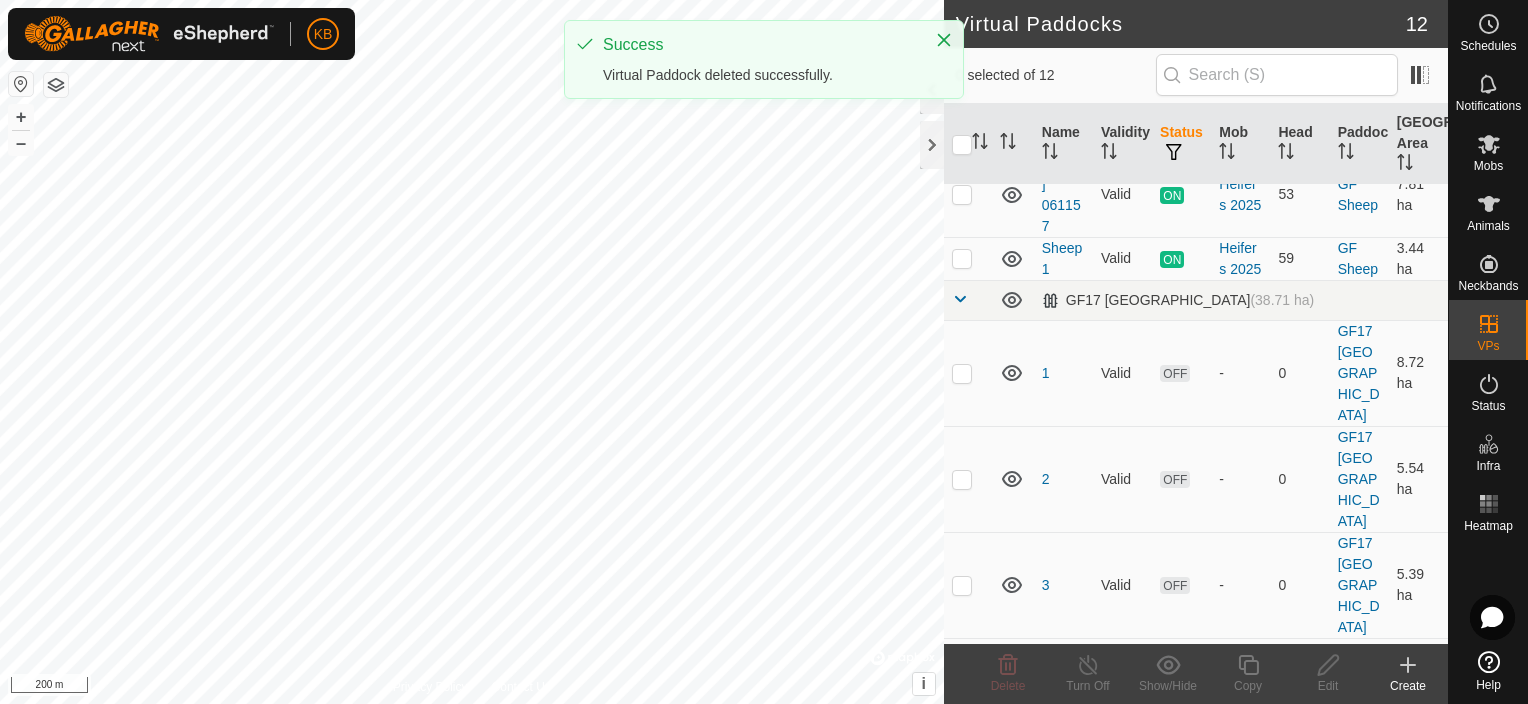 scroll, scrollTop: 100, scrollLeft: 0, axis: vertical 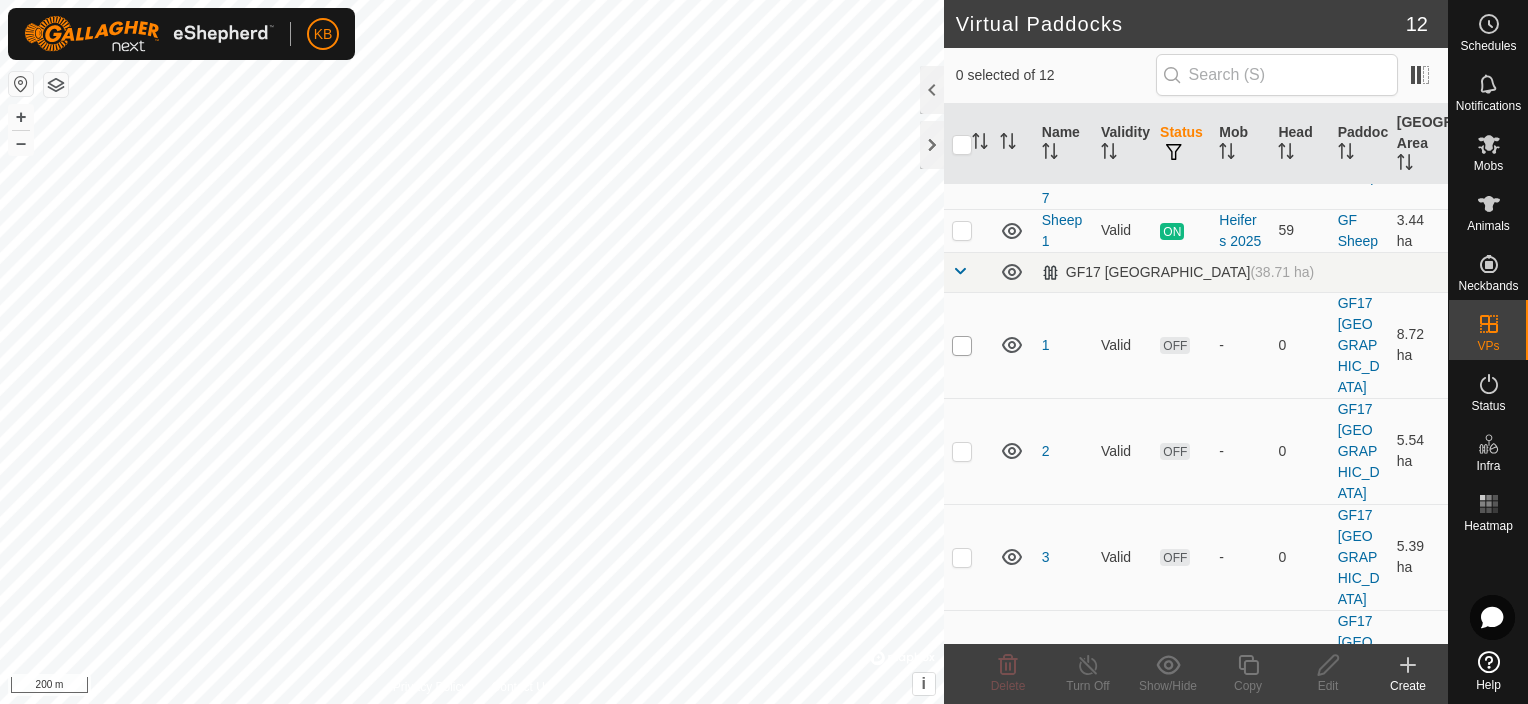 click at bounding box center (962, 346) 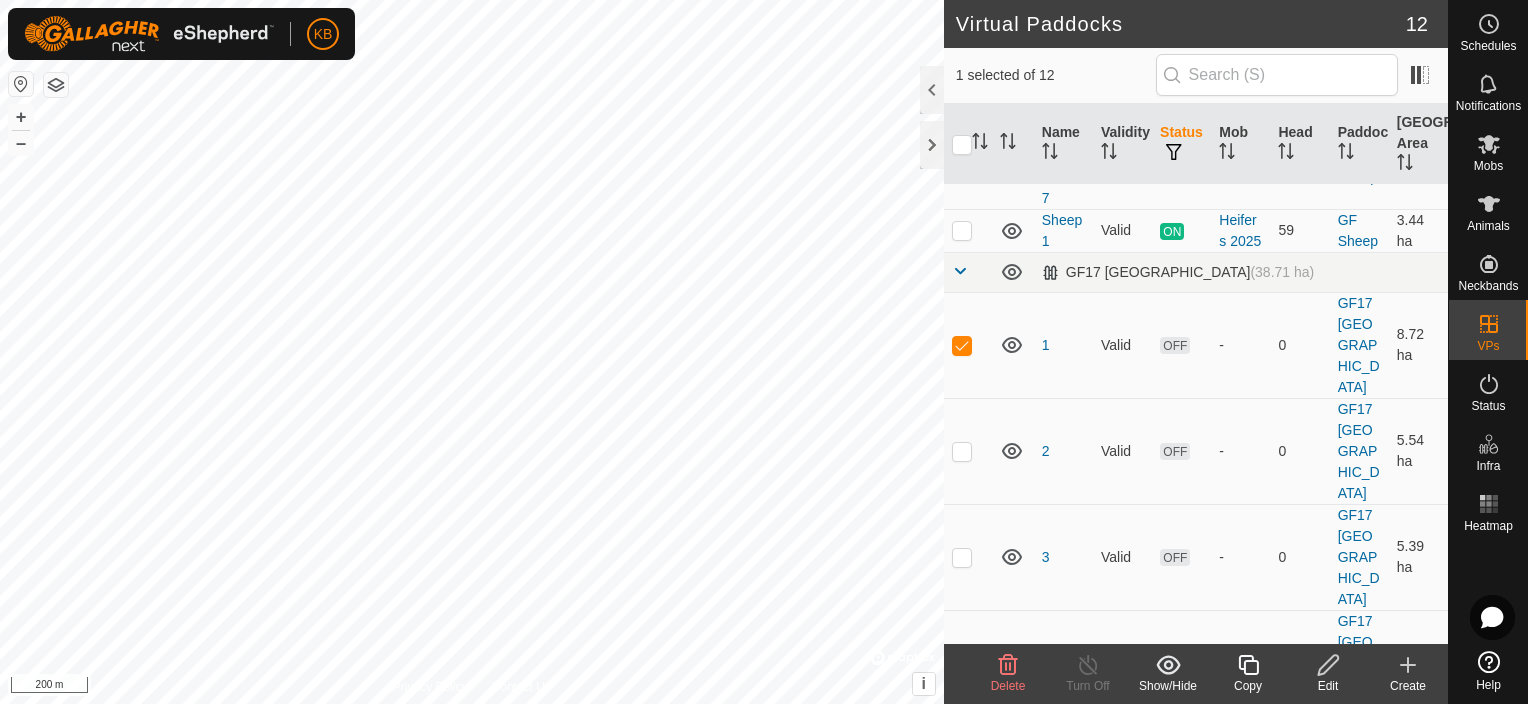 click on "Delete" 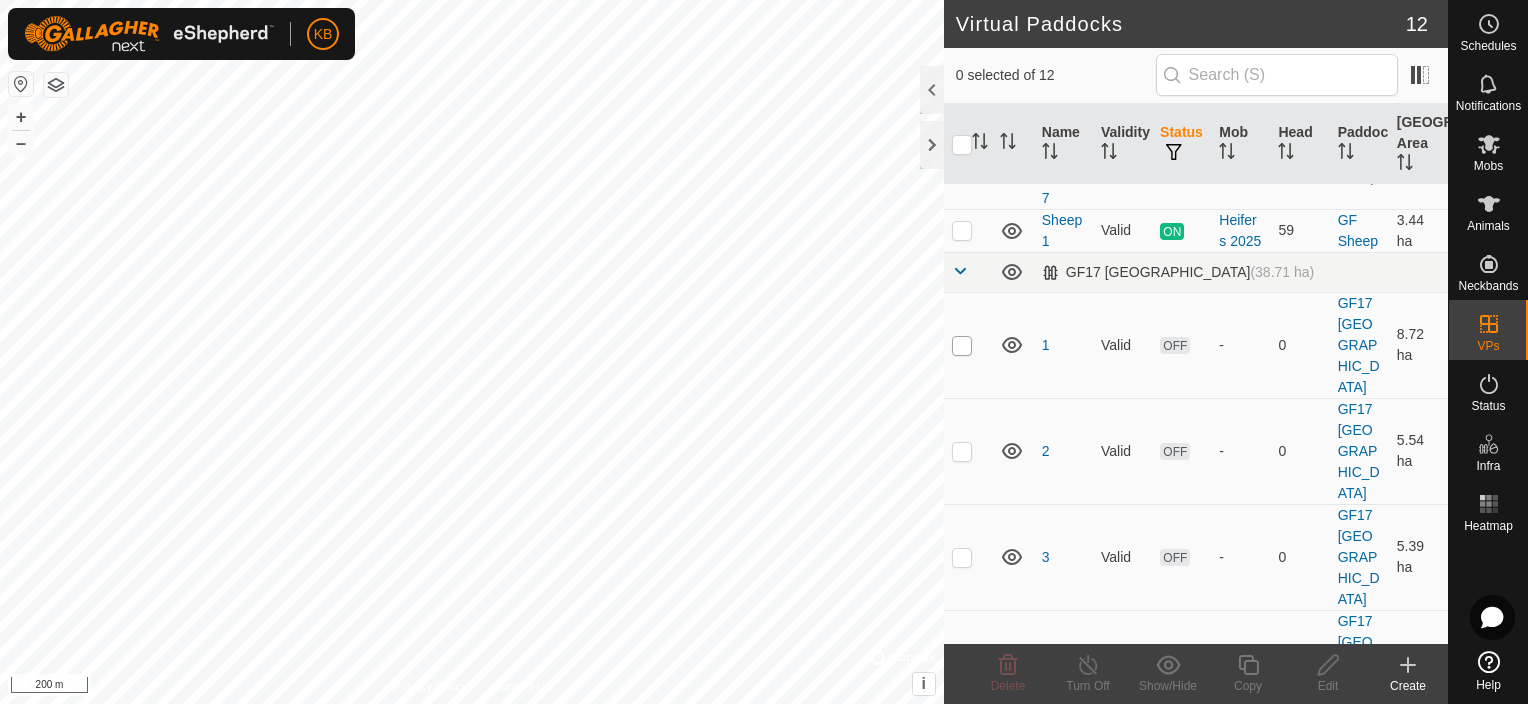 click at bounding box center [962, 346] 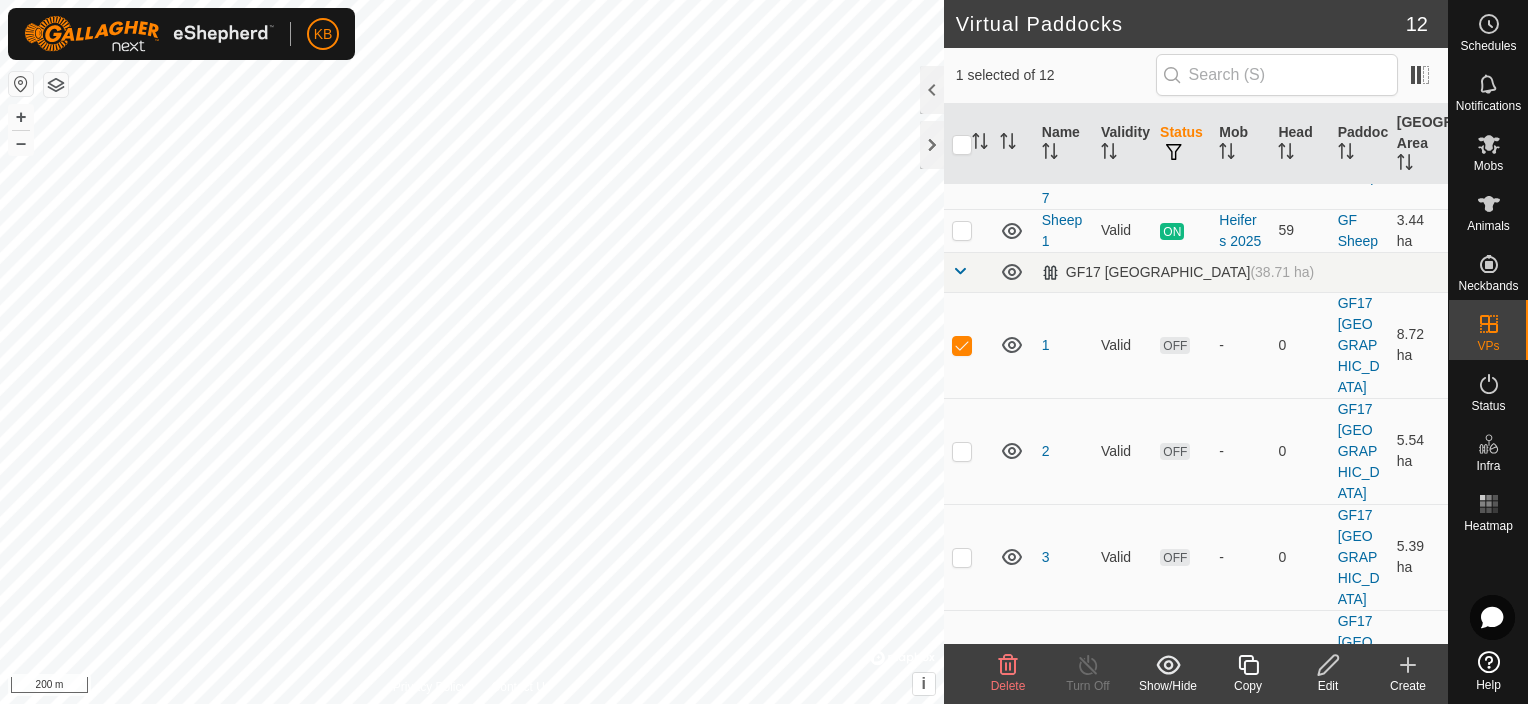 click 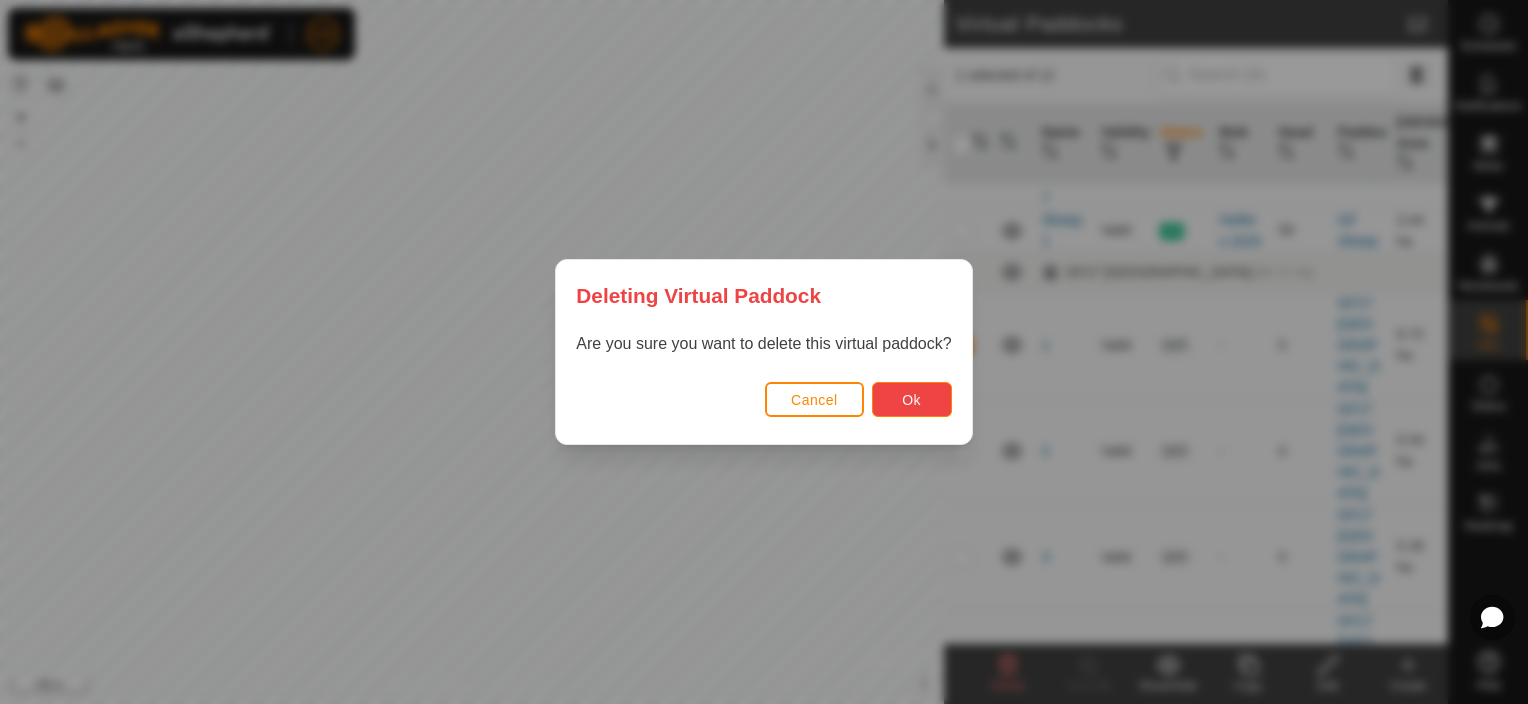 click on "Ok" at bounding box center [912, 399] 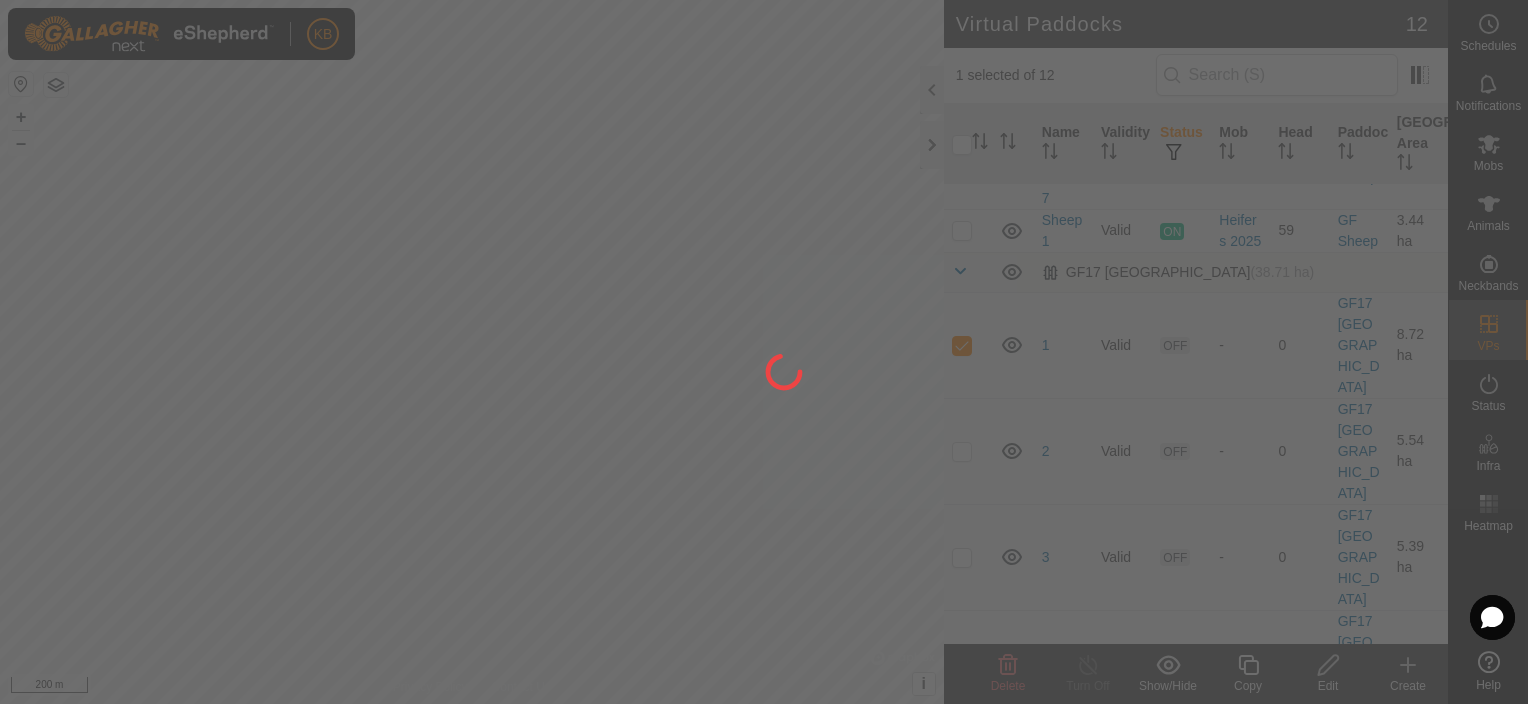 checkbox on "false" 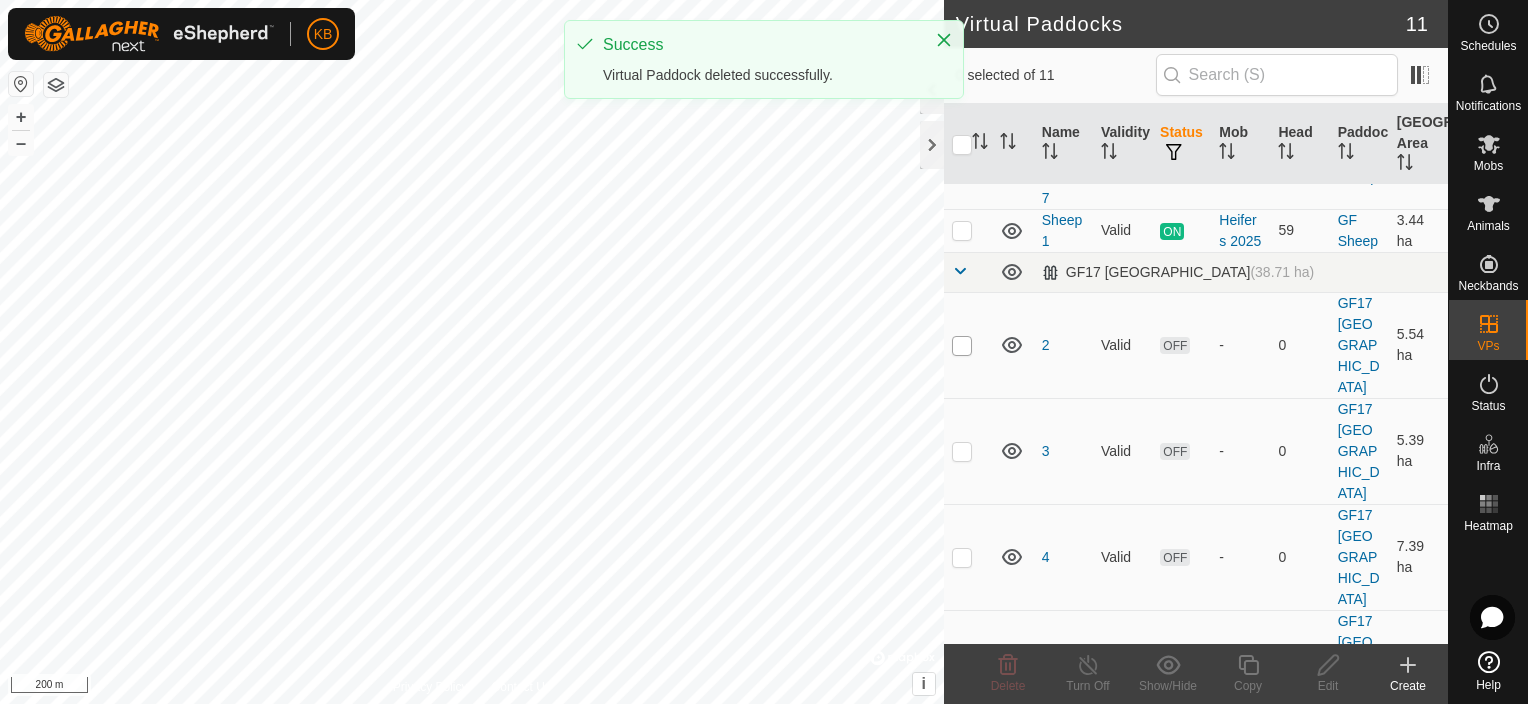 click at bounding box center [962, 346] 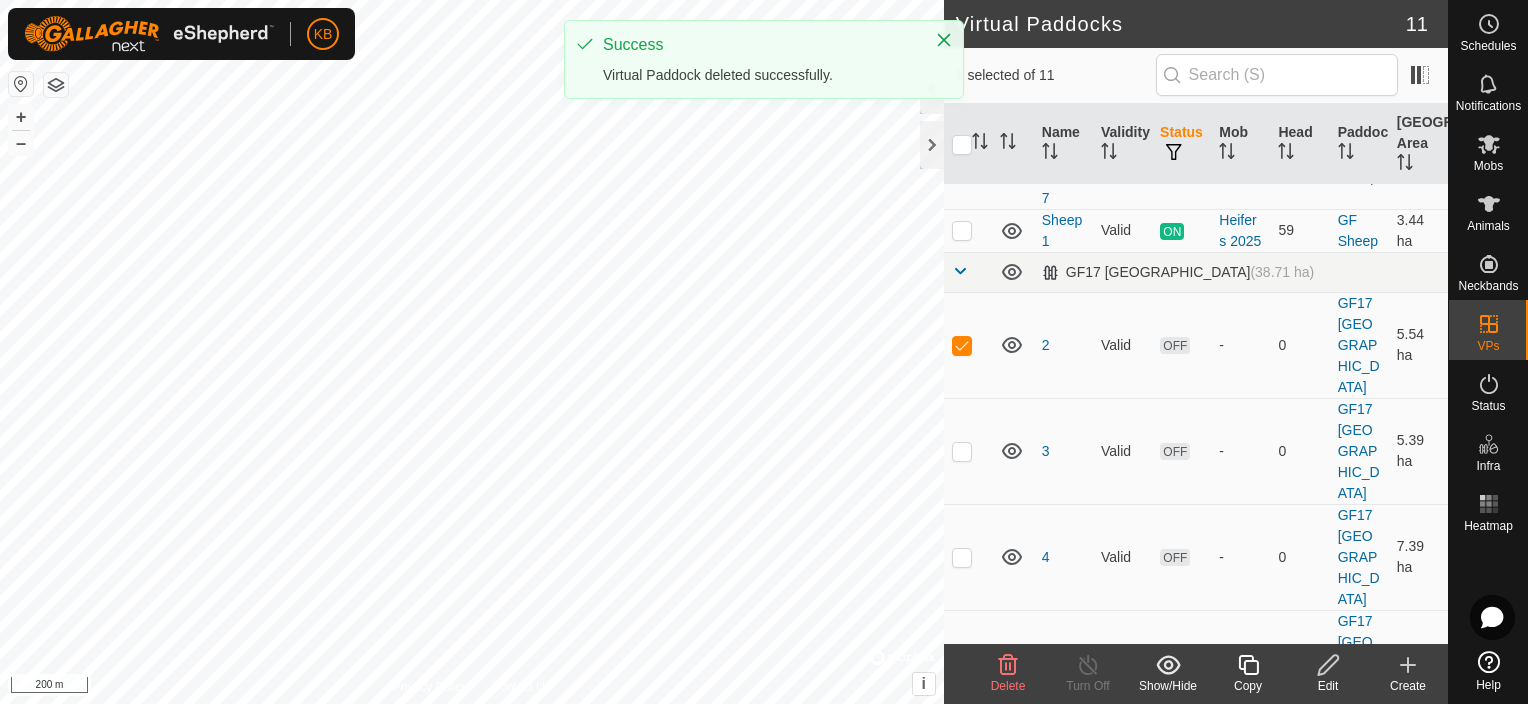 click 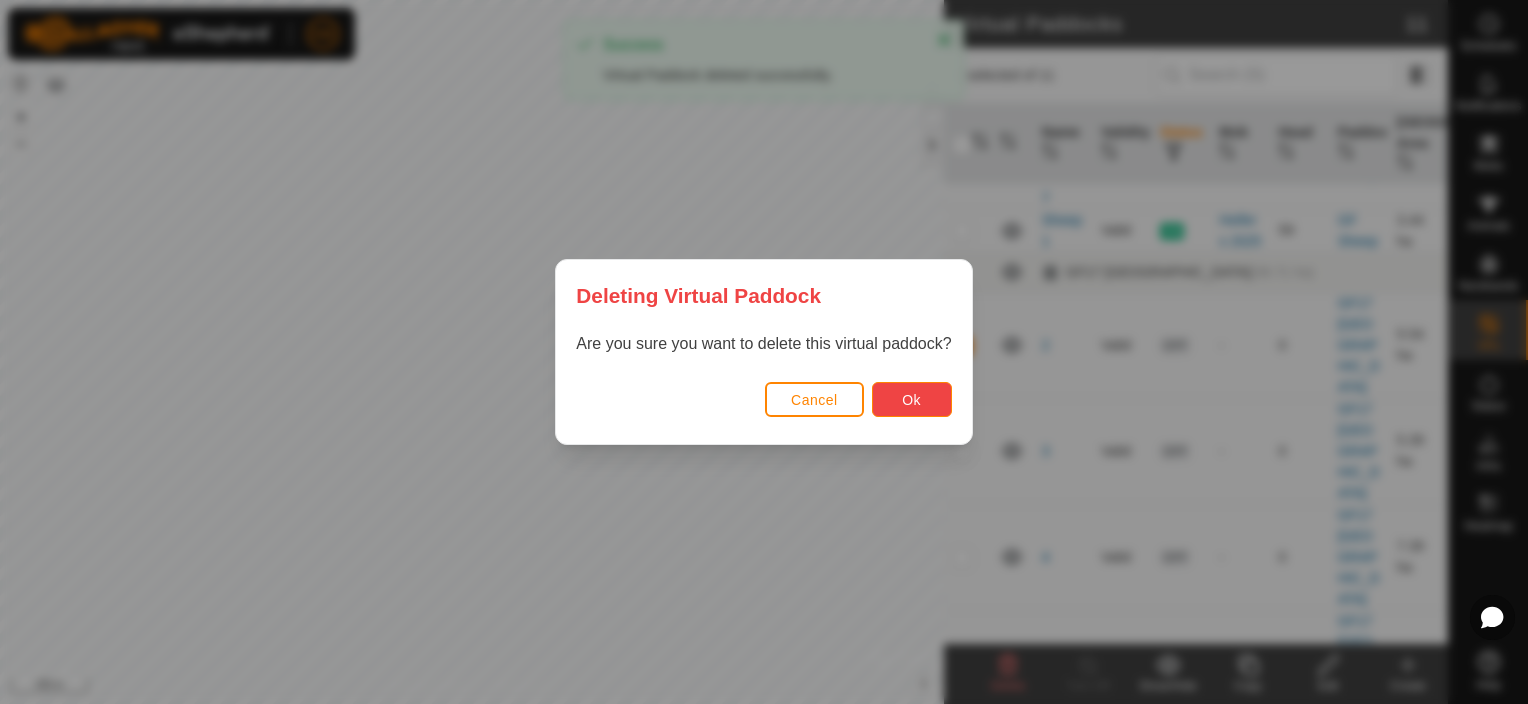 click on "Ok" at bounding box center [911, 400] 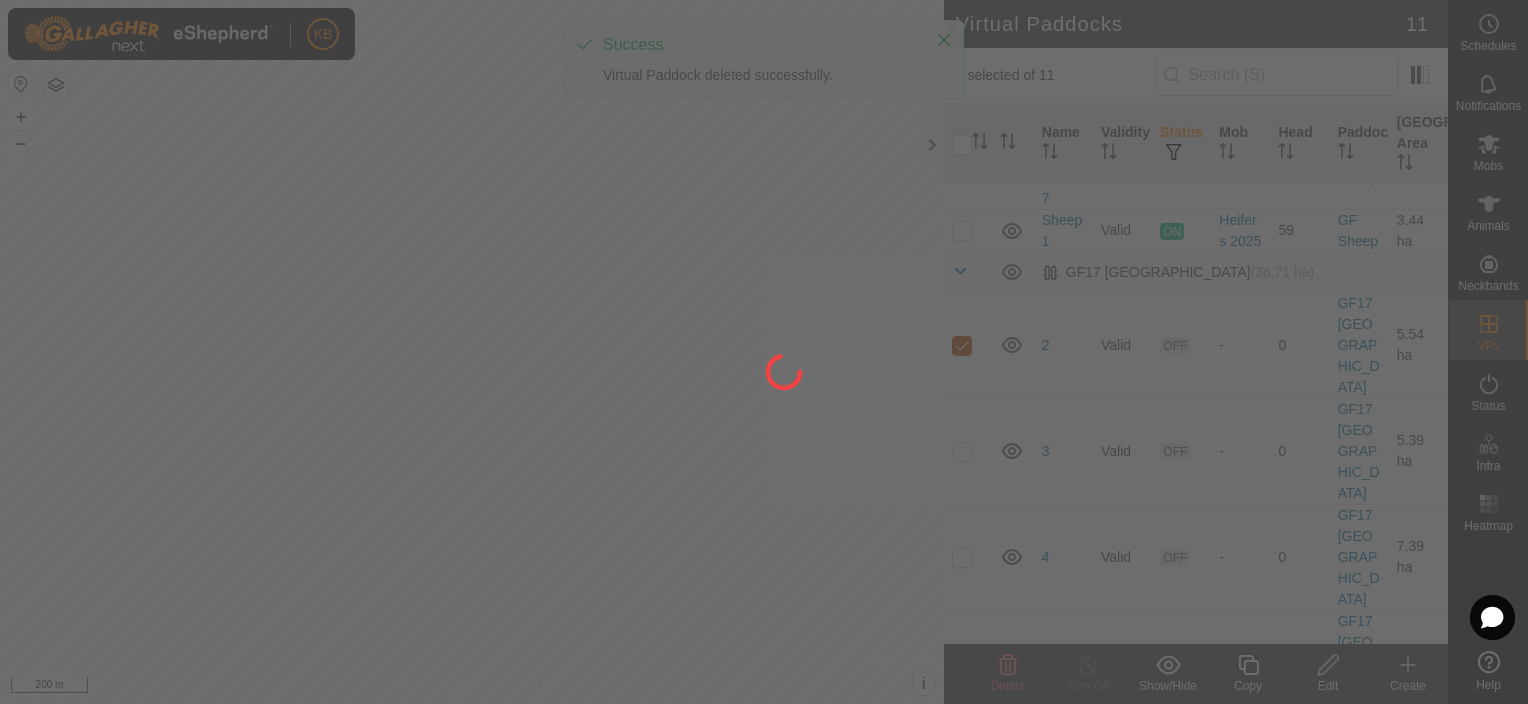 checkbox on "false" 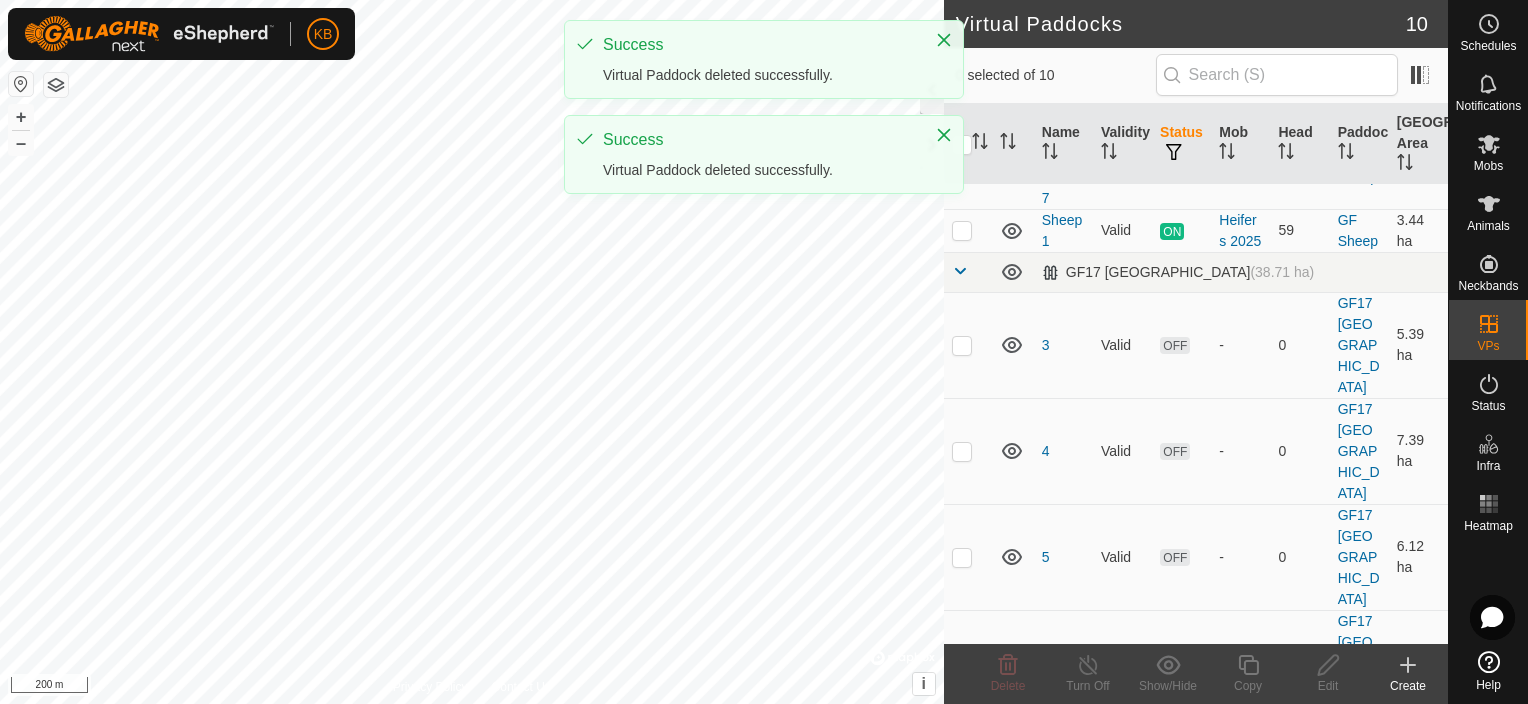 click at bounding box center [962, 346] 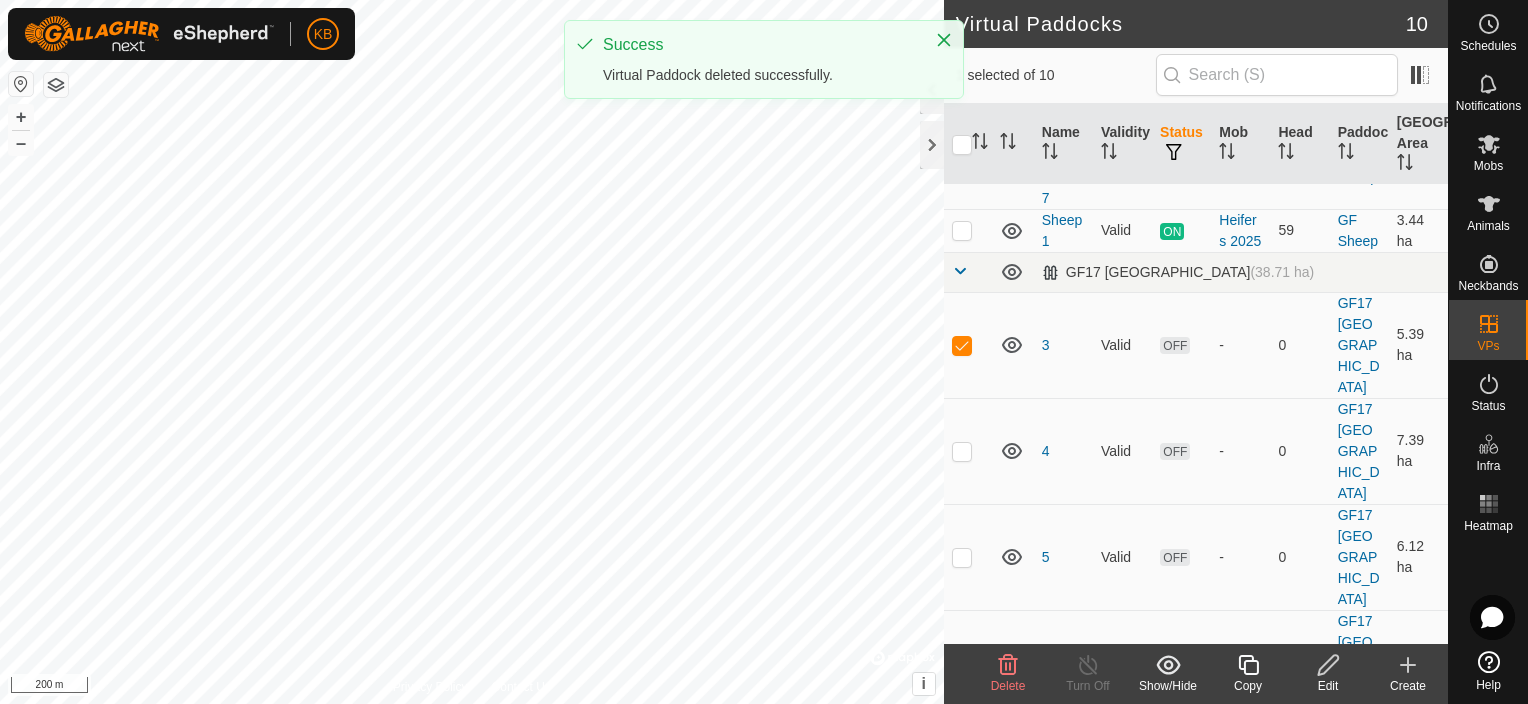 click 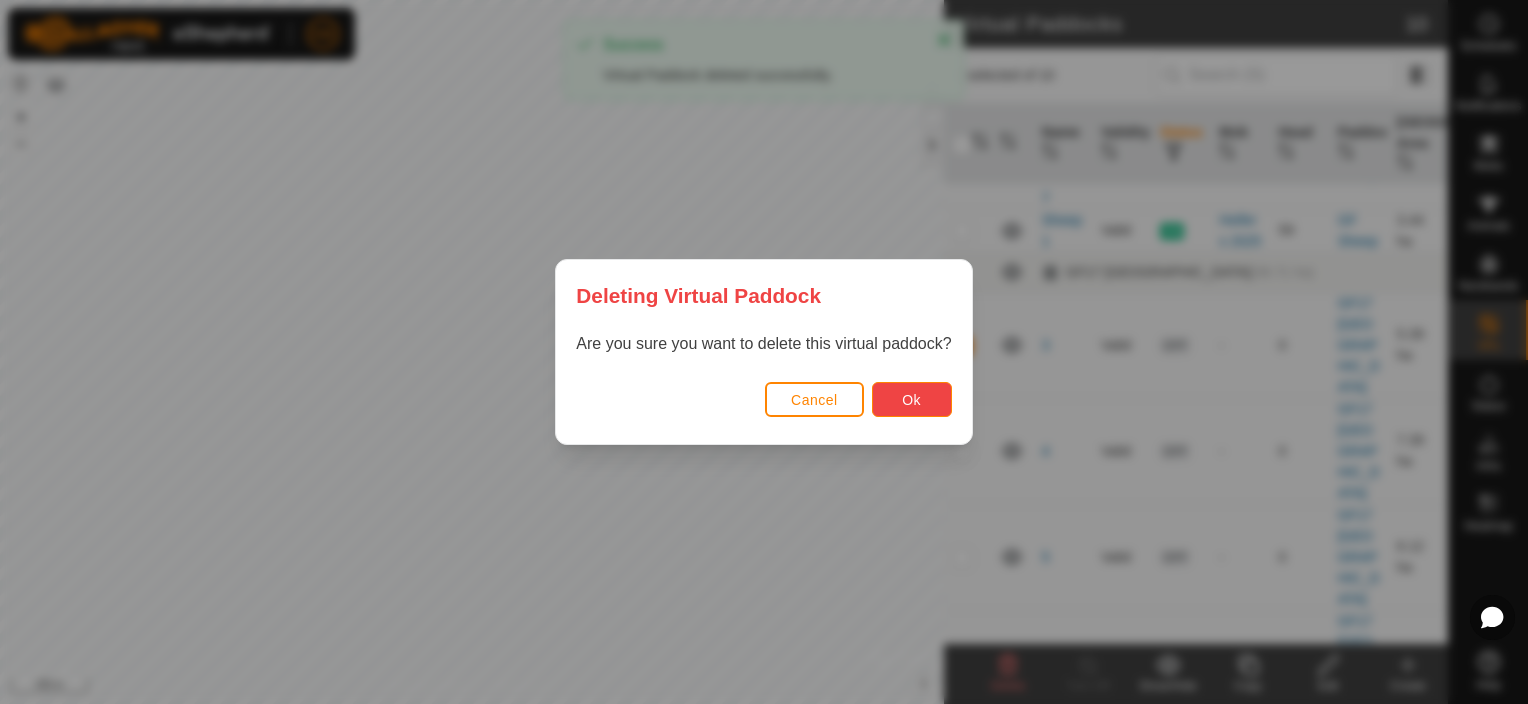 click on "Ok" at bounding box center (911, 400) 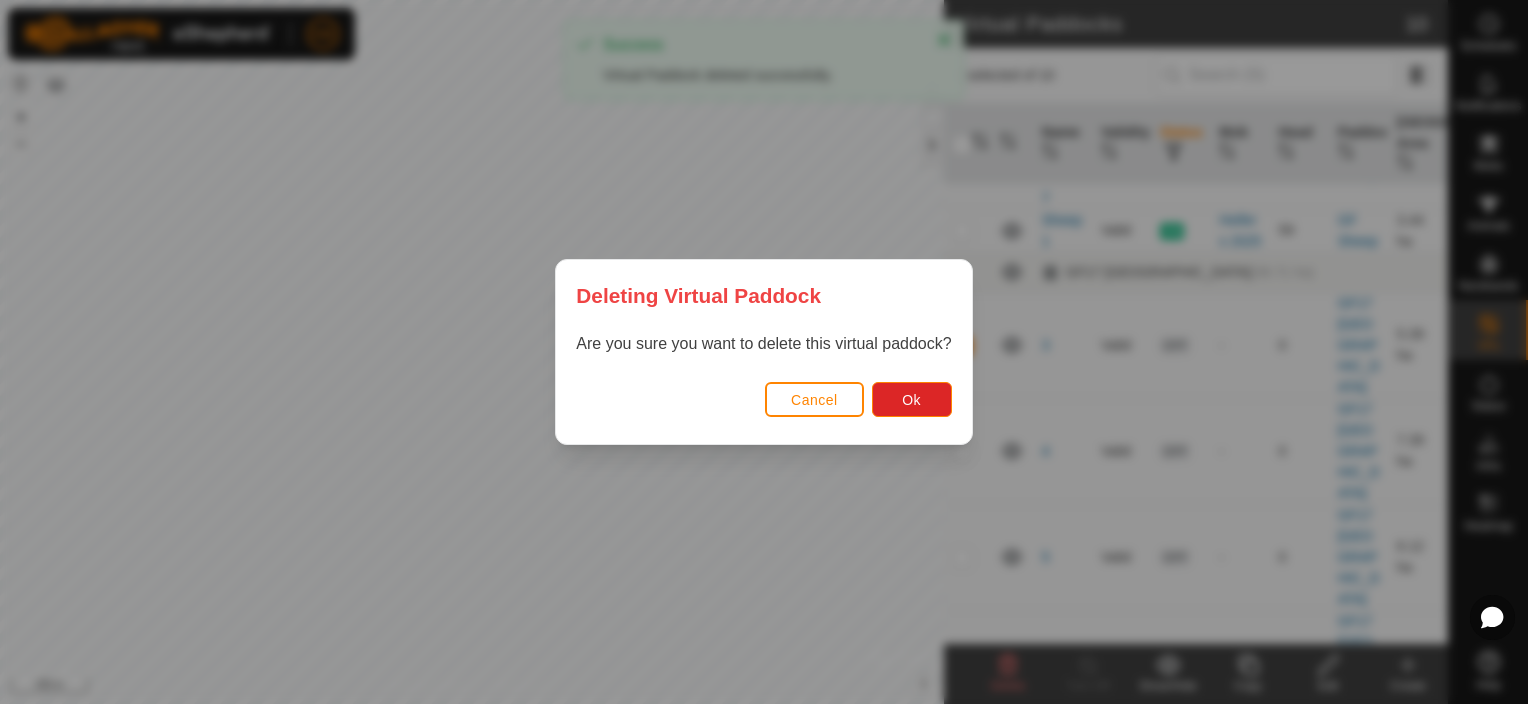 checkbox on "false" 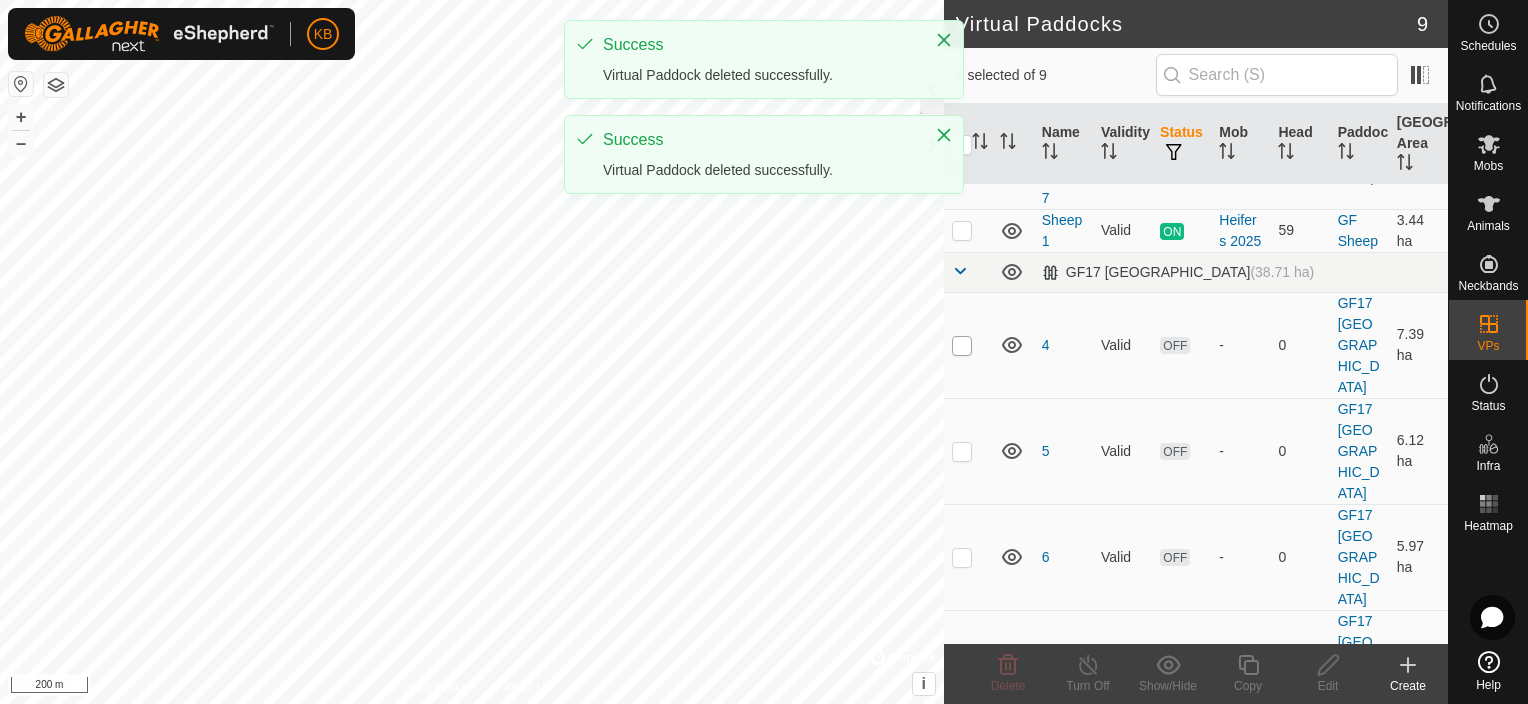 click at bounding box center [962, 346] 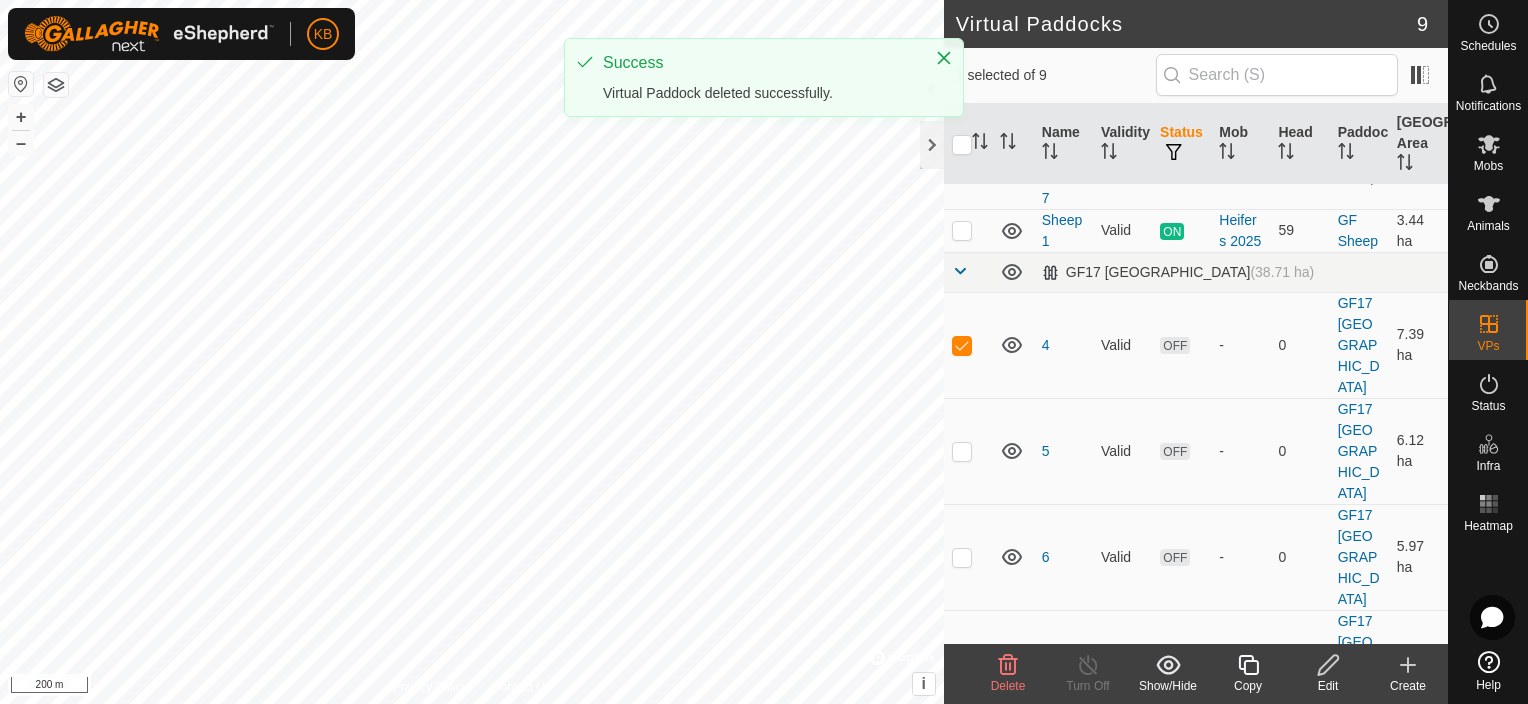 click 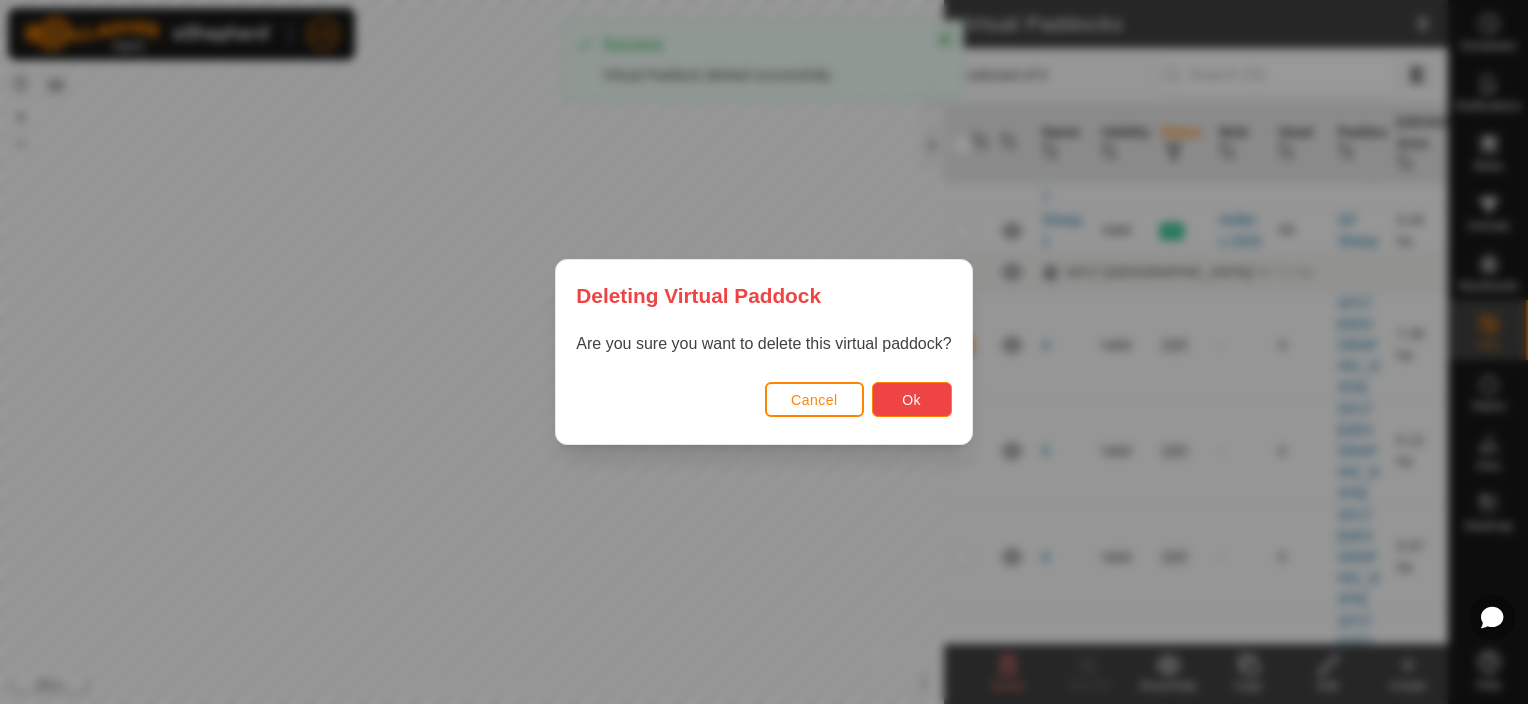 click on "Ok" at bounding box center [912, 399] 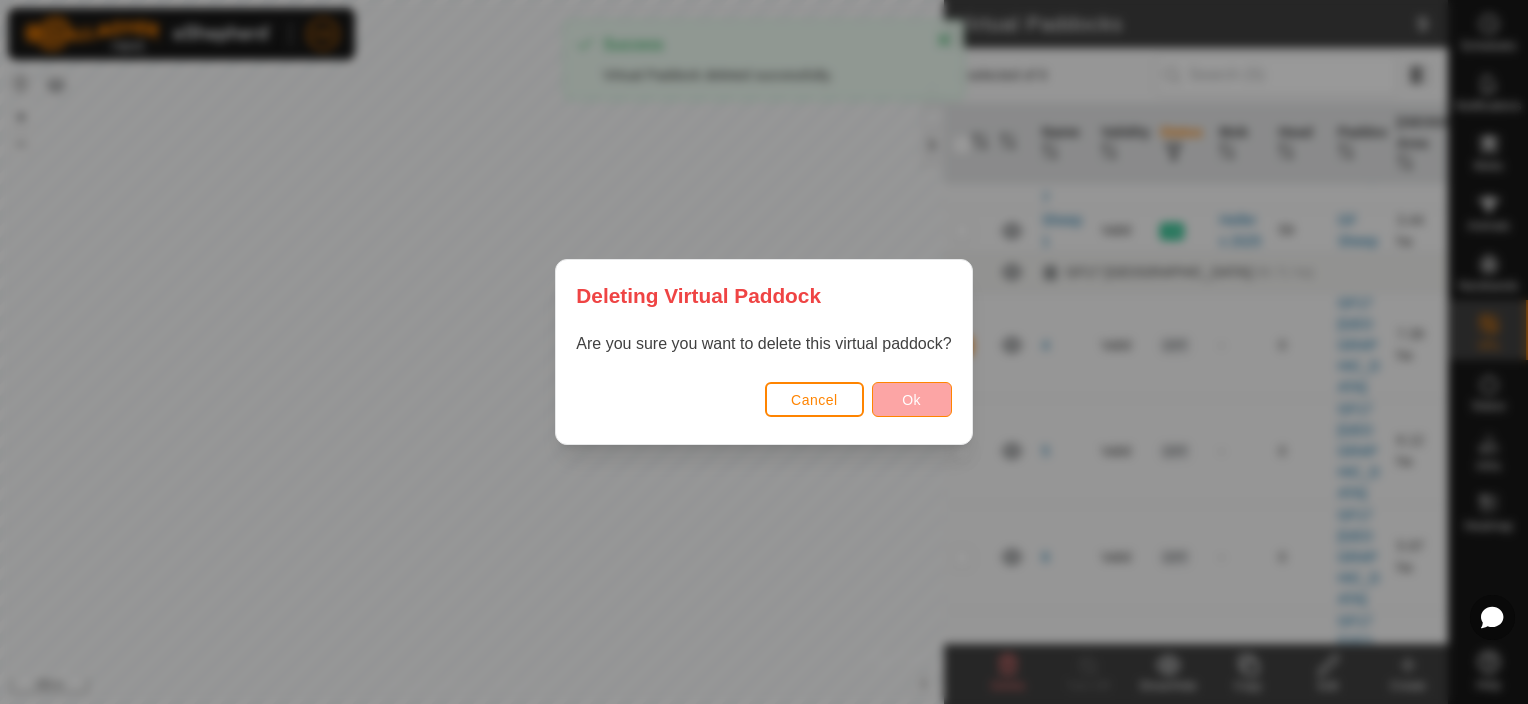 checkbox on "false" 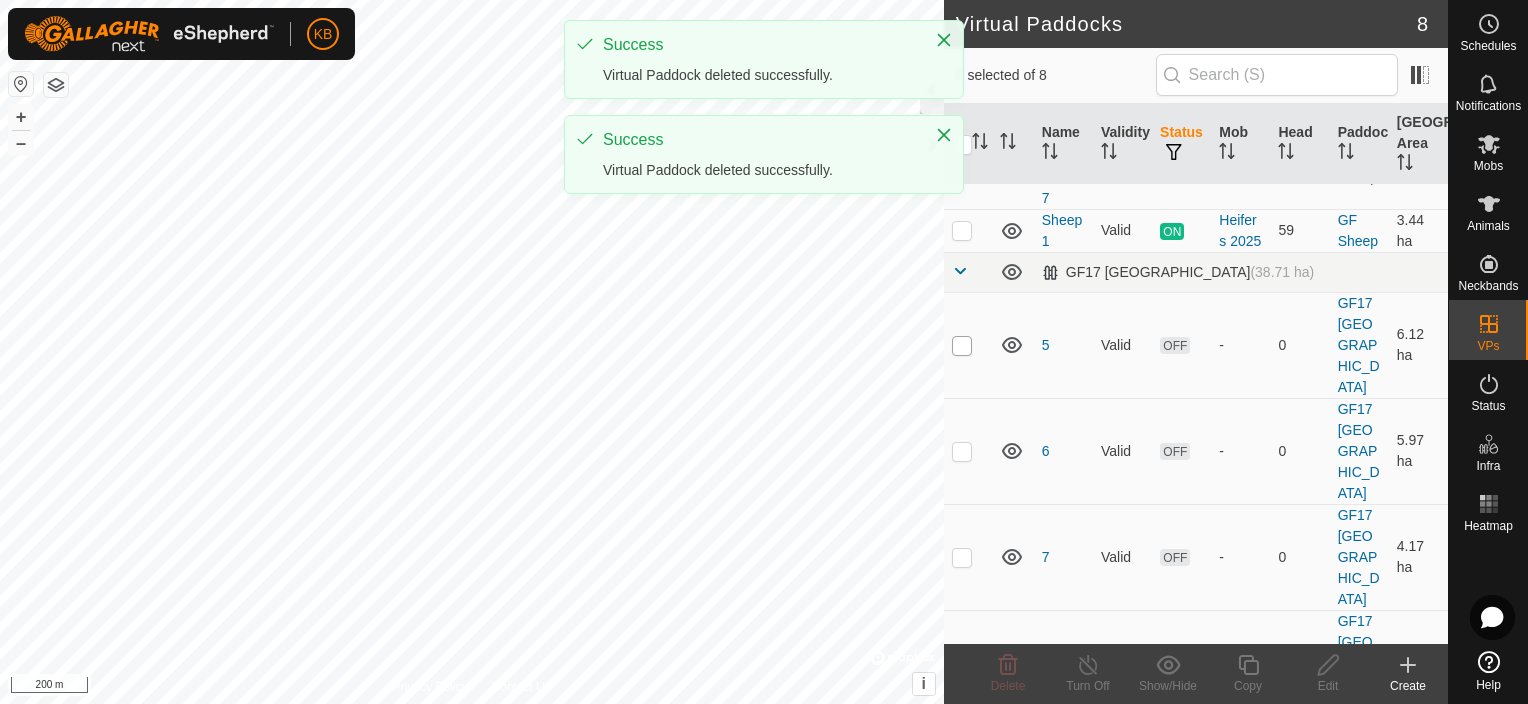 drag, startPoint x: 967, startPoint y: 367, endPoint x: 988, endPoint y: 435, distance: 71.168816 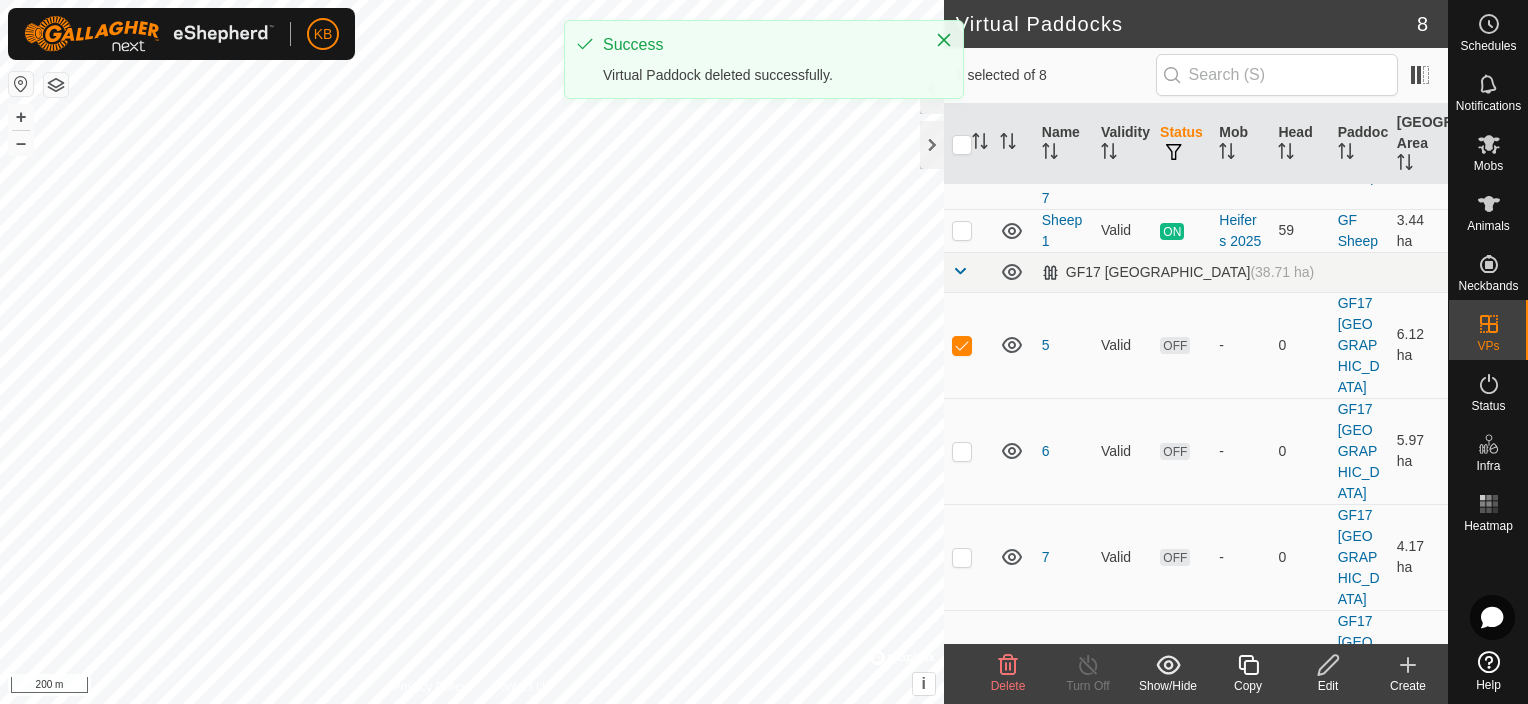click 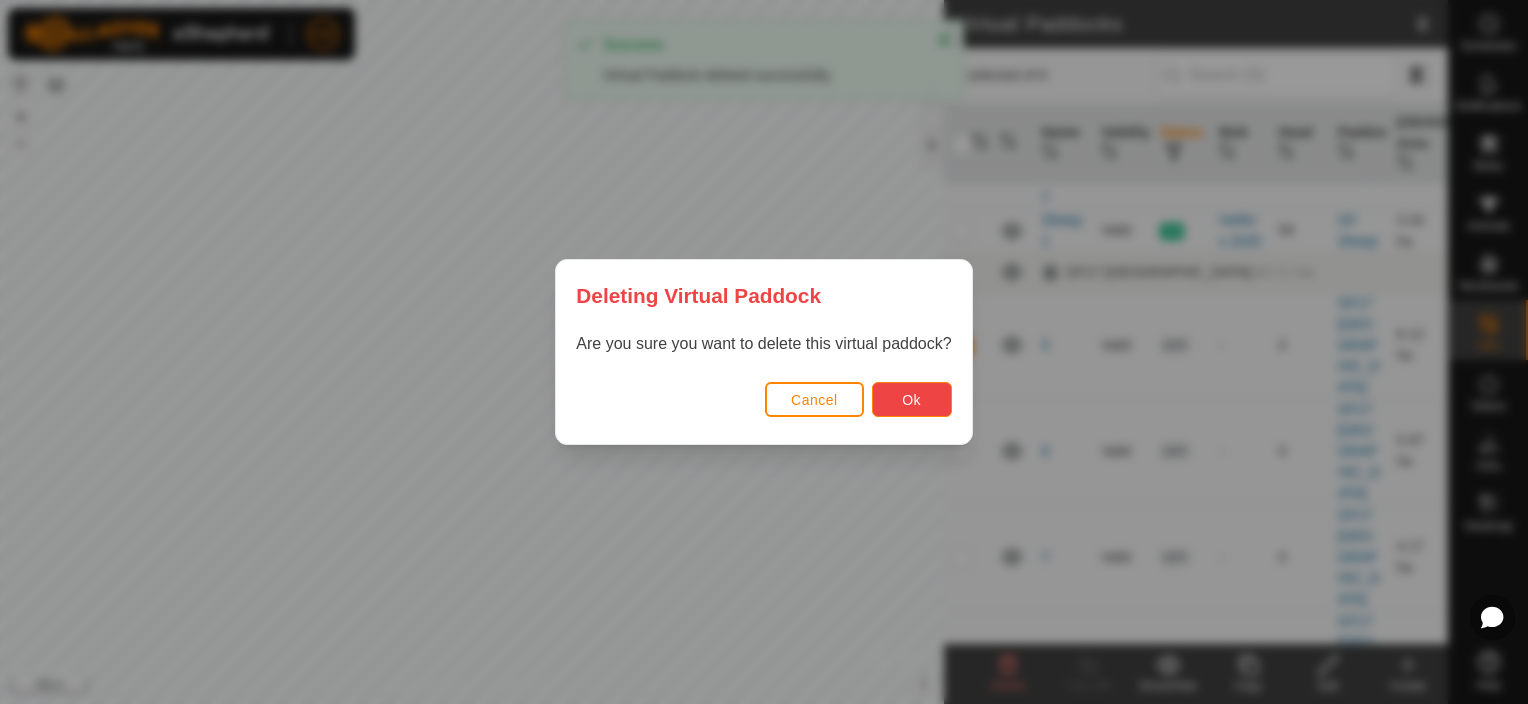 click on "Ok" at bounding box center (912, 399) 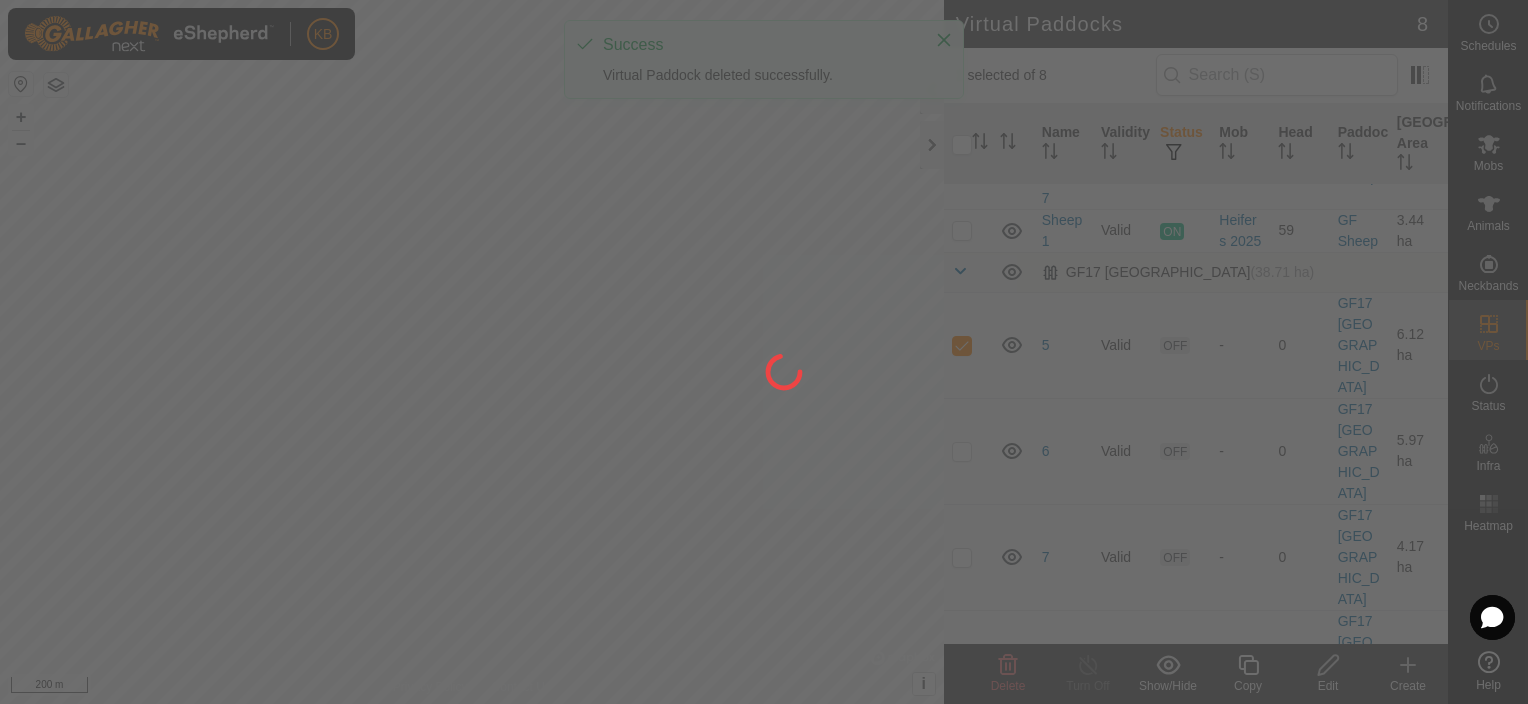 checkbox on "false" 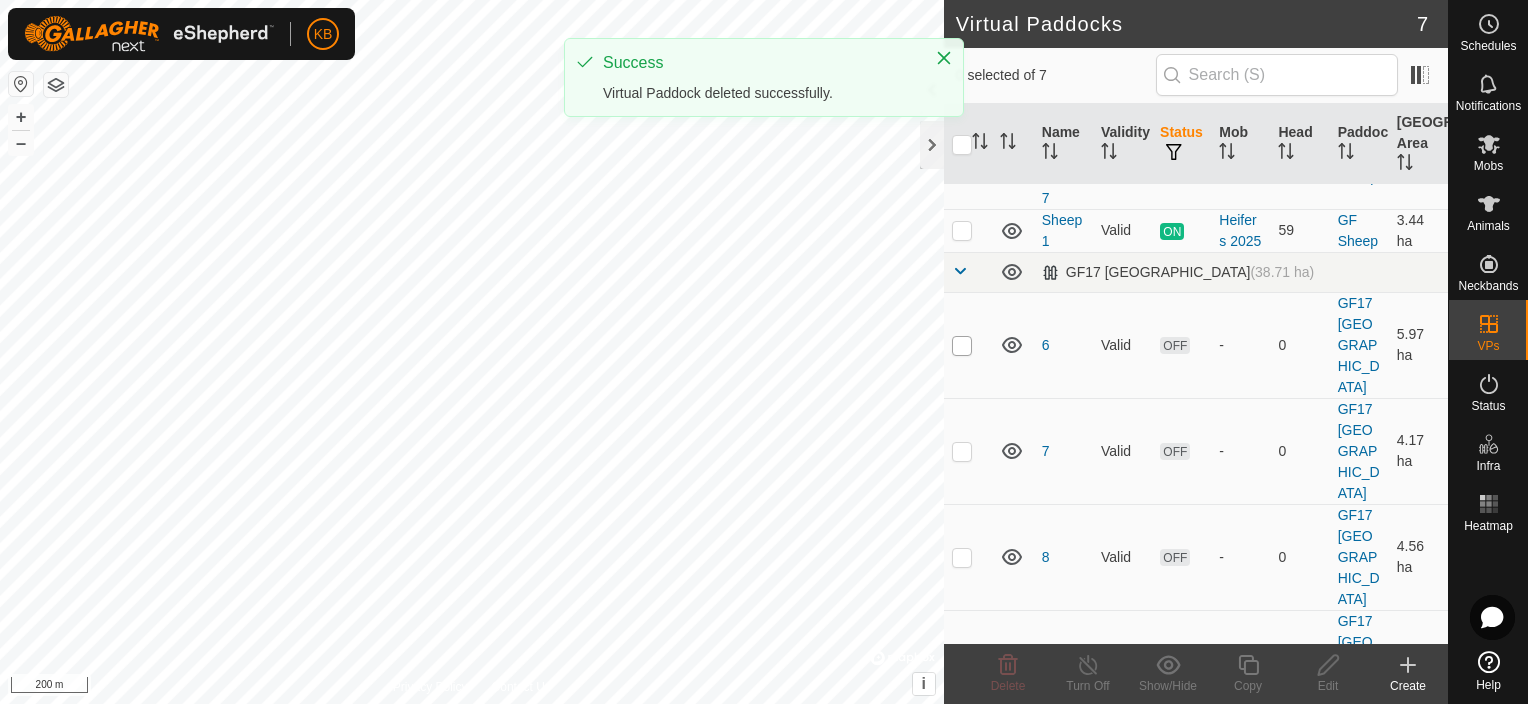 click at bounding box center (962, 346) 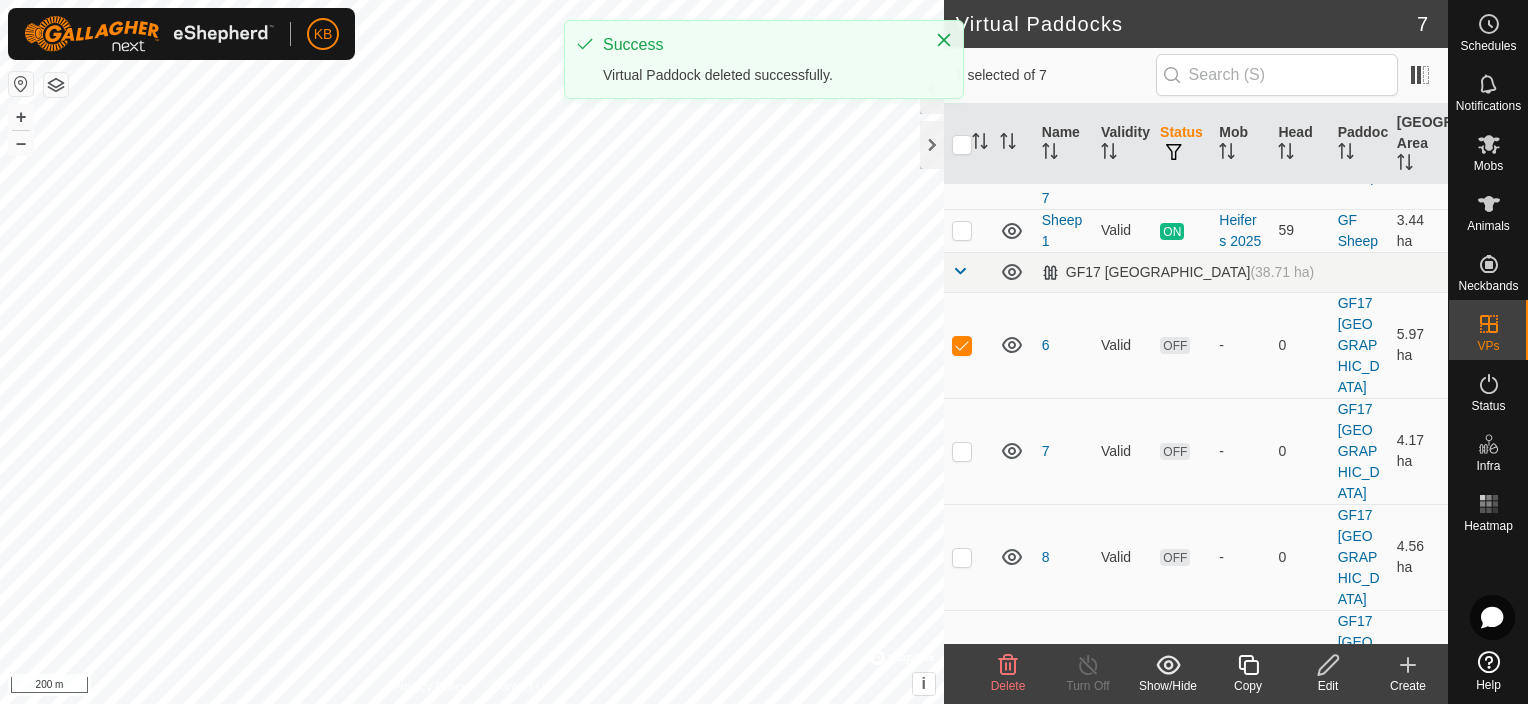 click 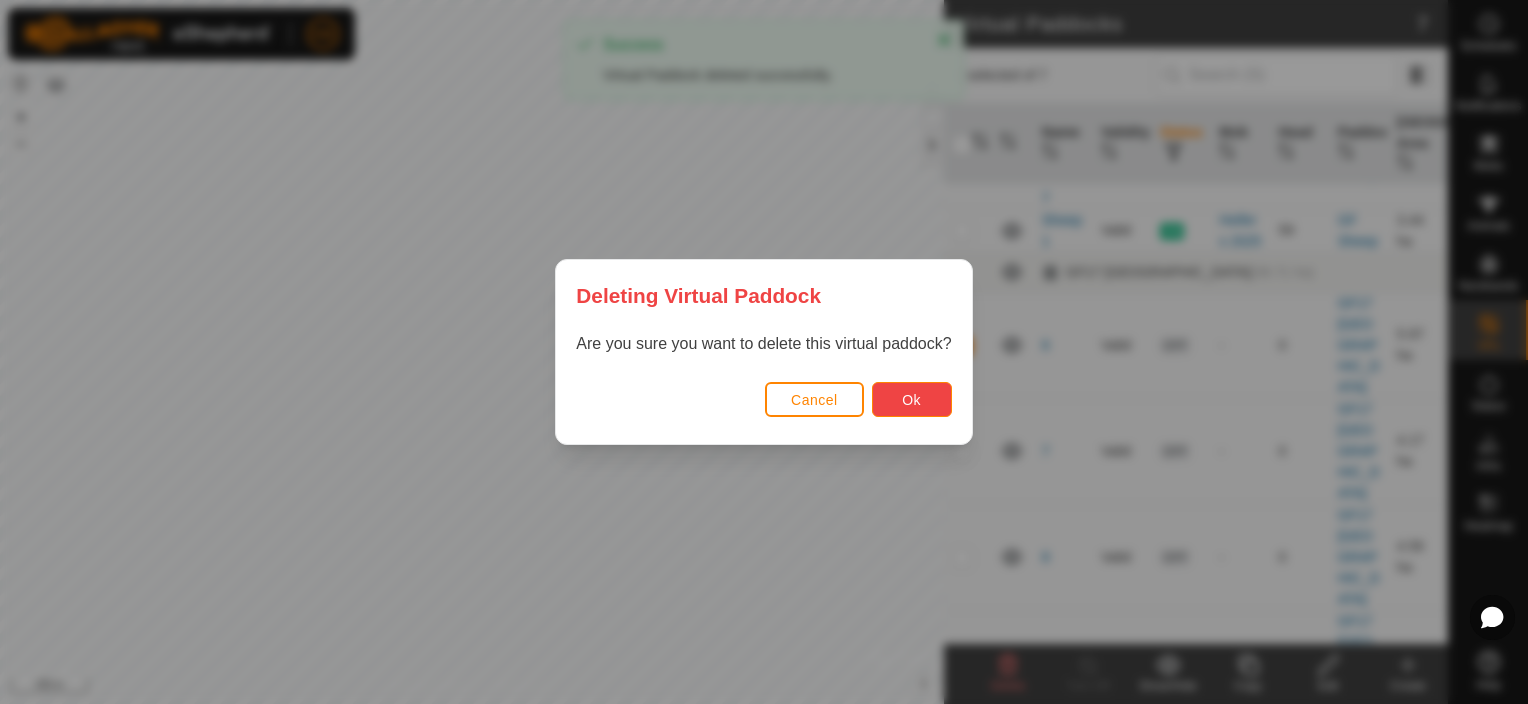 click on "Ok" at bounding box center (912, 399) 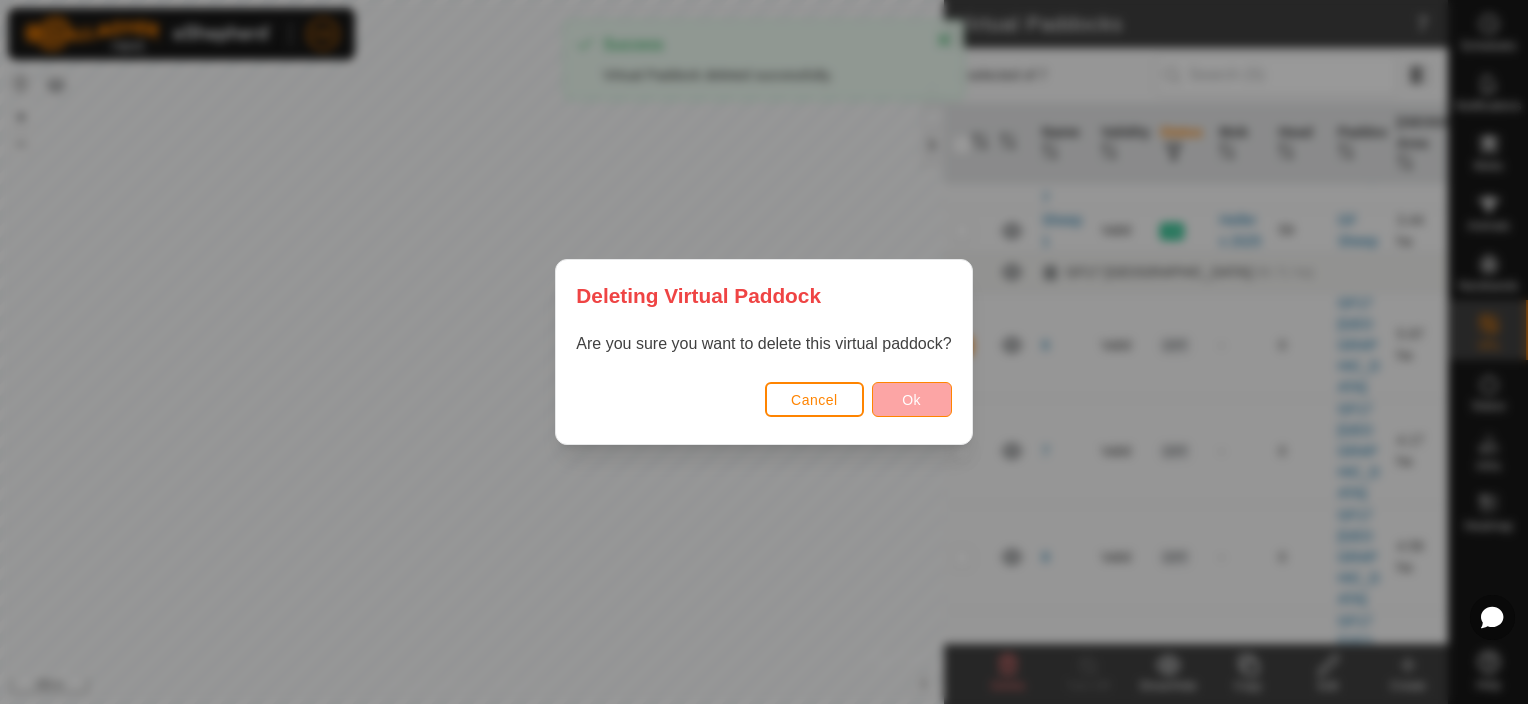checkbox on "false" 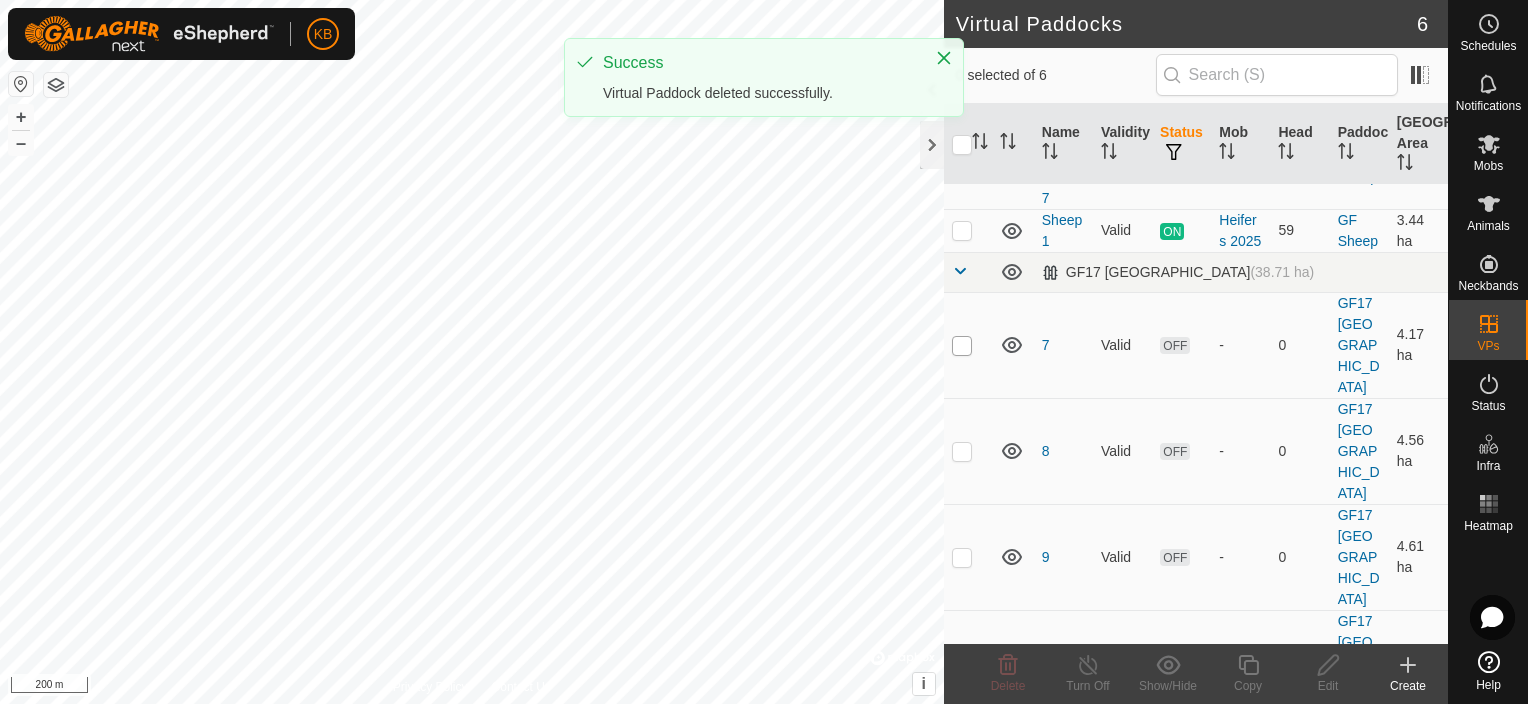 click at bounding box center [962, 346] 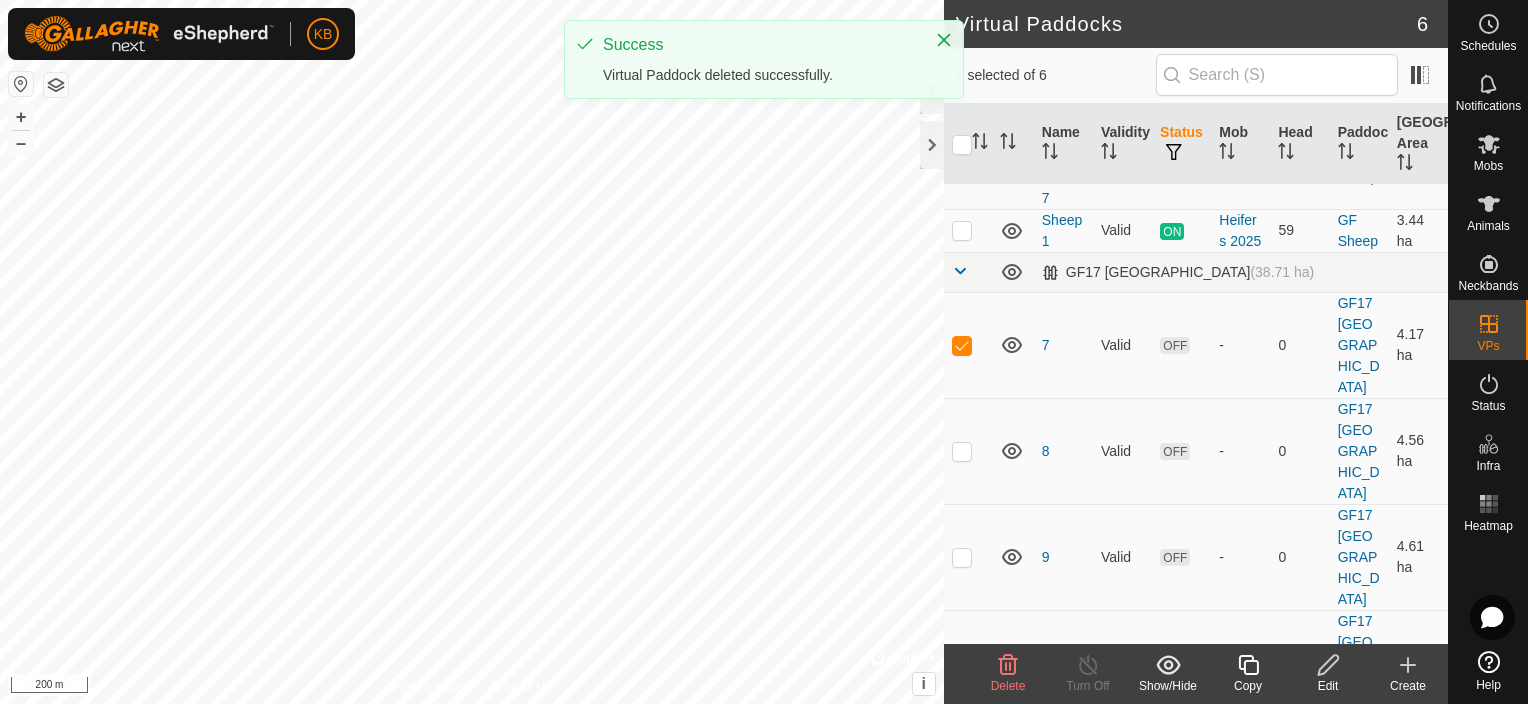 click on "Delete" 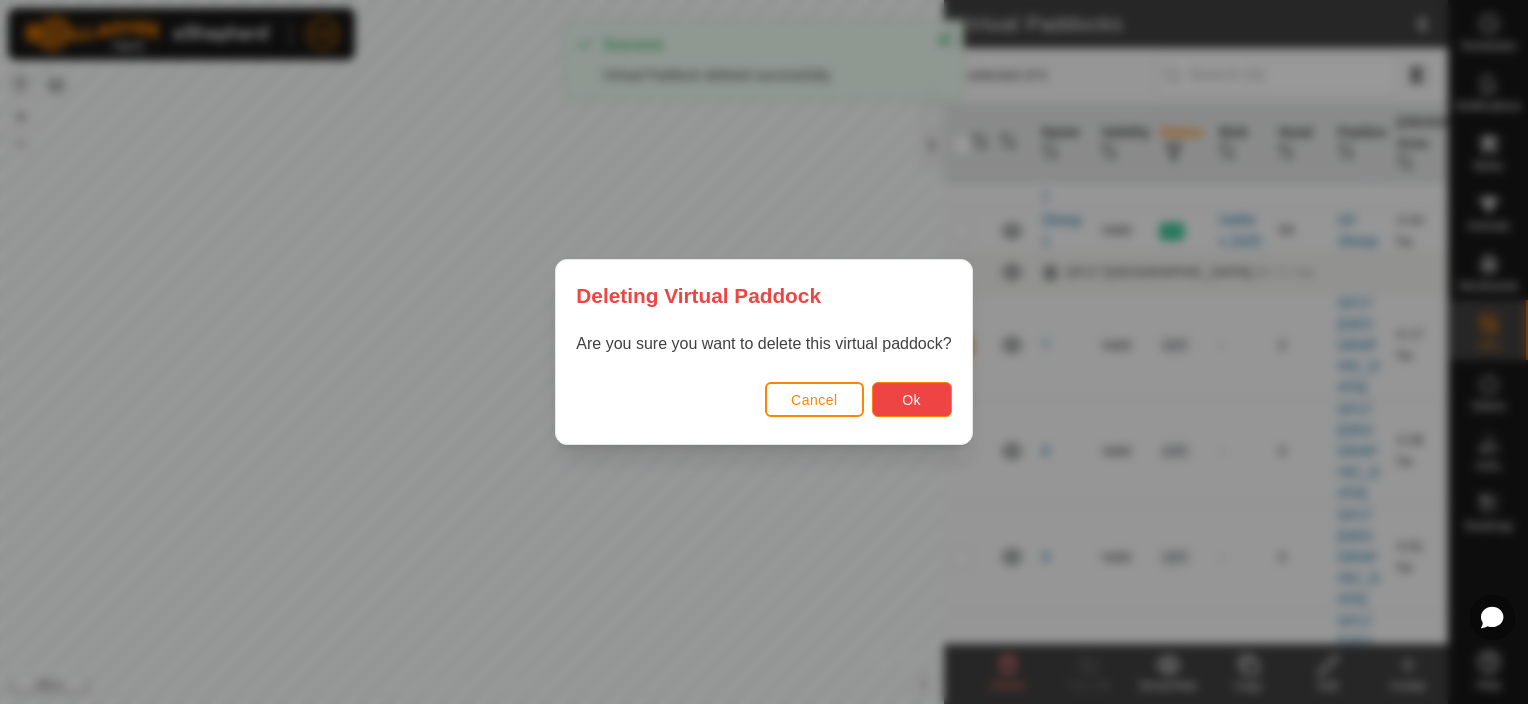 click on "Ok" at bounding box center (912, 399) 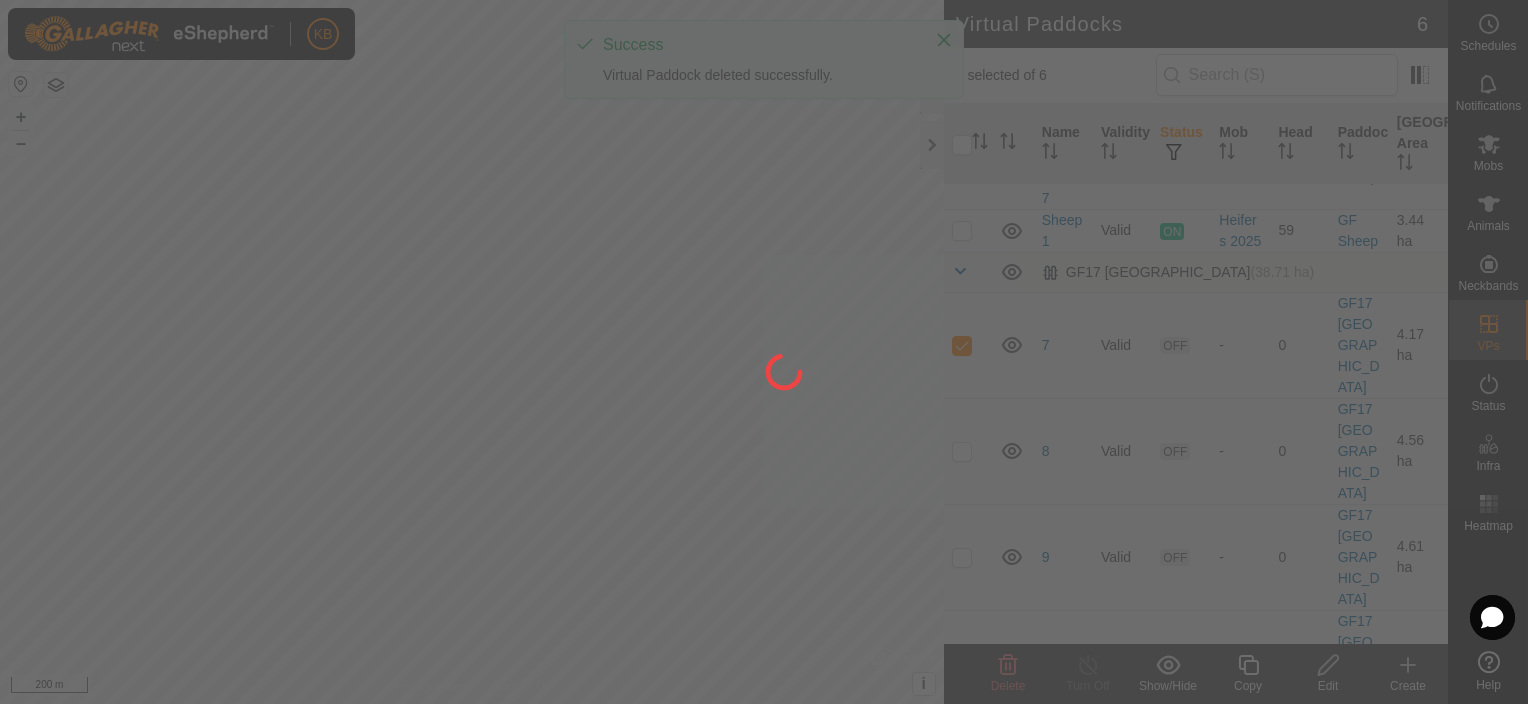 checkbox on "false" 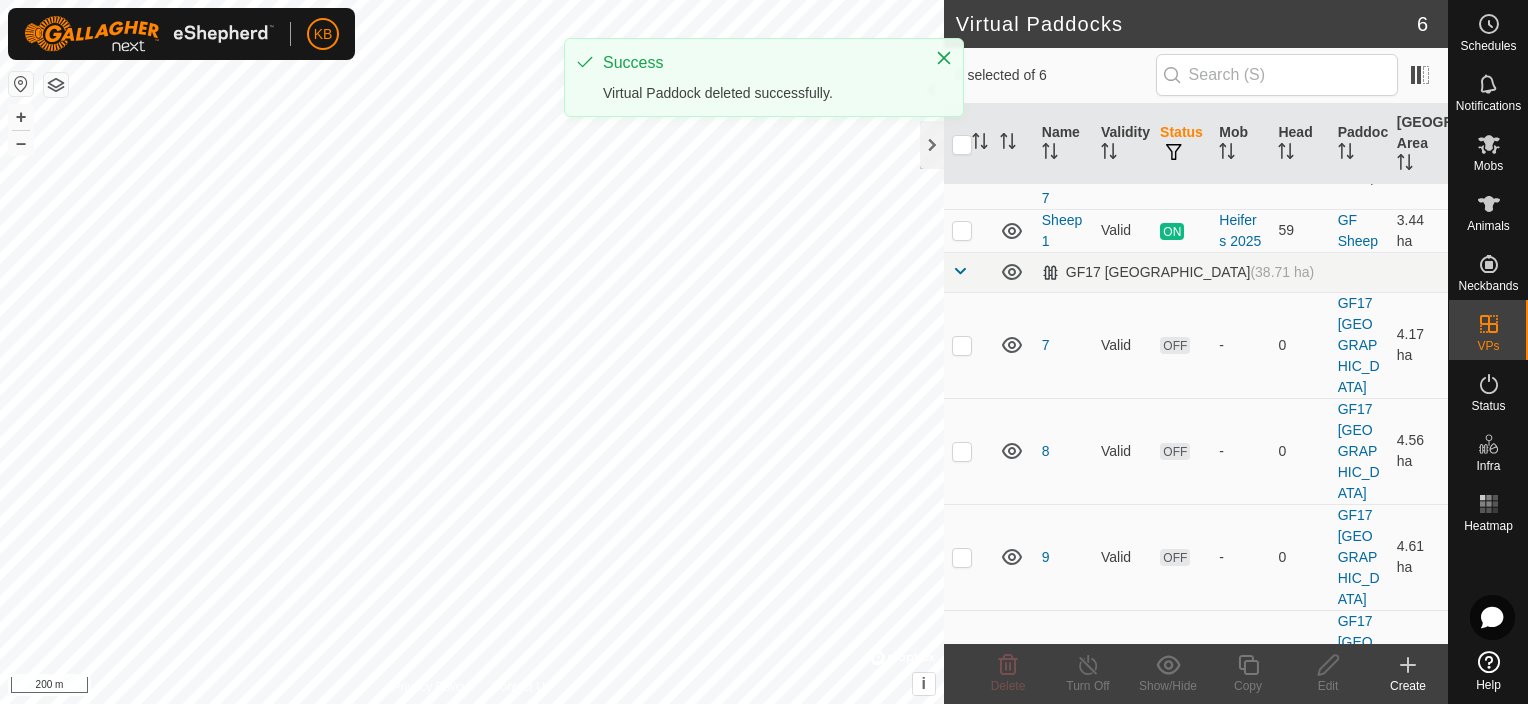 scroll, scrollTop: 85, scrollLeft: 0, axis: vertical 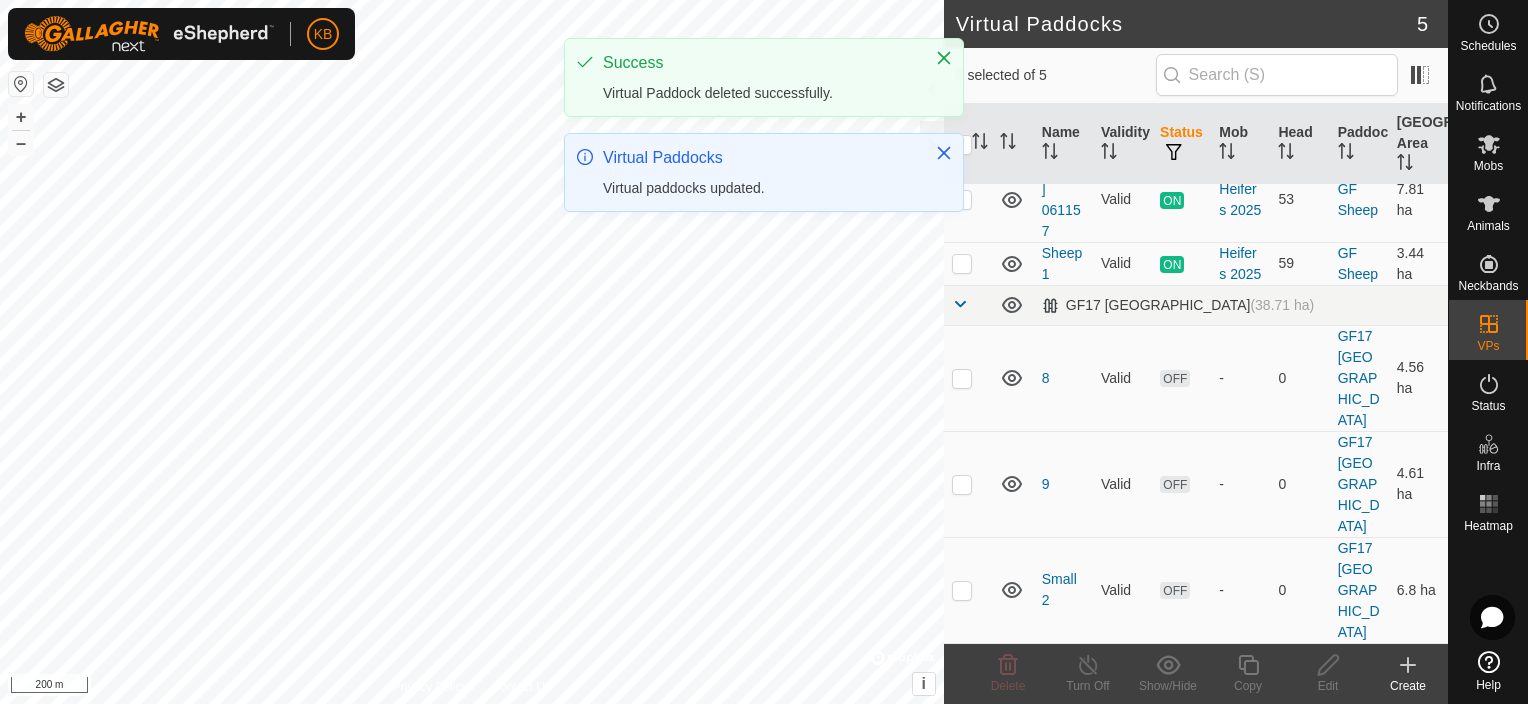 click at bounding box center (968, 378) 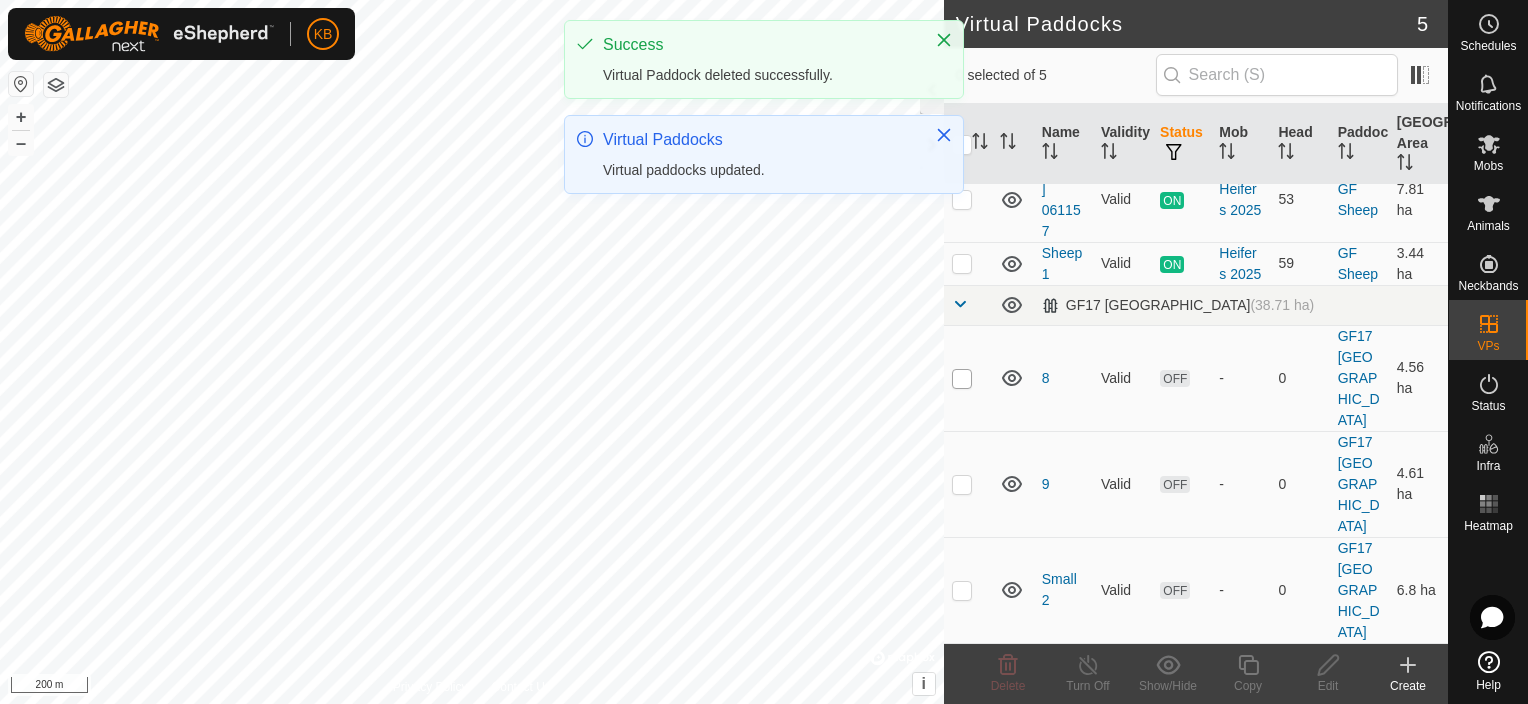 click at bounding box center (962, 379) 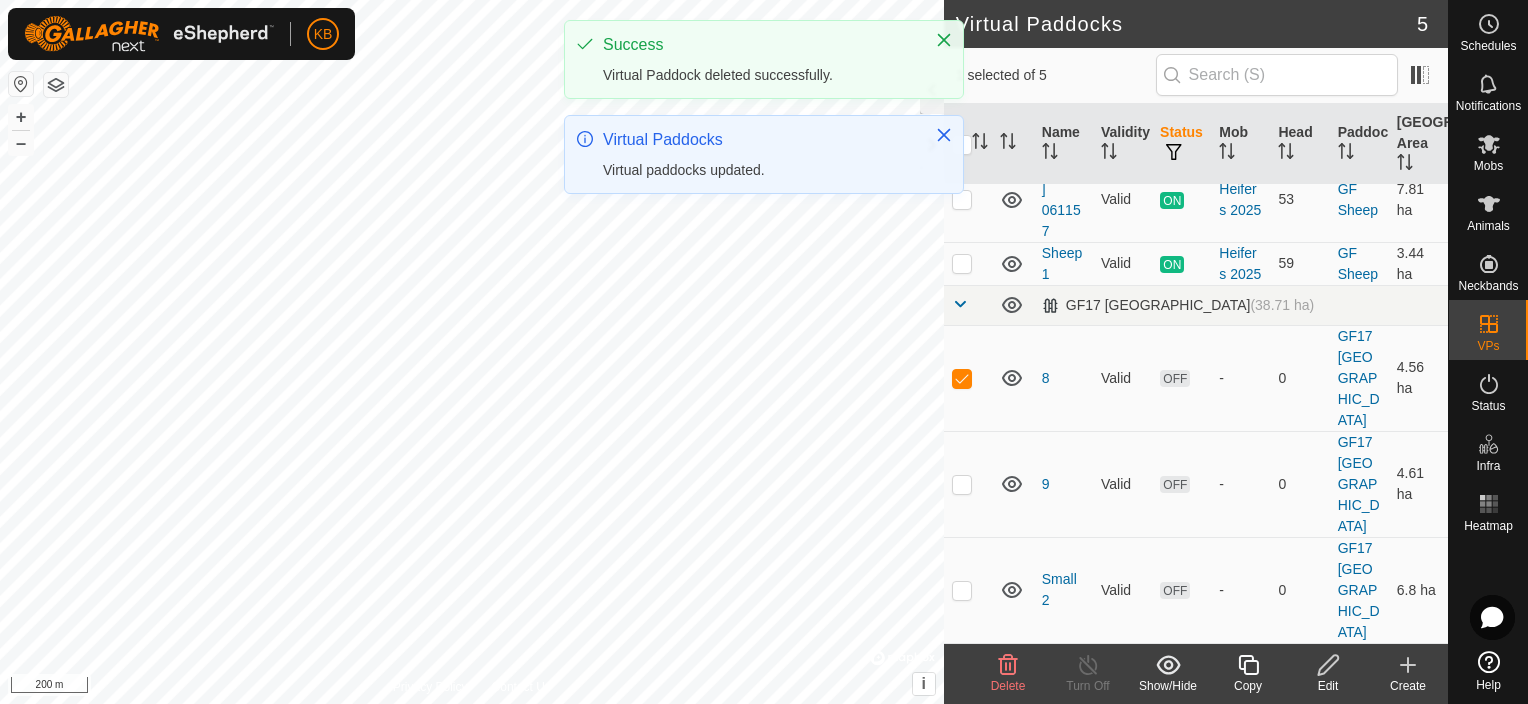 click 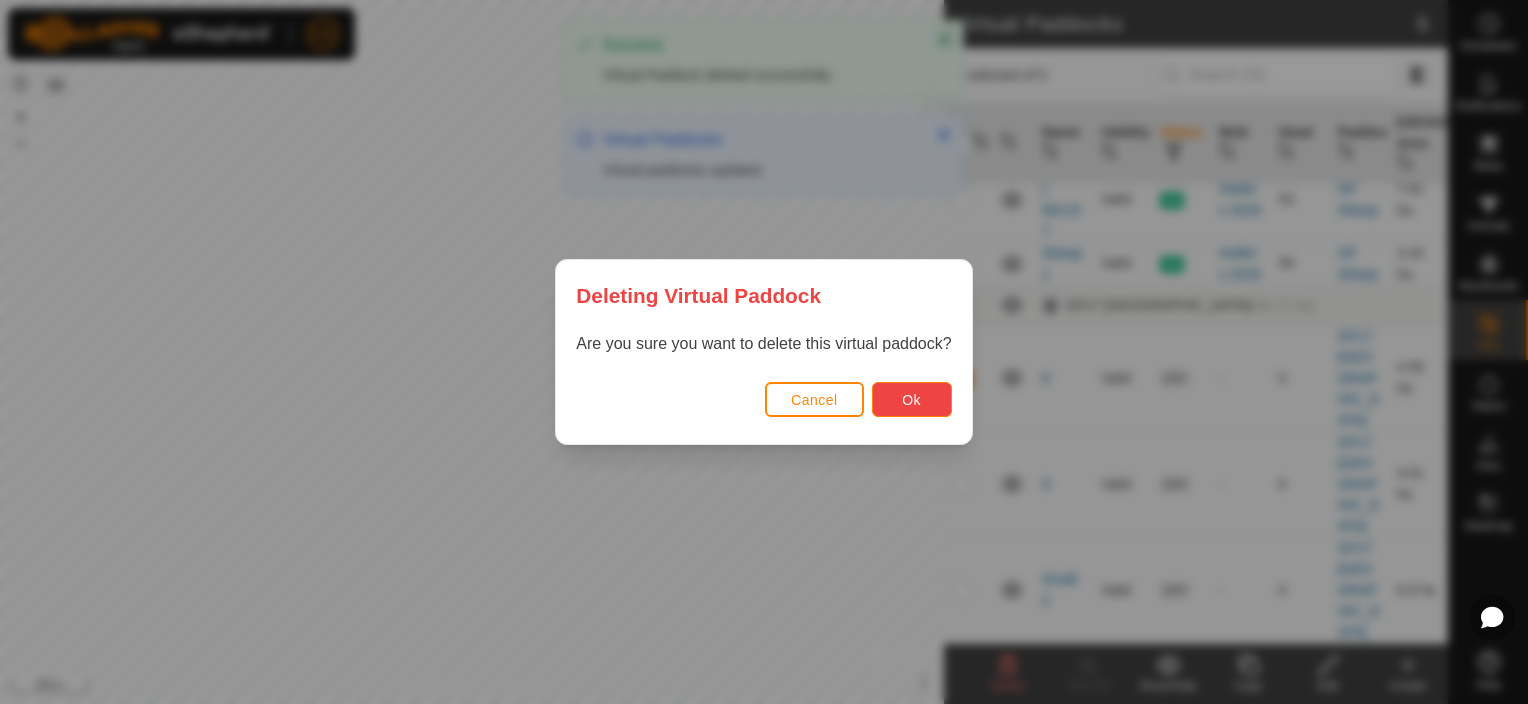 click on "Ok" at bounding box center [911, 400] 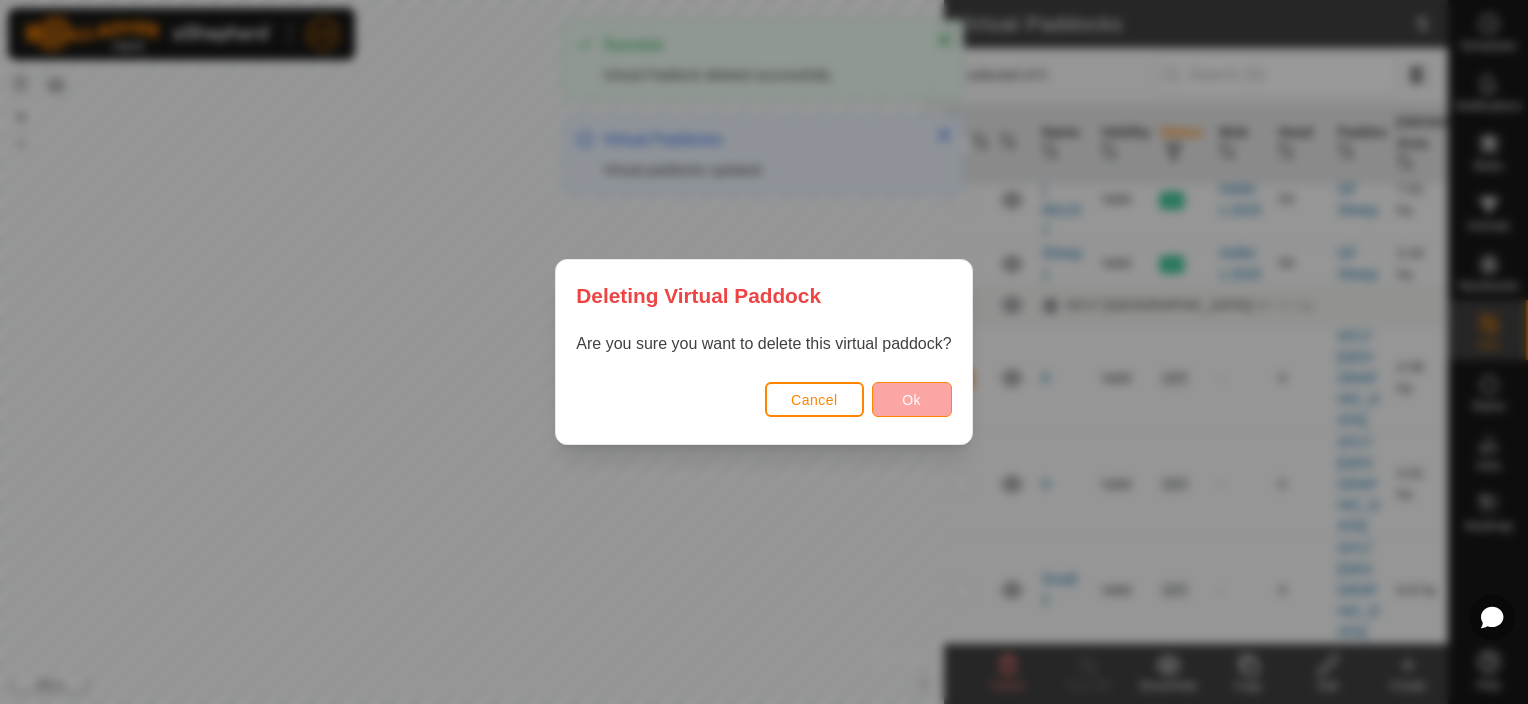 checkbox on "false" 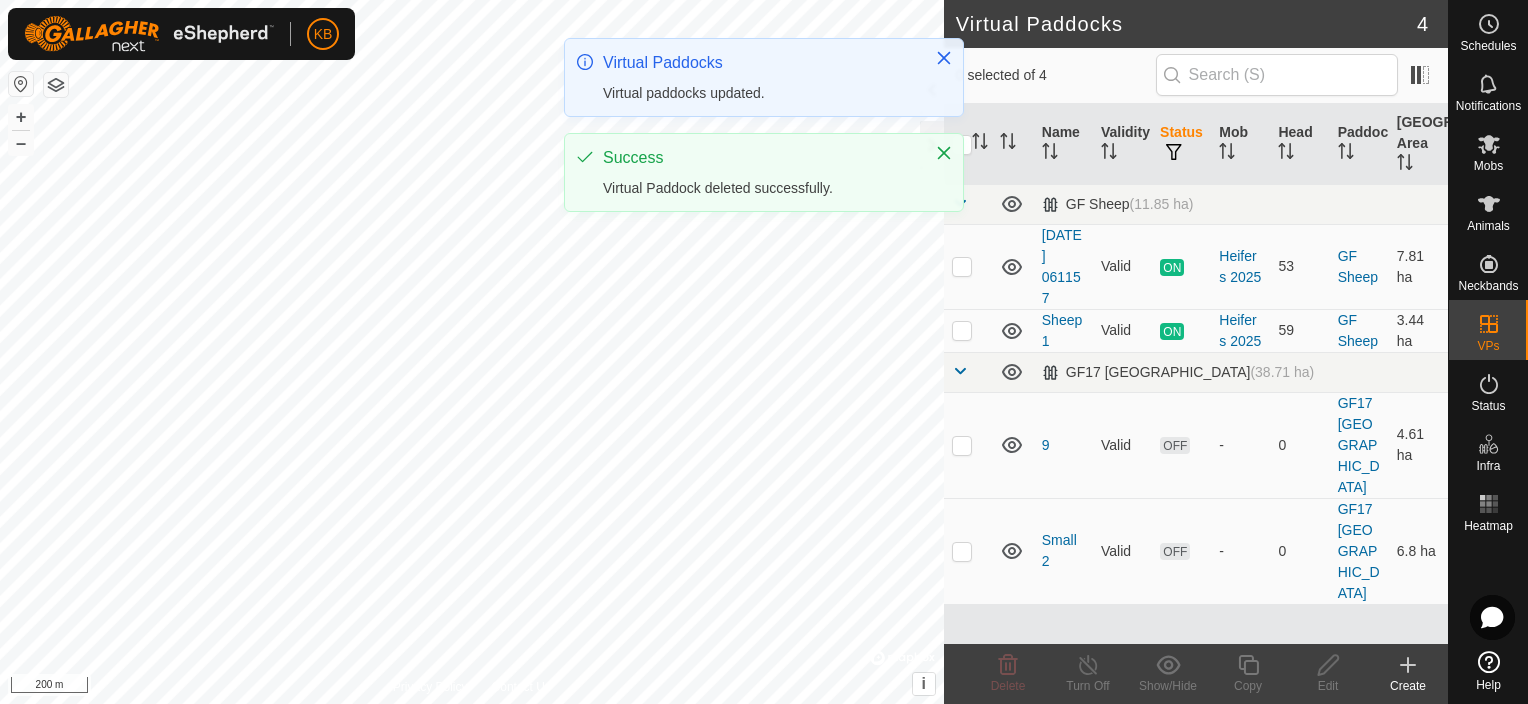 scroll, scrollTop: 0, scrollLeft: 0, axis: both 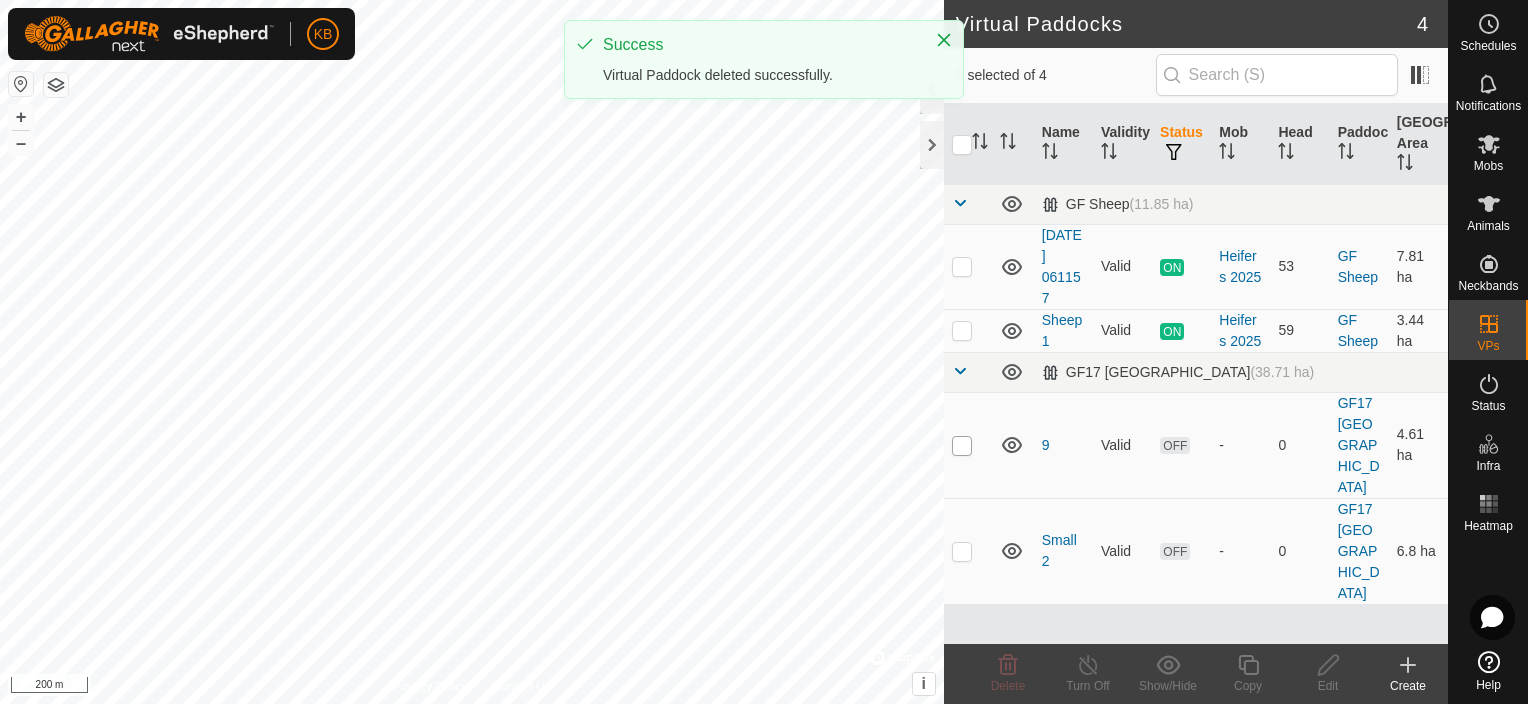 click at bounding box center [962, 446] 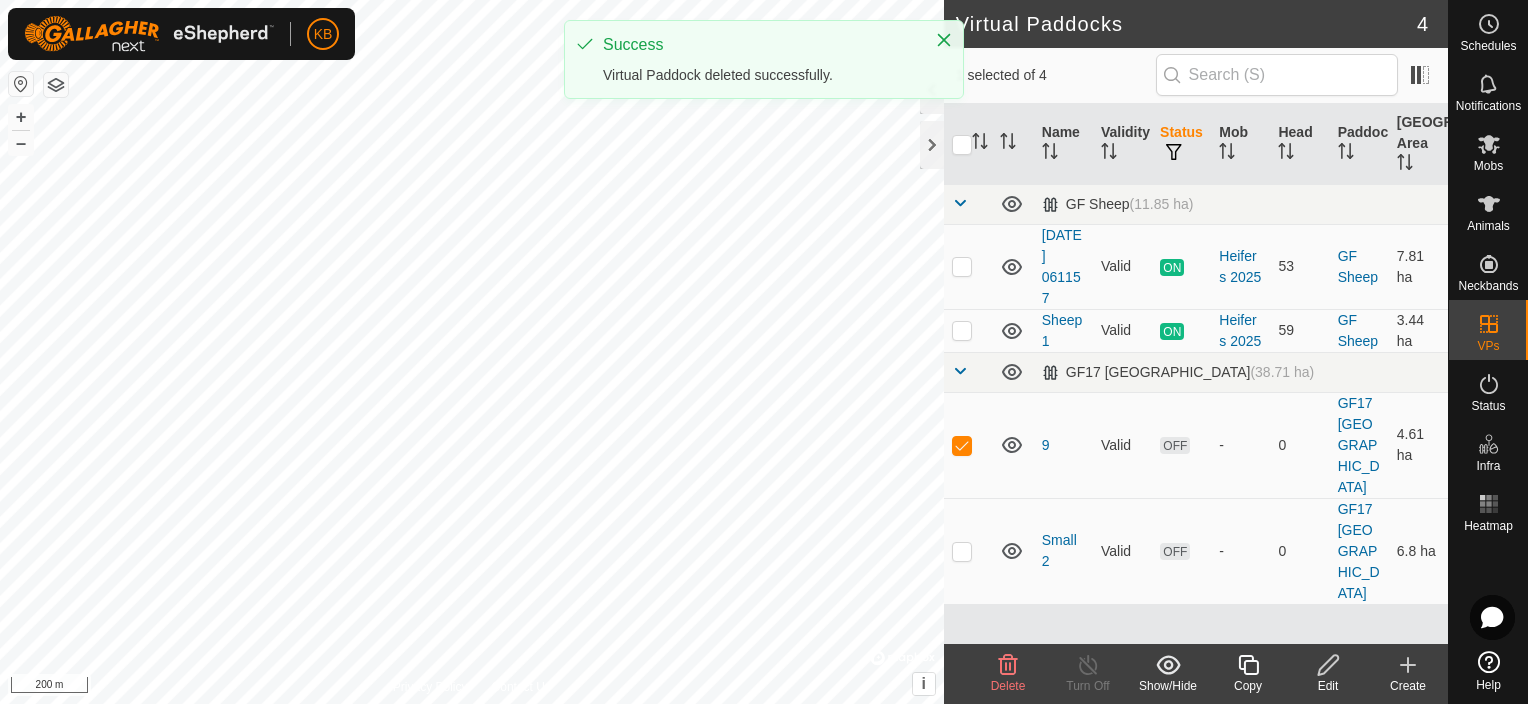 click 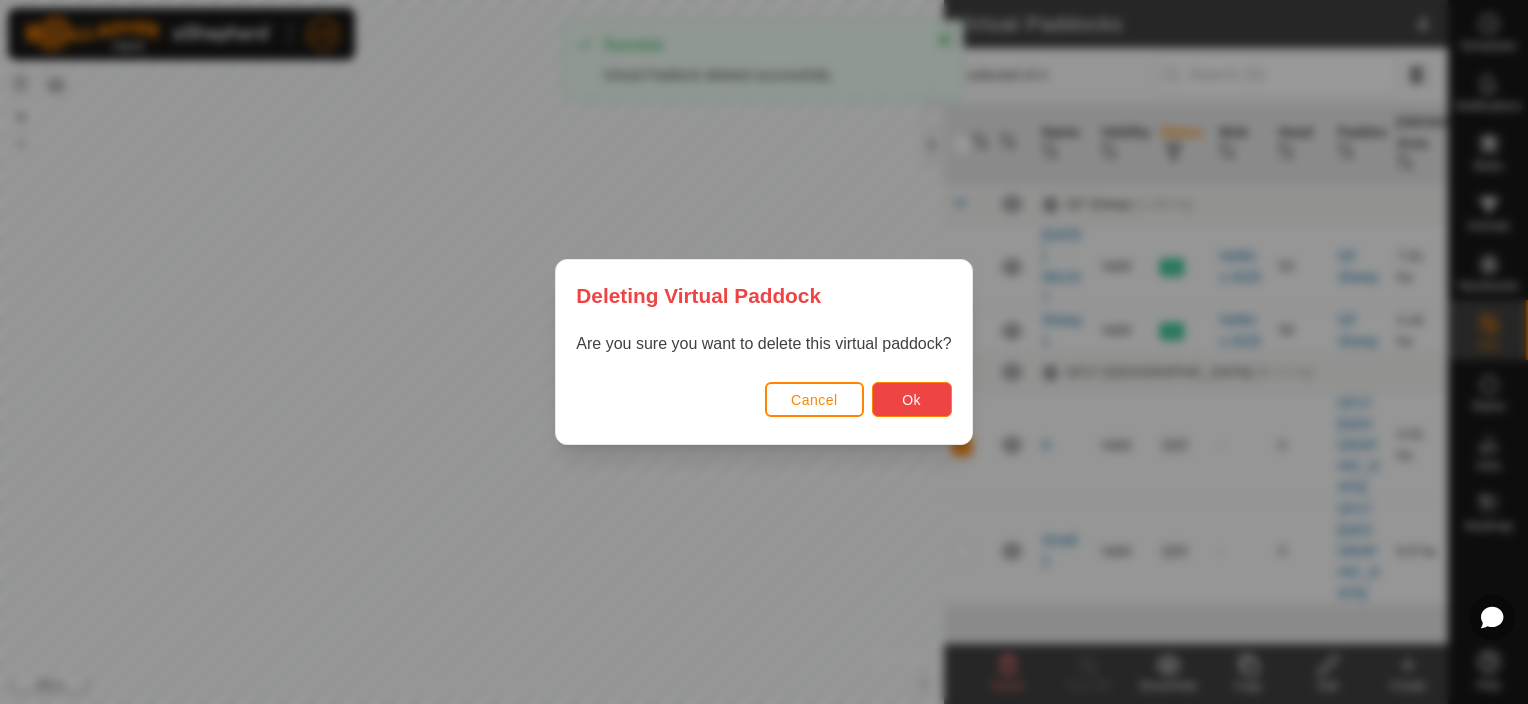 click on "Ok" at bounding box center [911, 400] 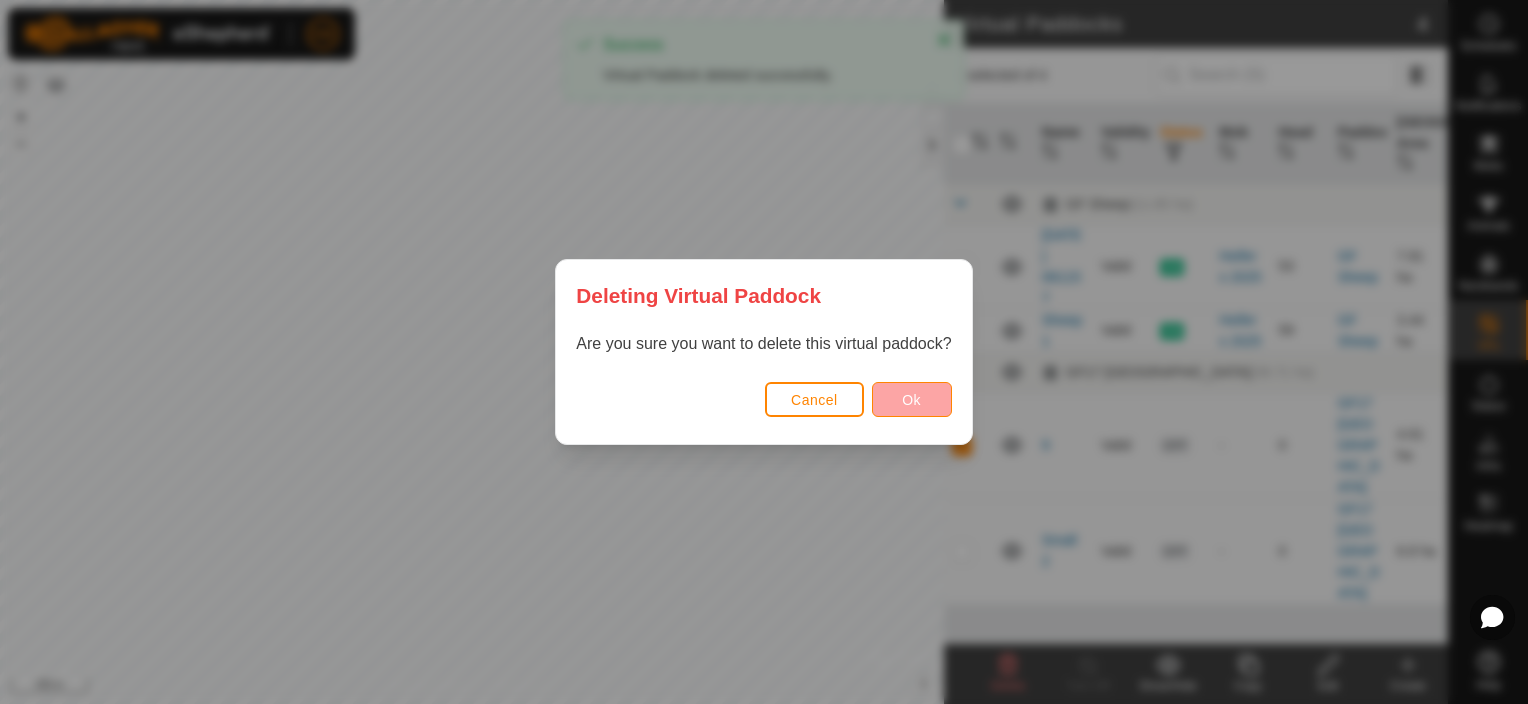 checkbox on "false" 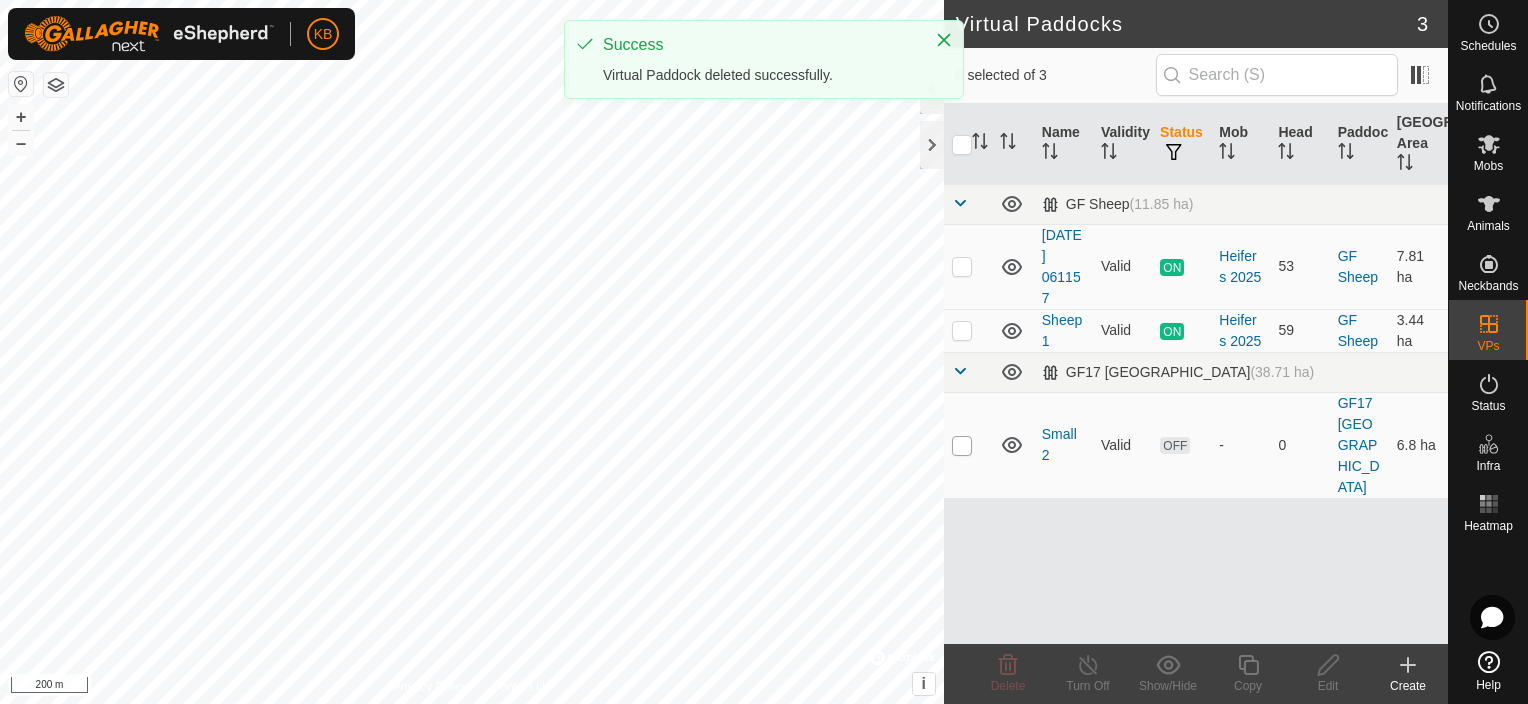 click at bounding box center [962, 446] 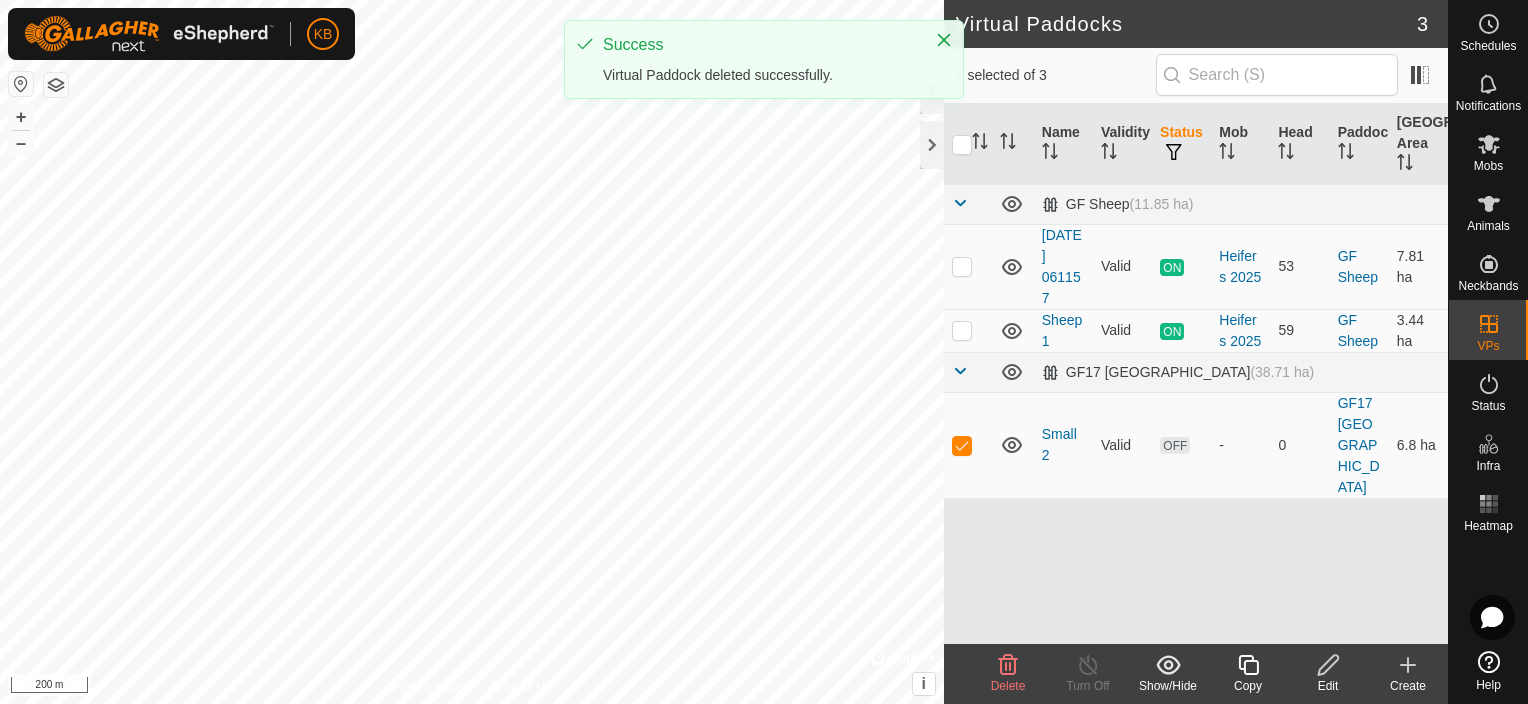 click on "Delete" 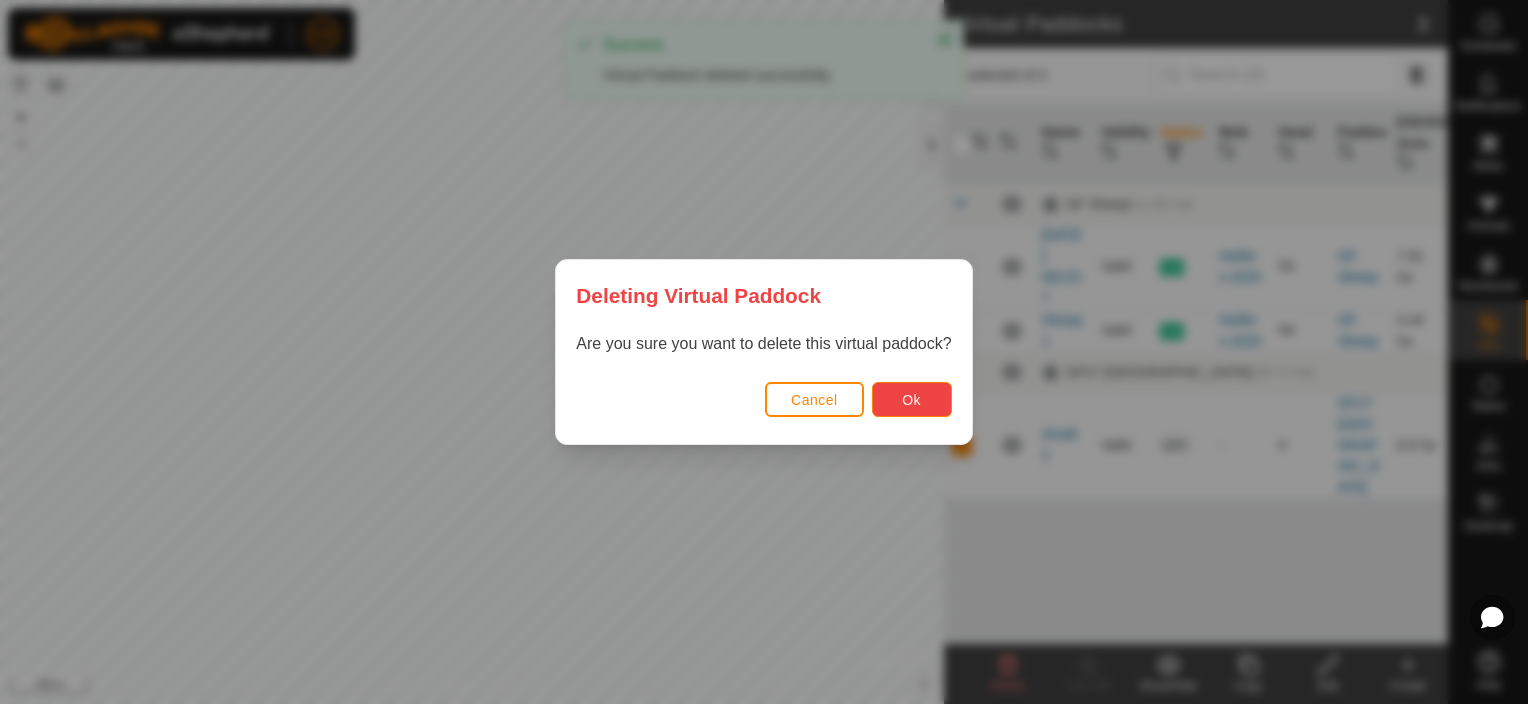 click on "Ok" at bounding box center (912, 399) 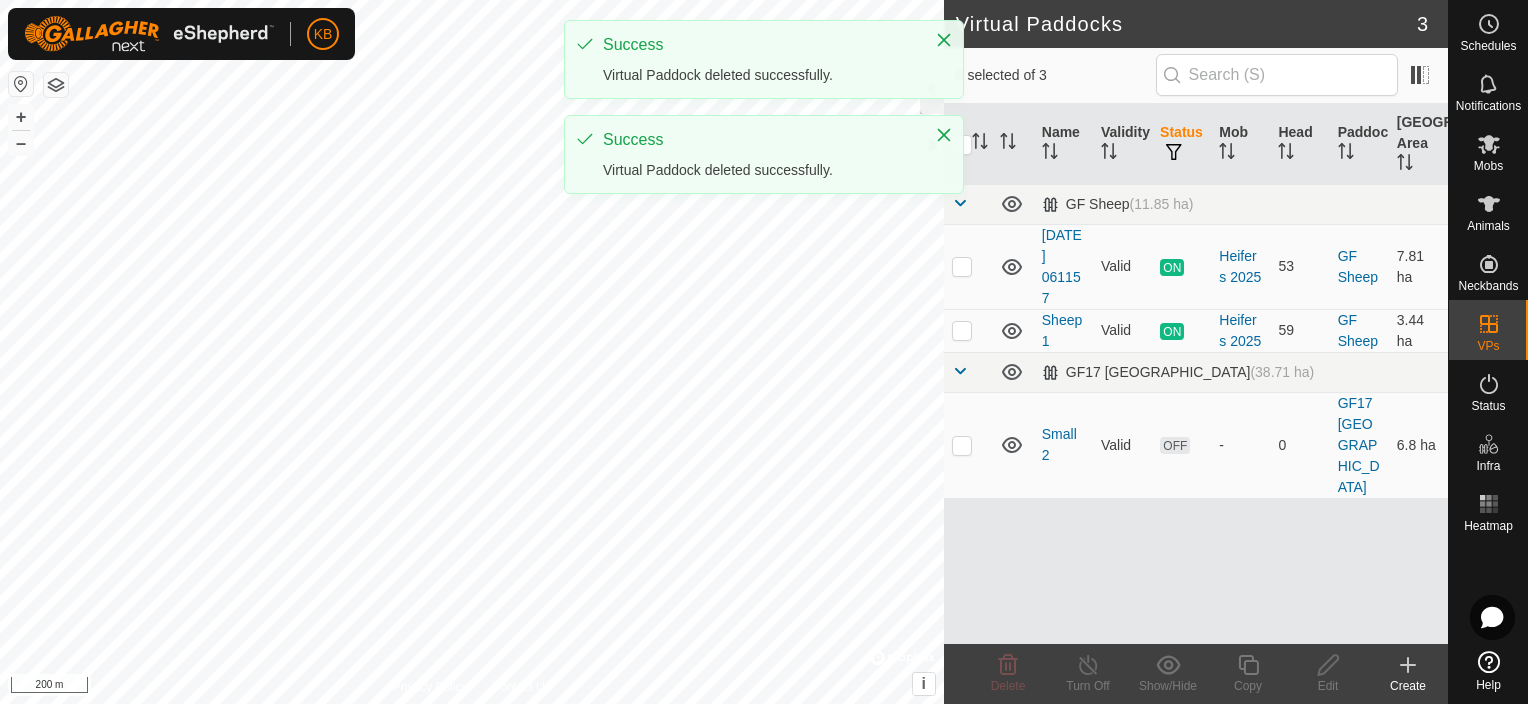 checkbox on "false" 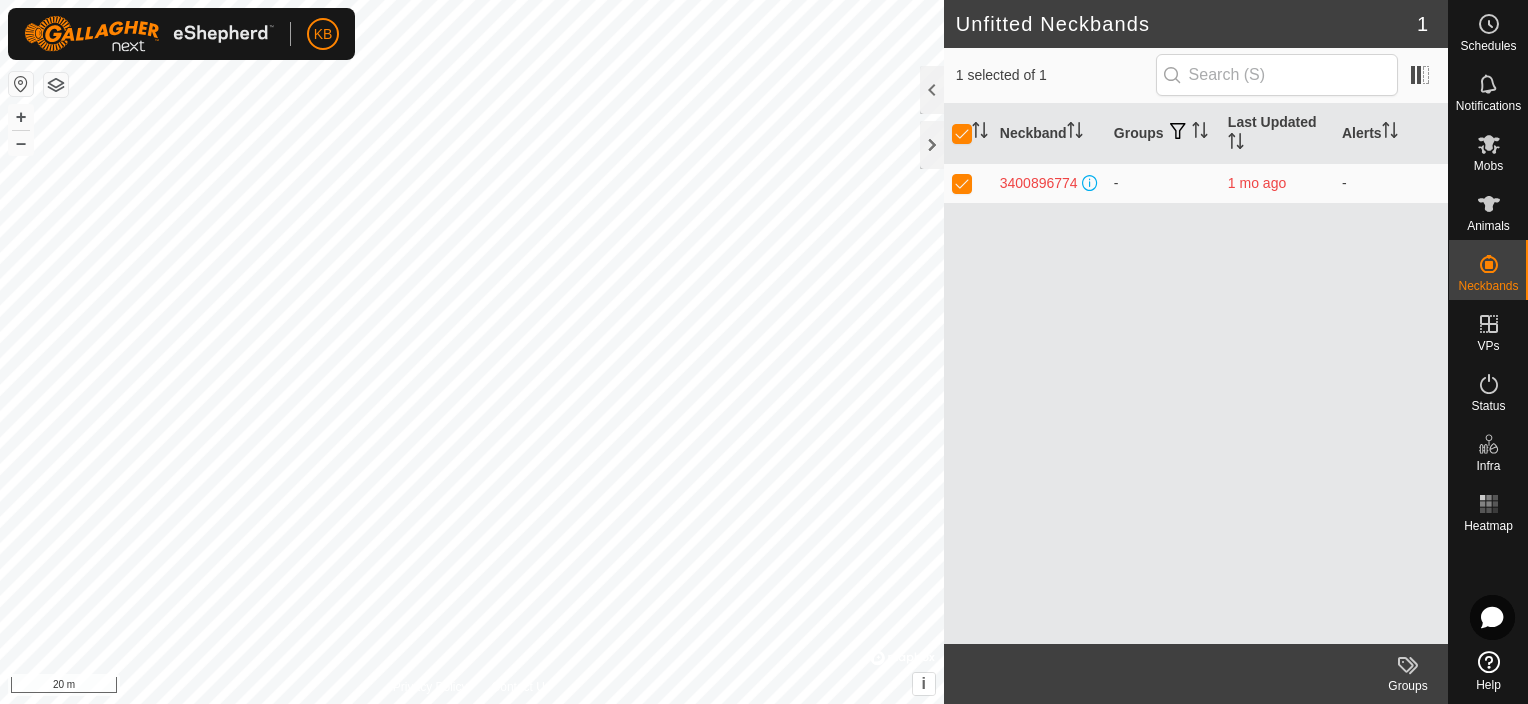 click on "Unfitted Neckbands 1  1 selected of 1   Neckband   Groups   Last Updated   Alerts   3400896774   -  1 mo ago  -   Groups  Privacy Policy Contact Us
23
1938649264
Heifers 2025
2025-06-09 061157 + – ⇧ i ©  Mapbox , ©  OpenStreetMap ,  Improve this map 20 m" 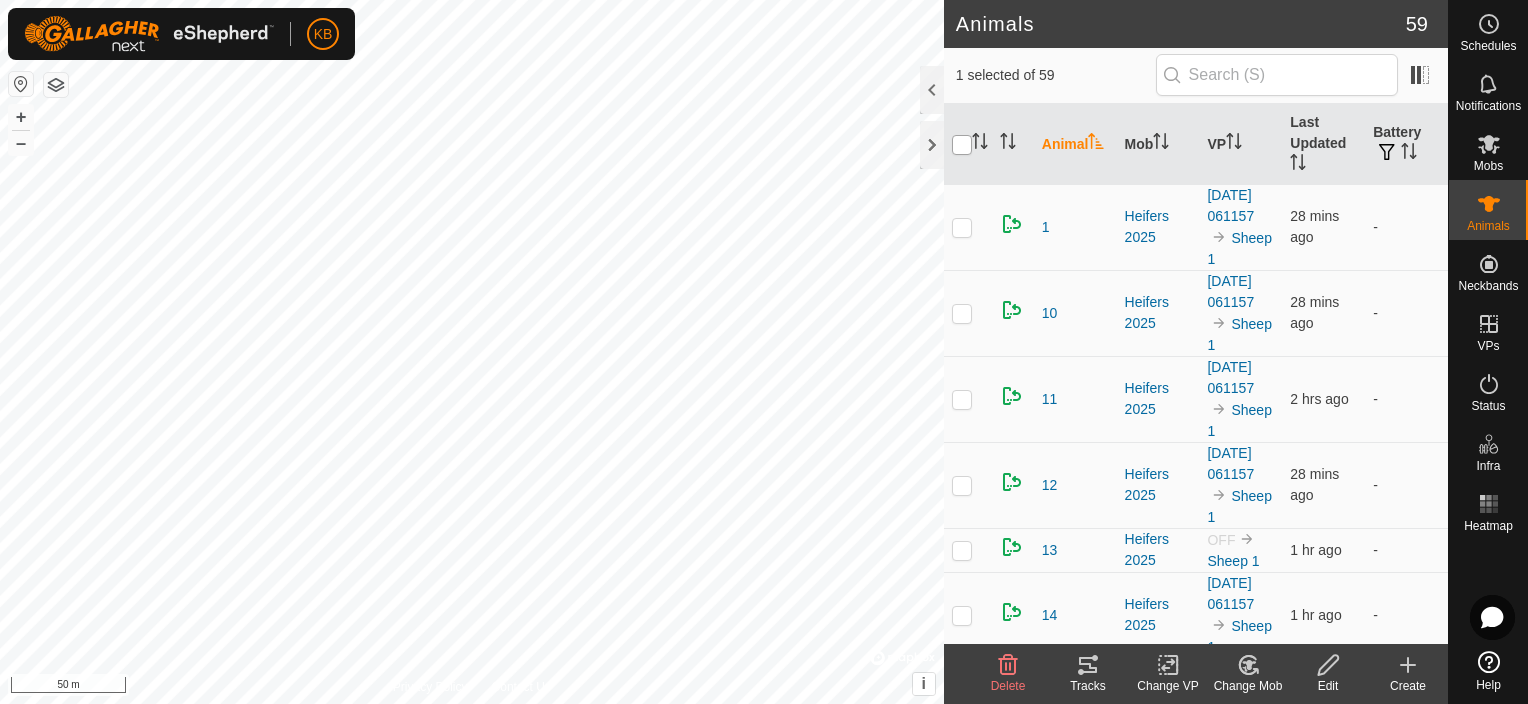 click at bounding box center [962, 145] 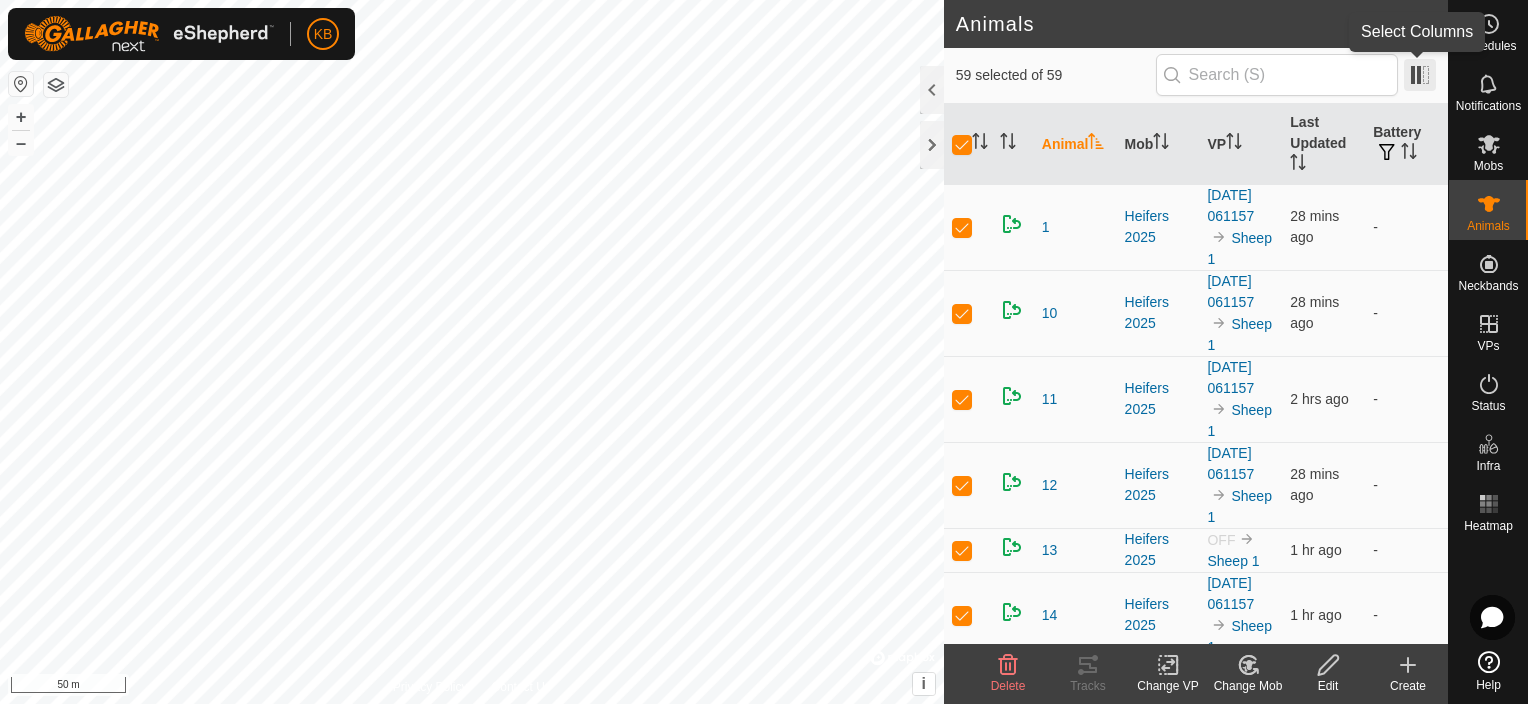 click at bounding box center [1420, 75] 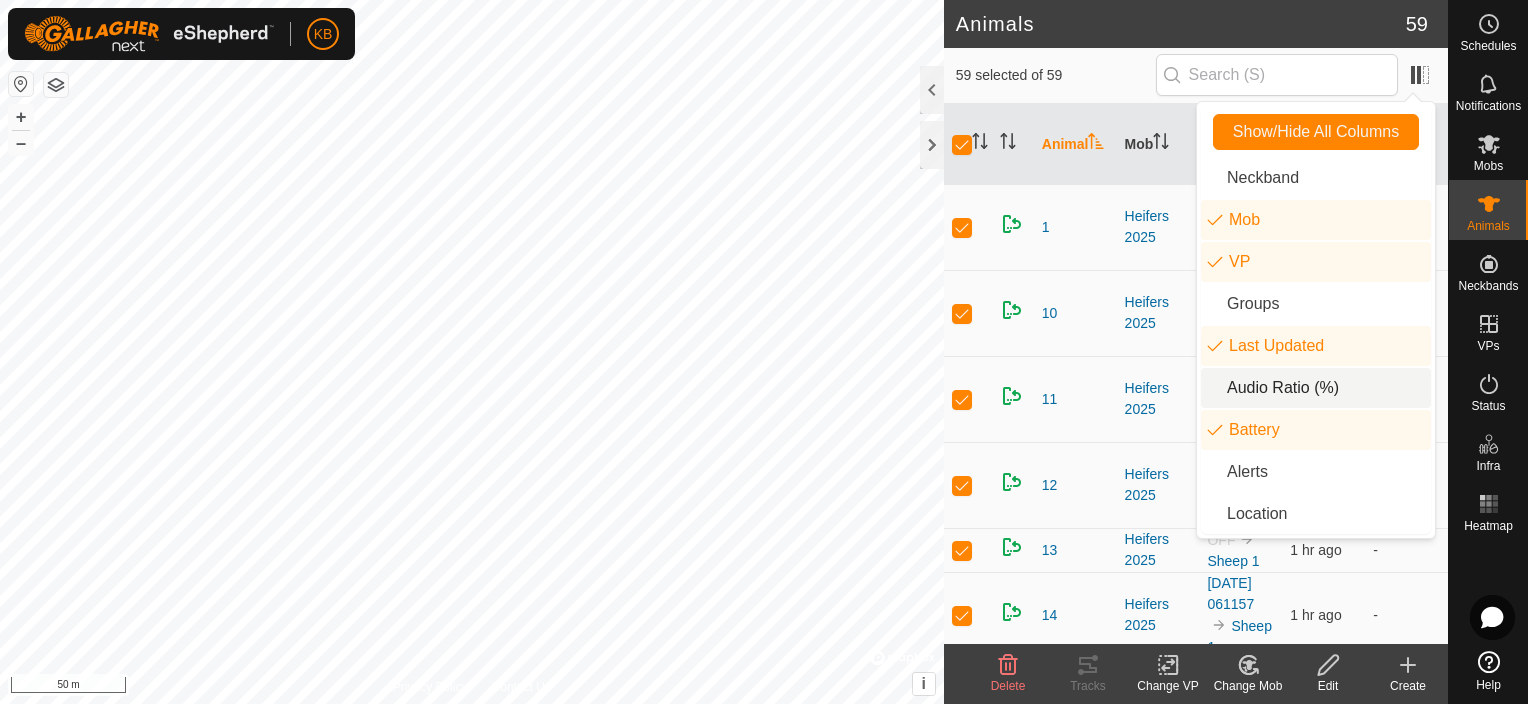click on "Audio Ratio (%)" at bounding box center (1316, 388) 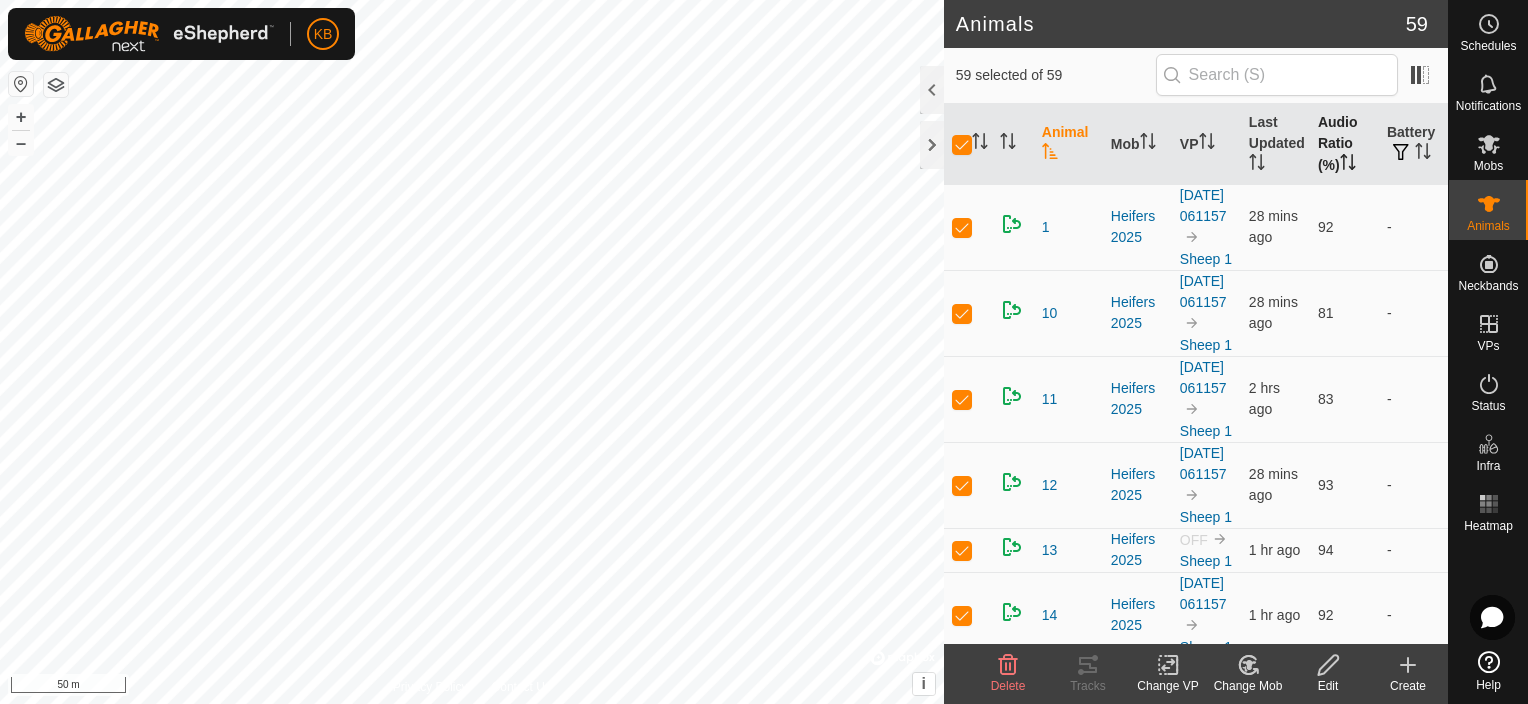 click 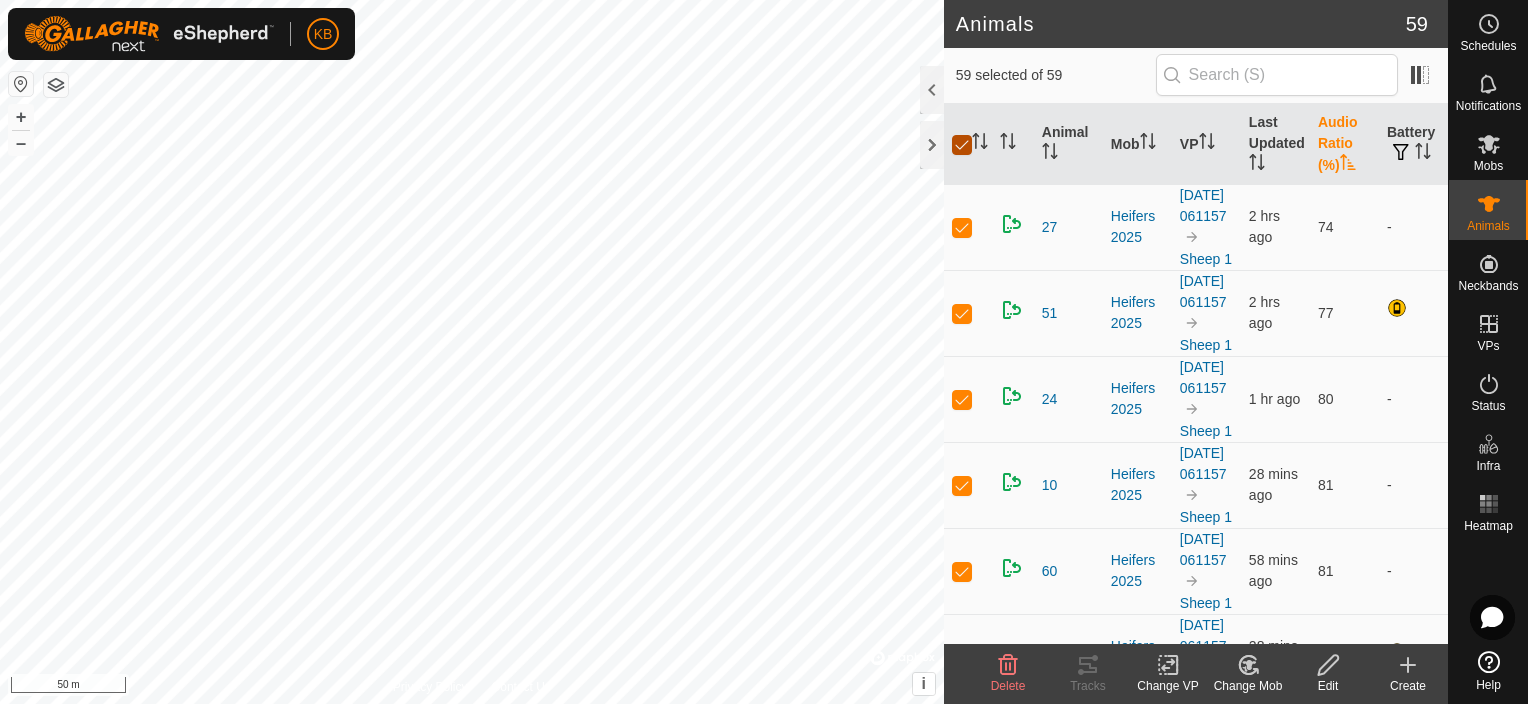 click at bounding box center (962, 145) 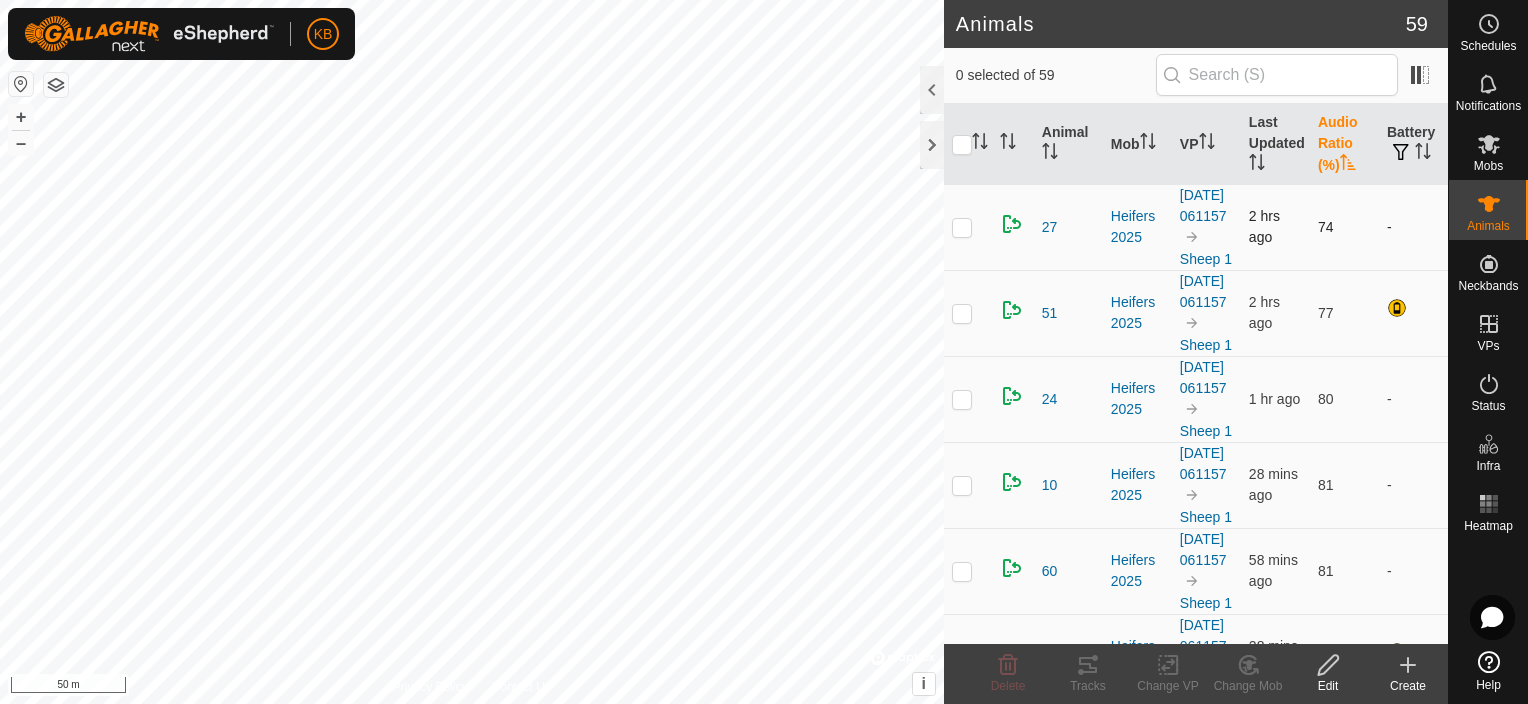 click at bounding box center [962, 227] 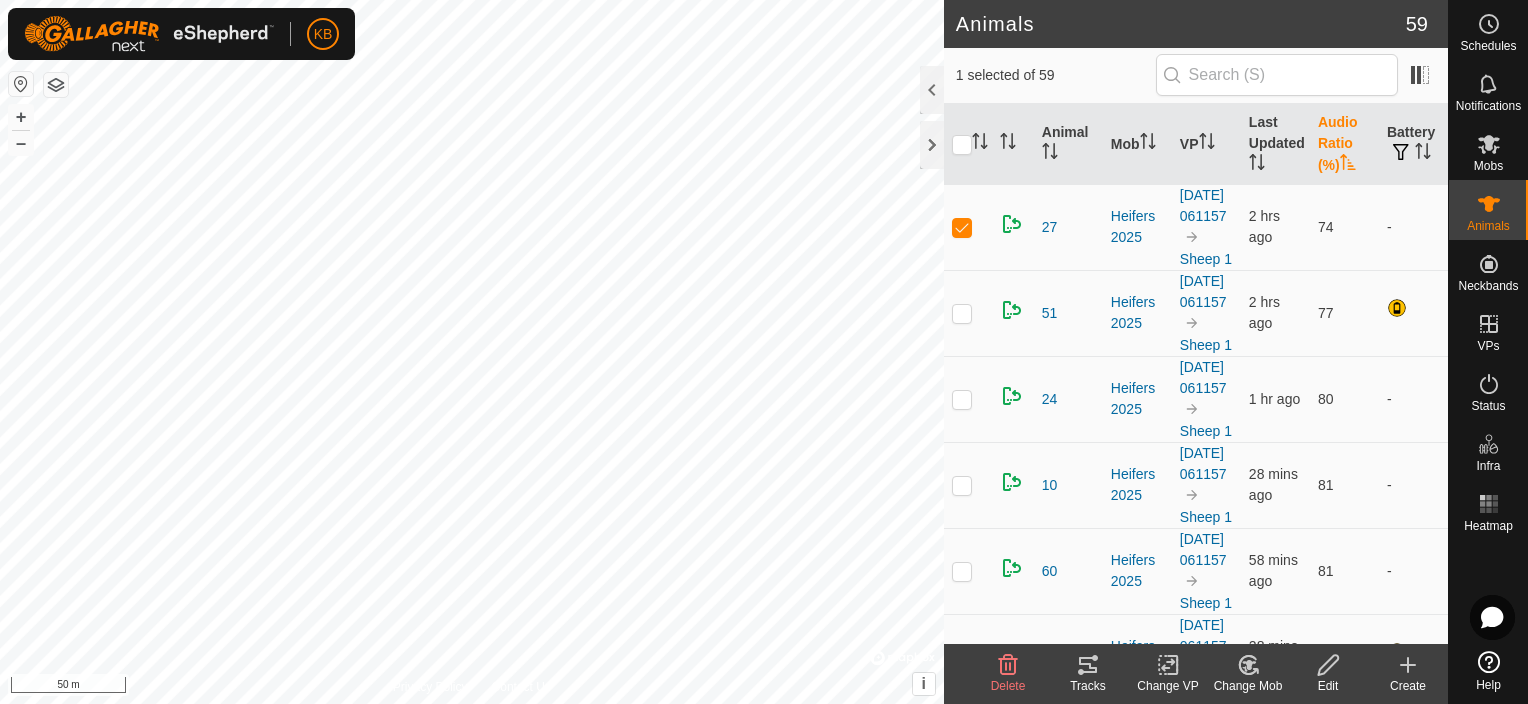 click on "Tracks" 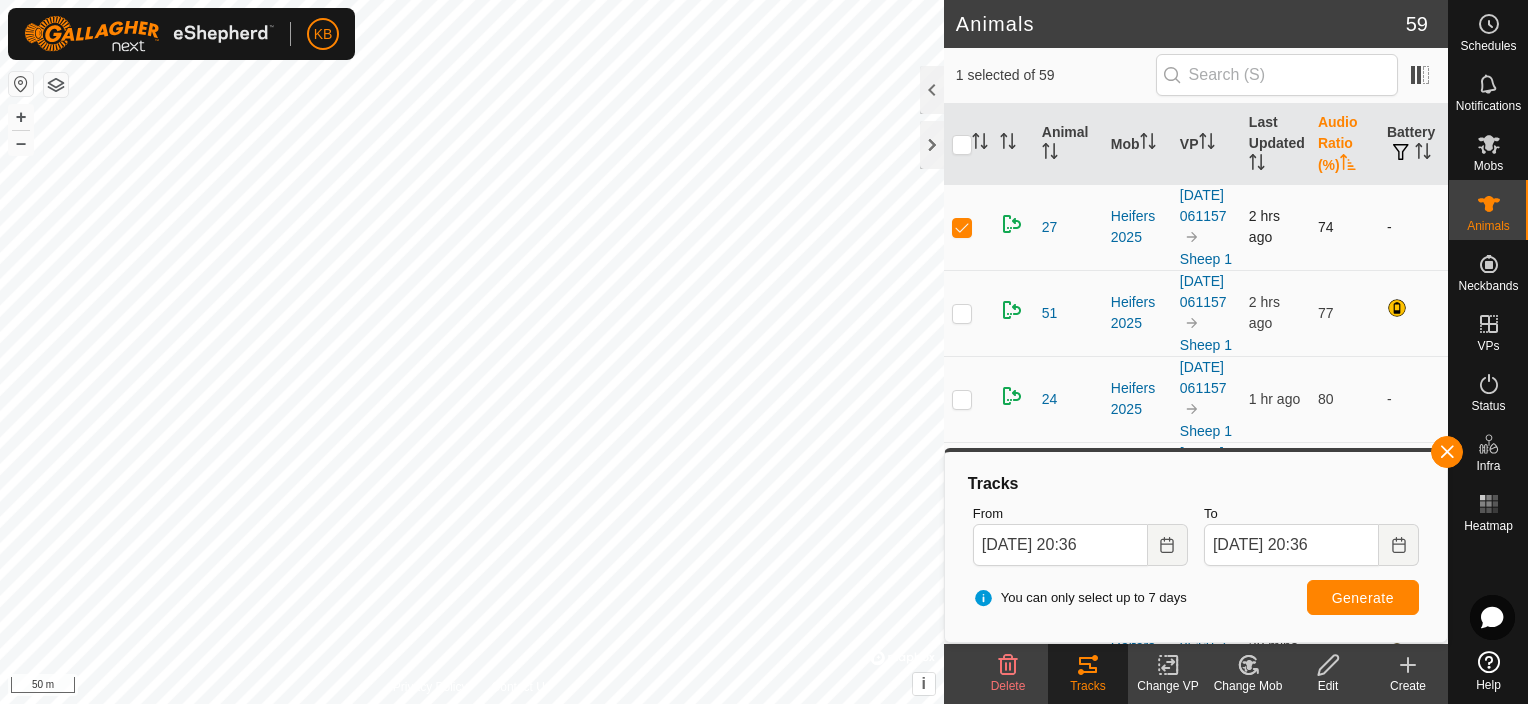 click at bounding box center [962, 227] 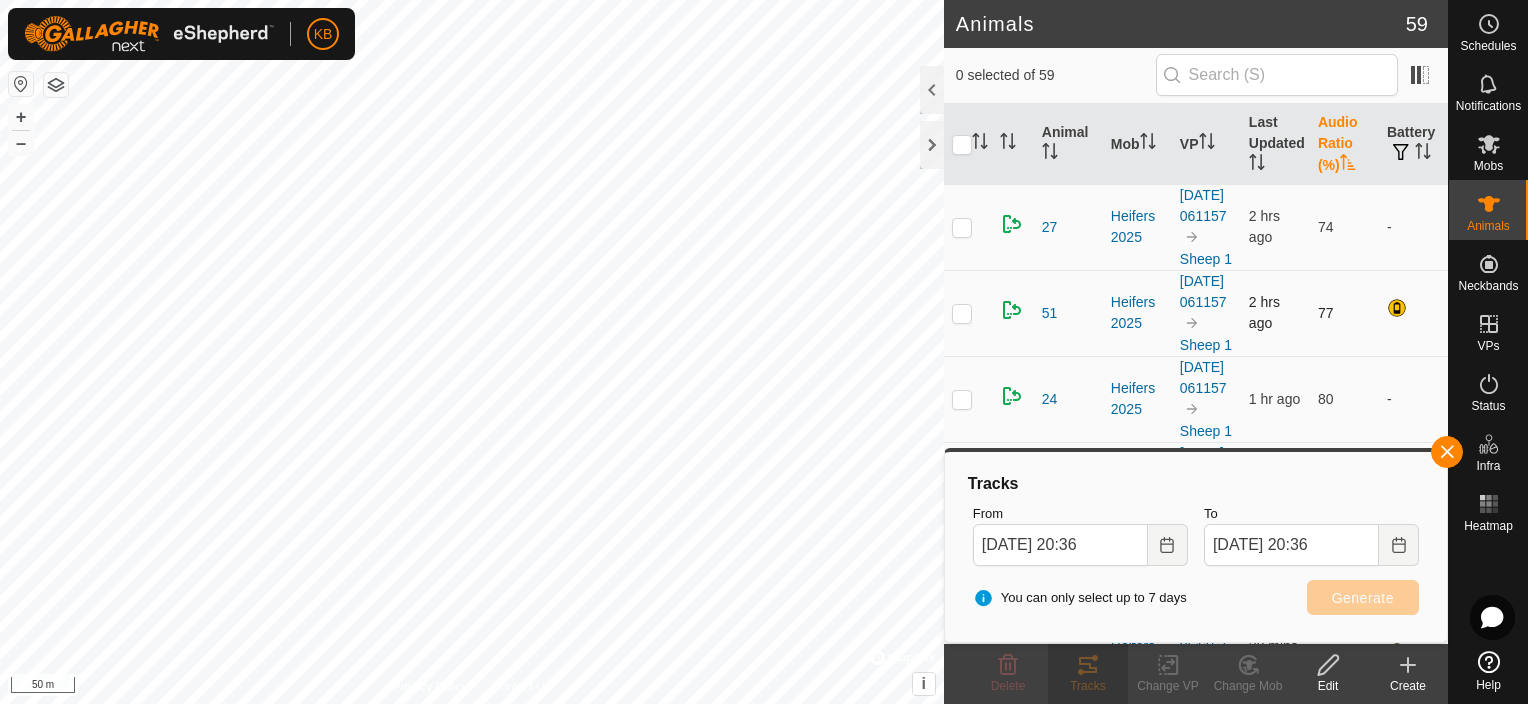 click at bounding box center (962, 313) 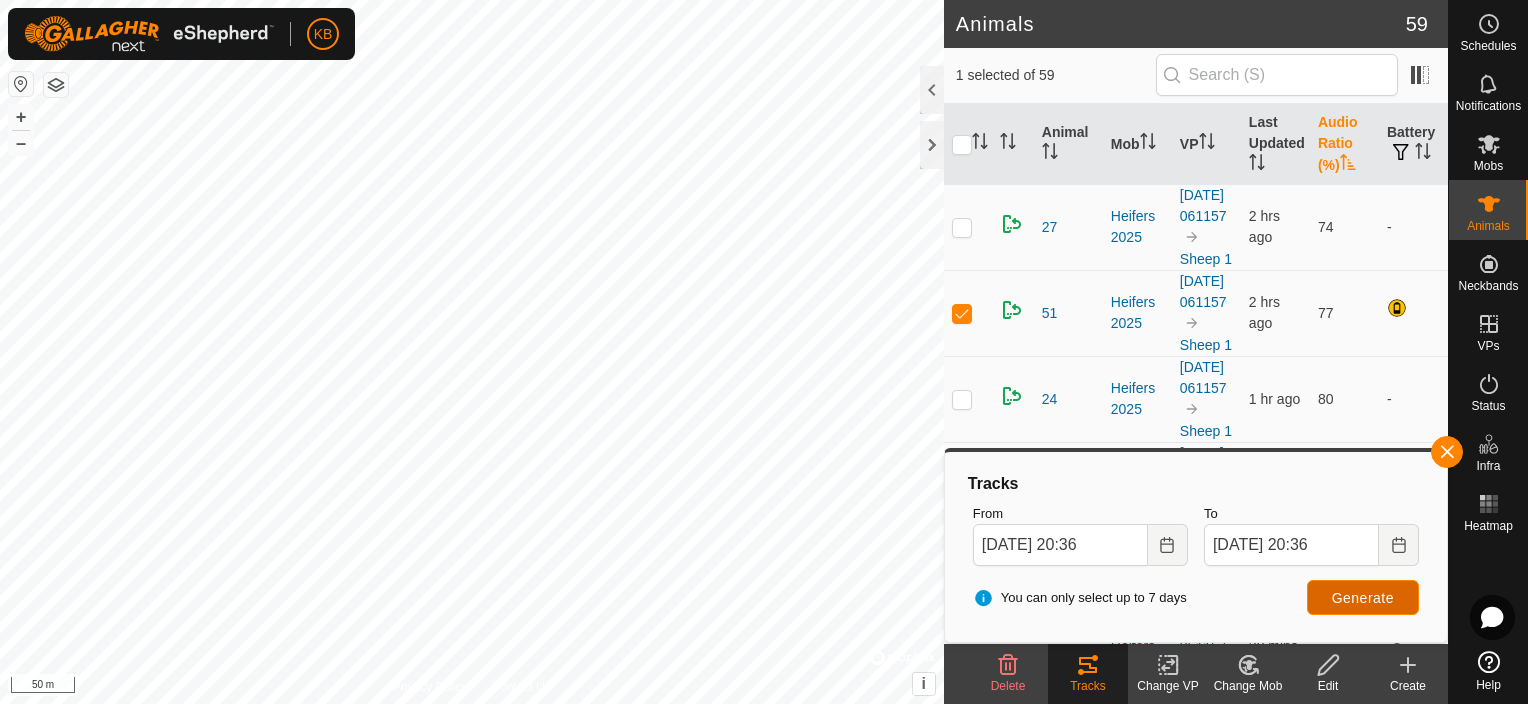 click on "Generate" at bounding box center (1363, 598) 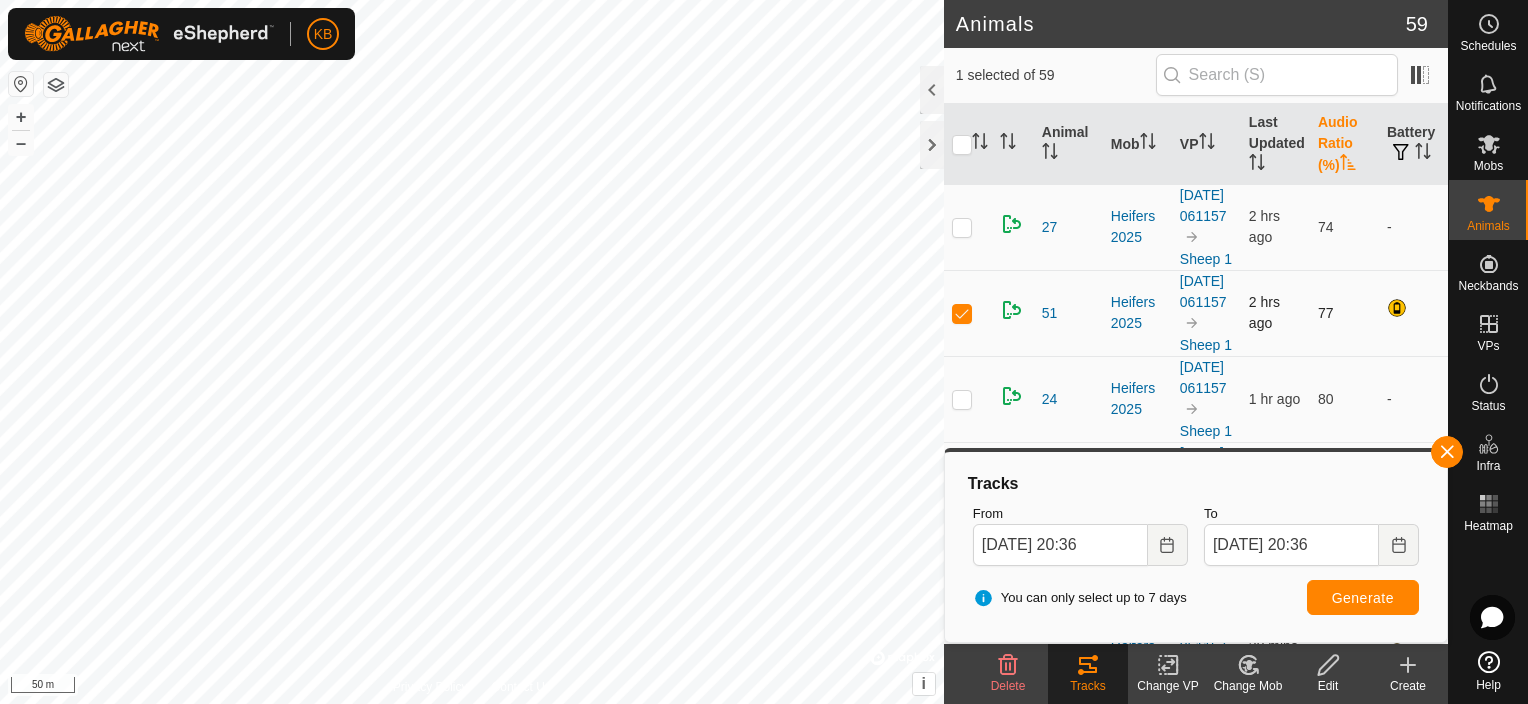 click at bounding box center [968, 313] 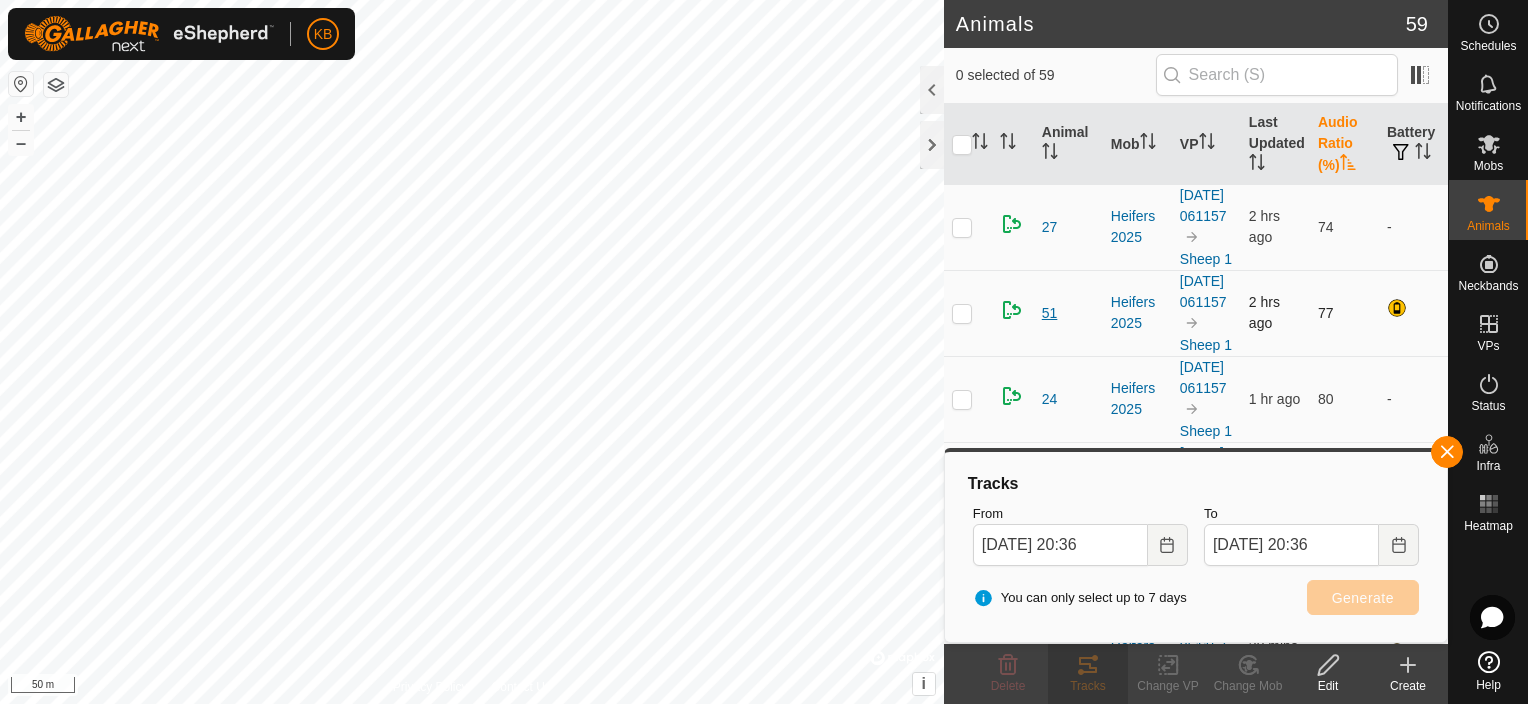 scroll, scrollTop: 100, scrollLeft: 0, axis: vertical 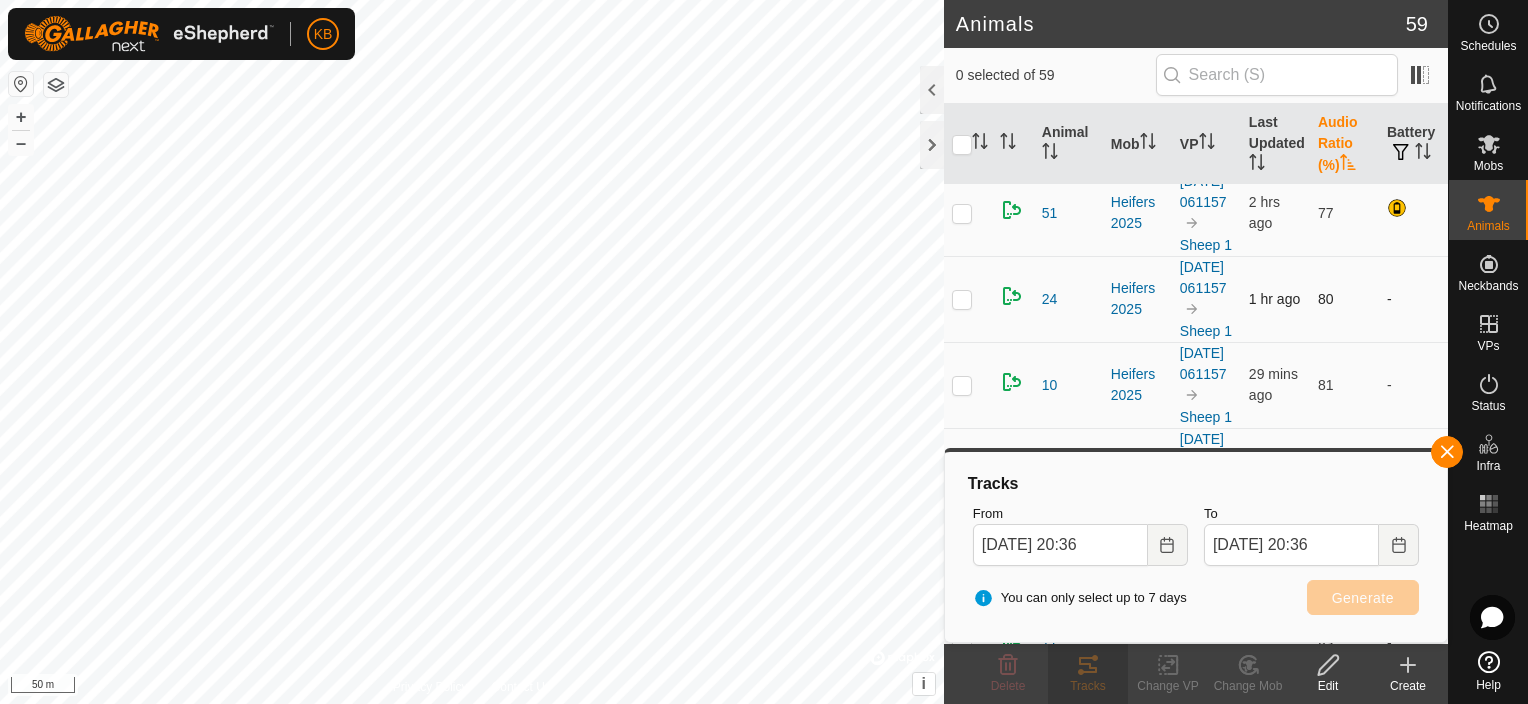 click at bounding box center (962, 299) 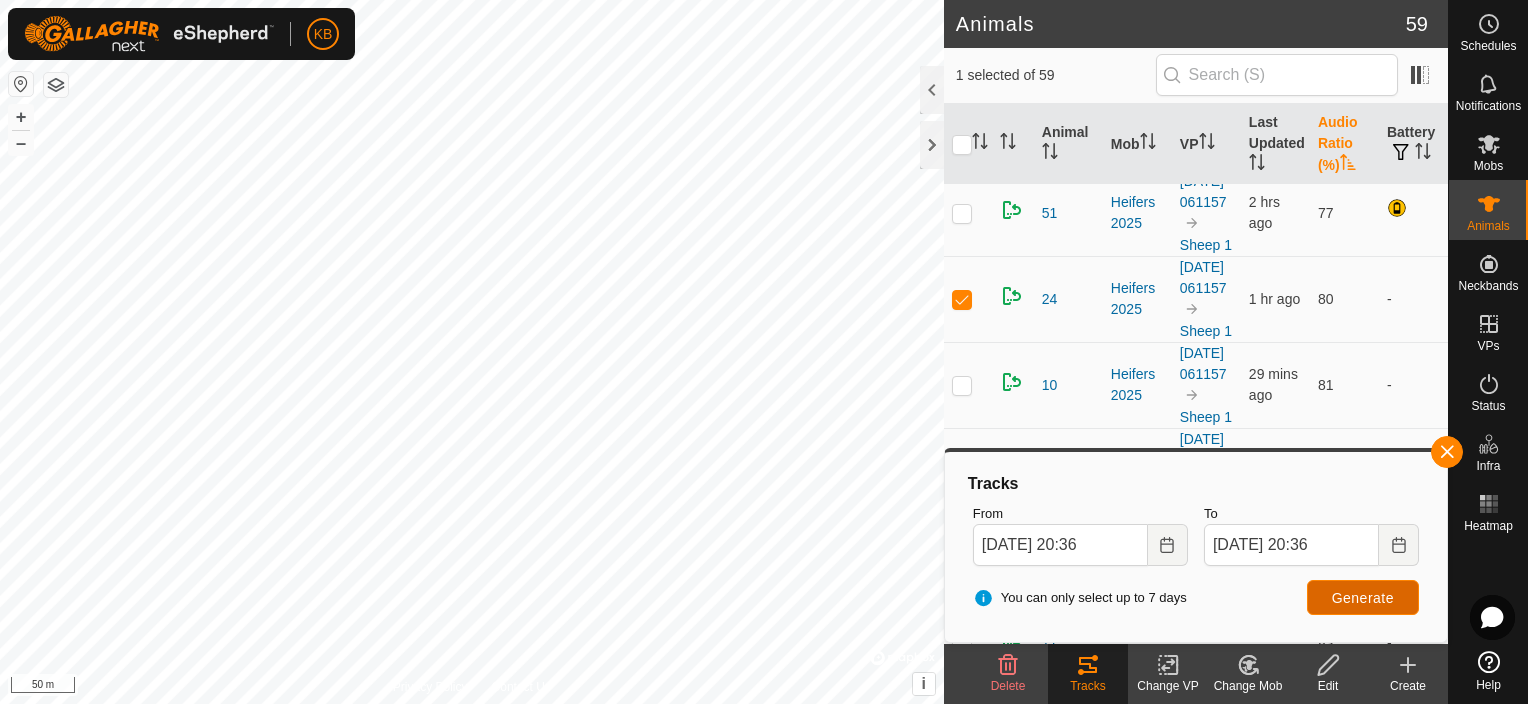click on "Generate" at bounding box center (1363, 598) 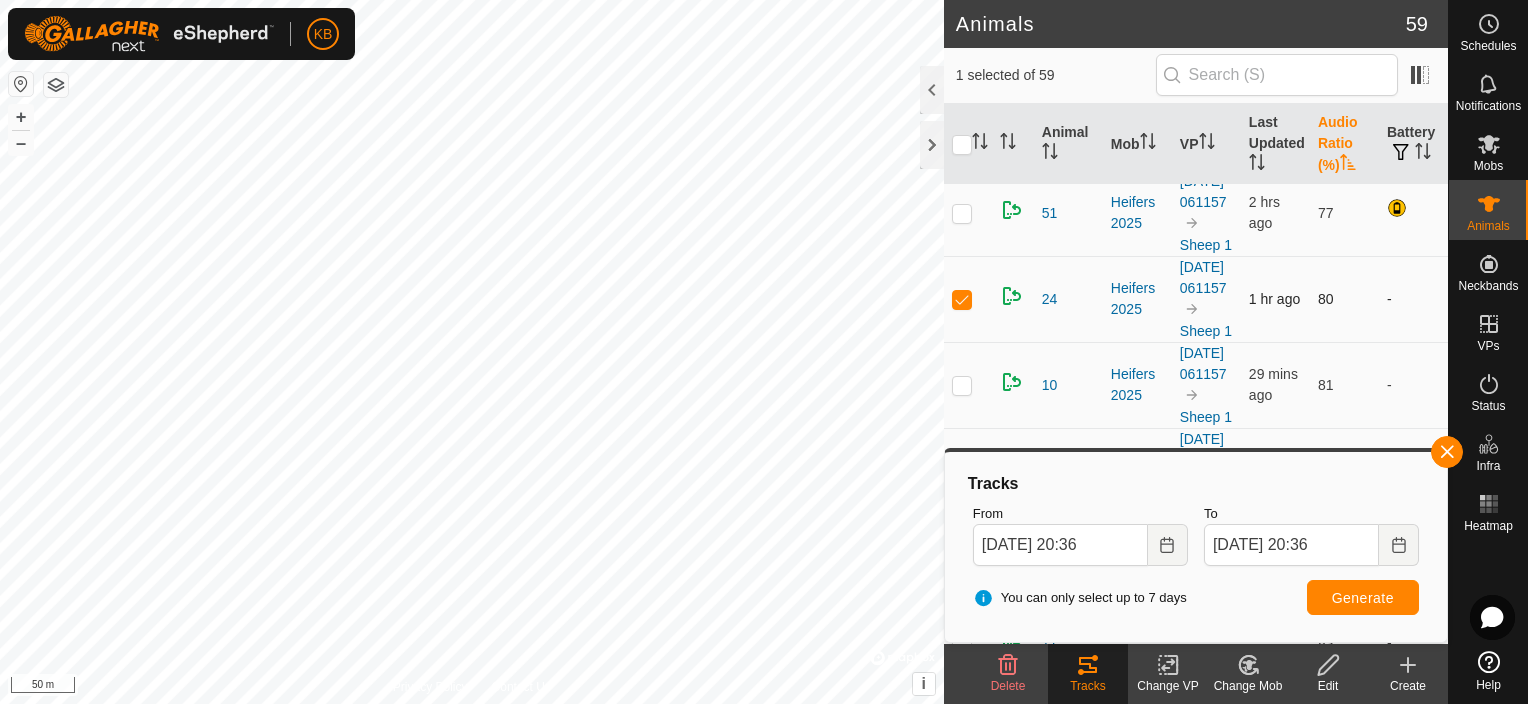 click at bounding box center [962, 299] 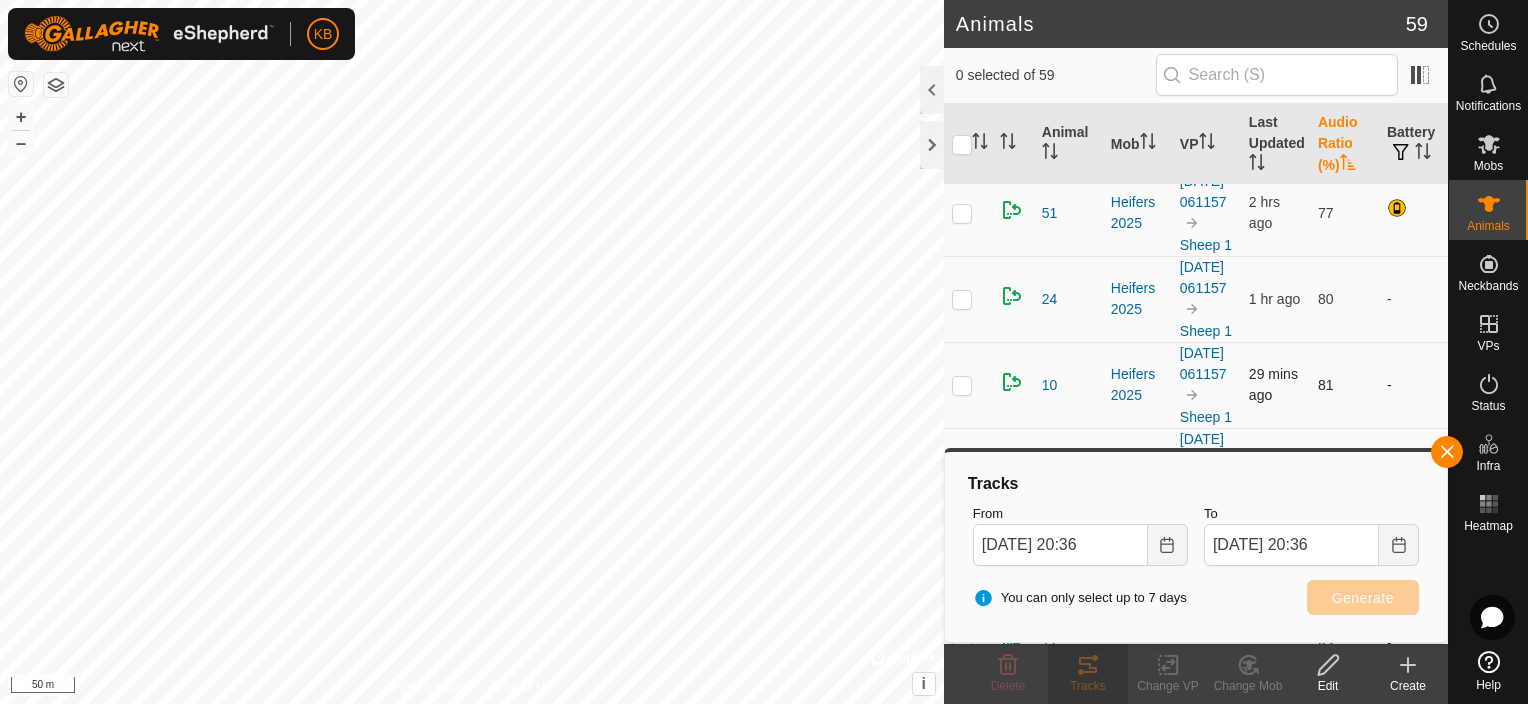 scroll, scrollTop: 200, scrollLeft: 0, axis: vertical 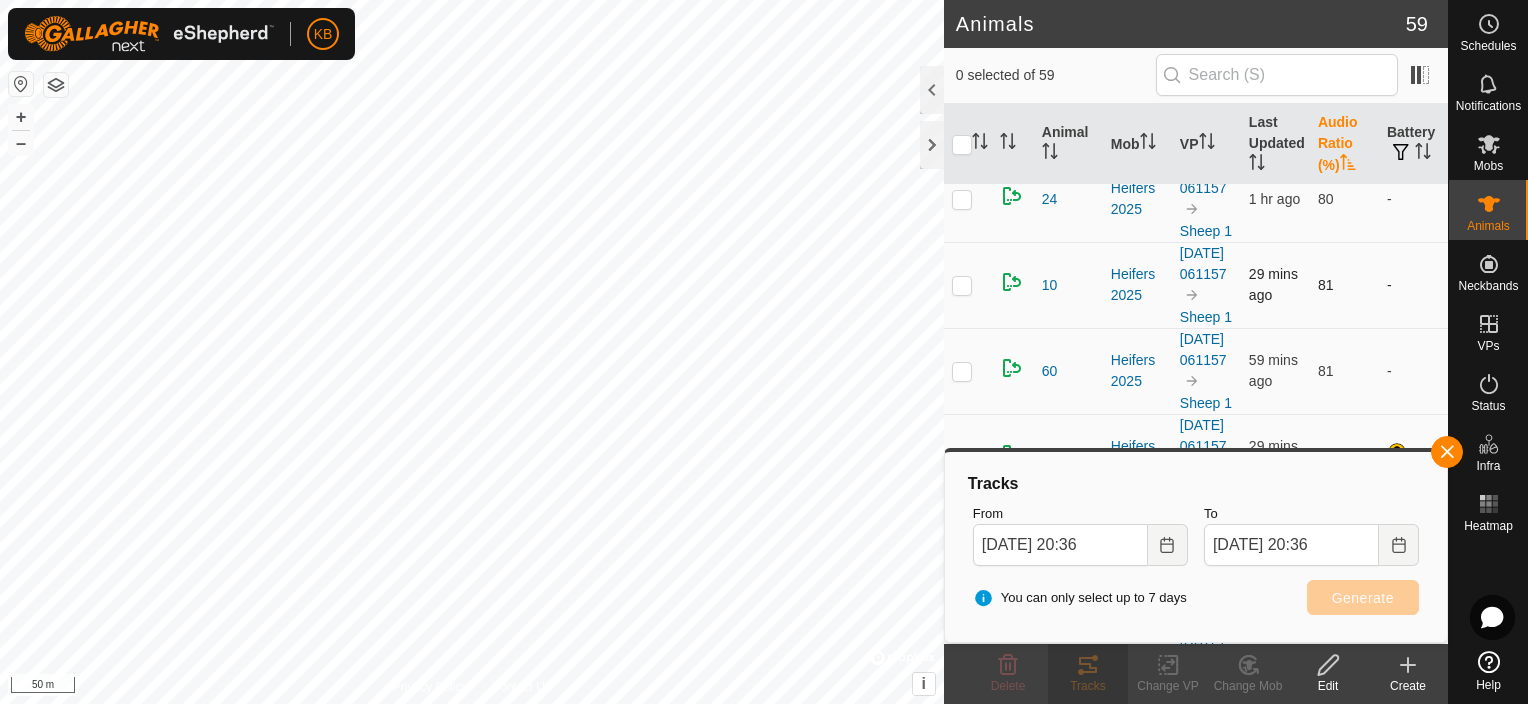 click at bounding box center [962, 285] 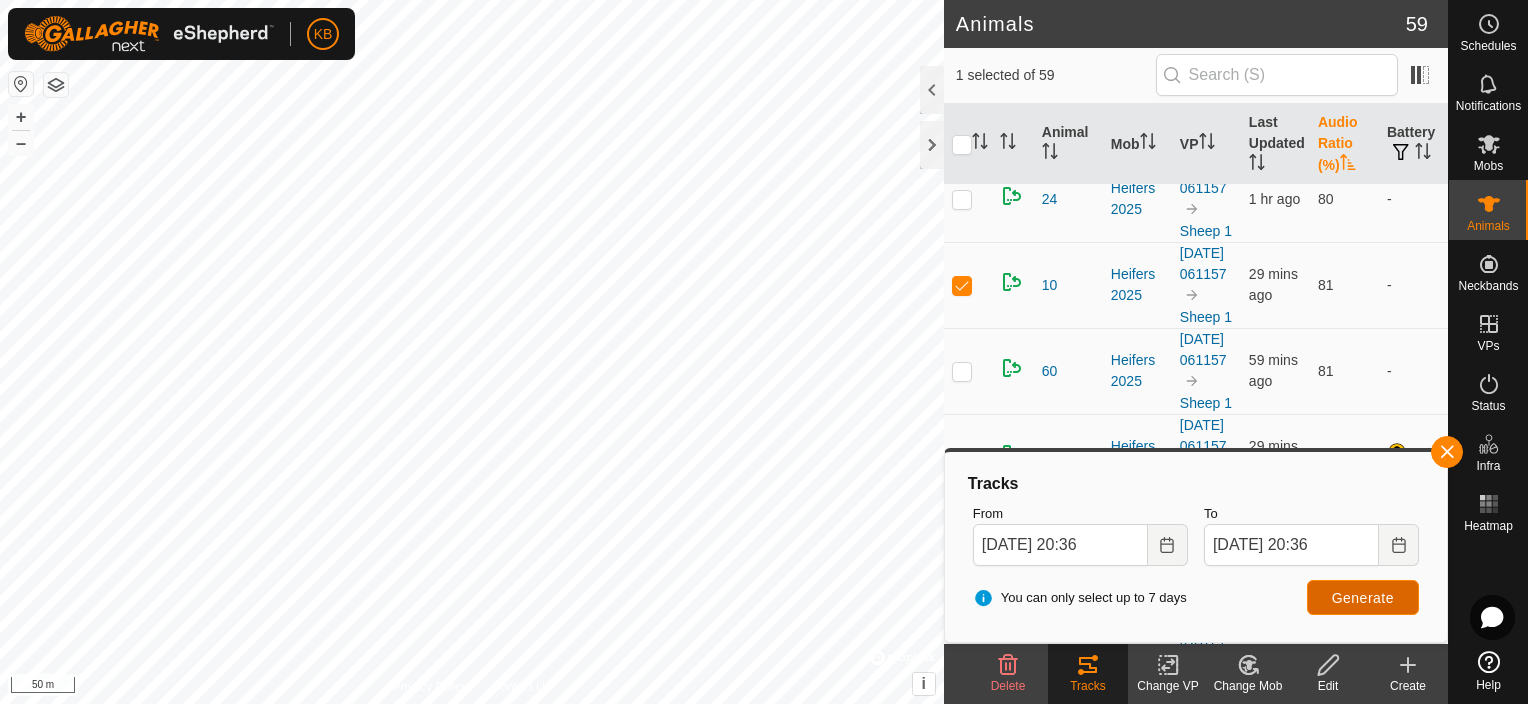 click on "Generate" at bounding box center (1363, 598) 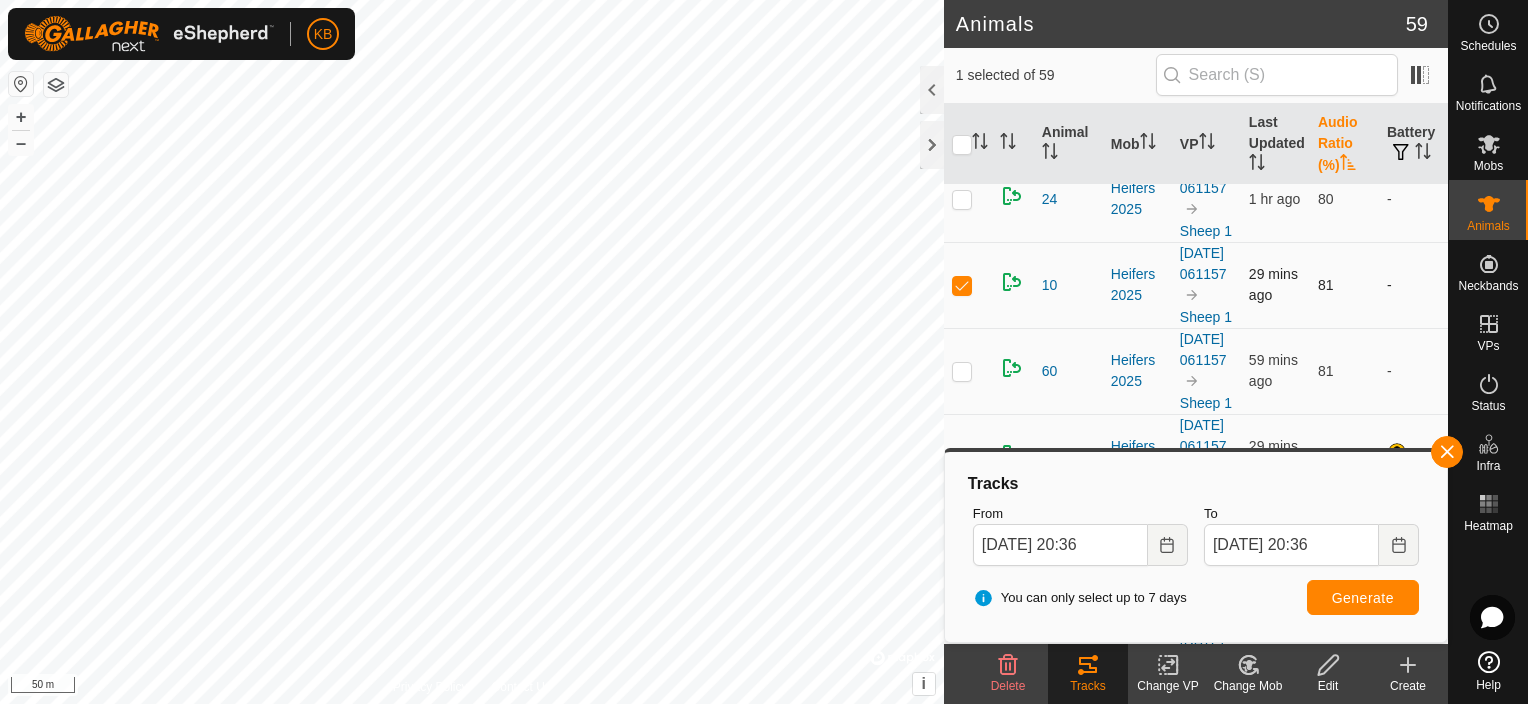 click at bounding box center (962, 285) 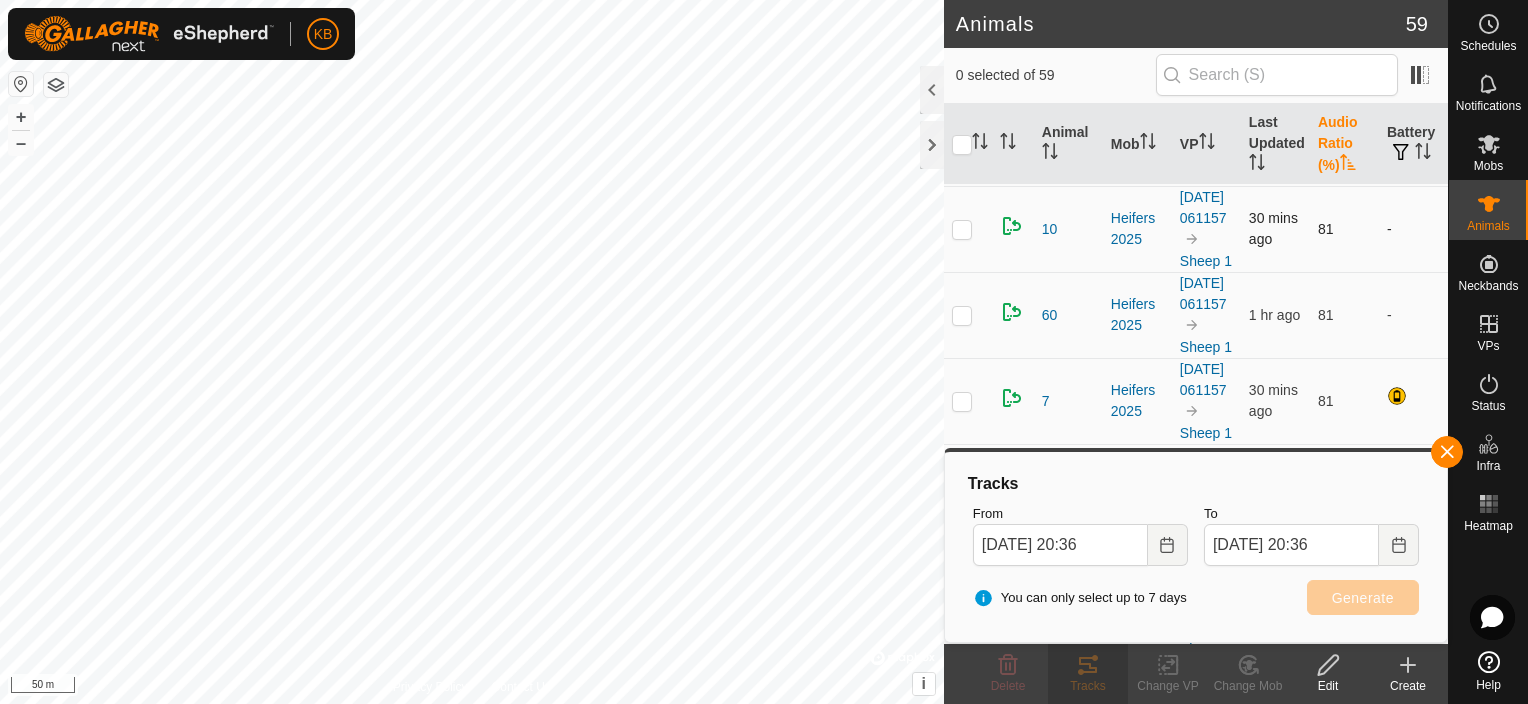 scroll, scrollTop: 300, scrollLeft: 0, axis: vertical 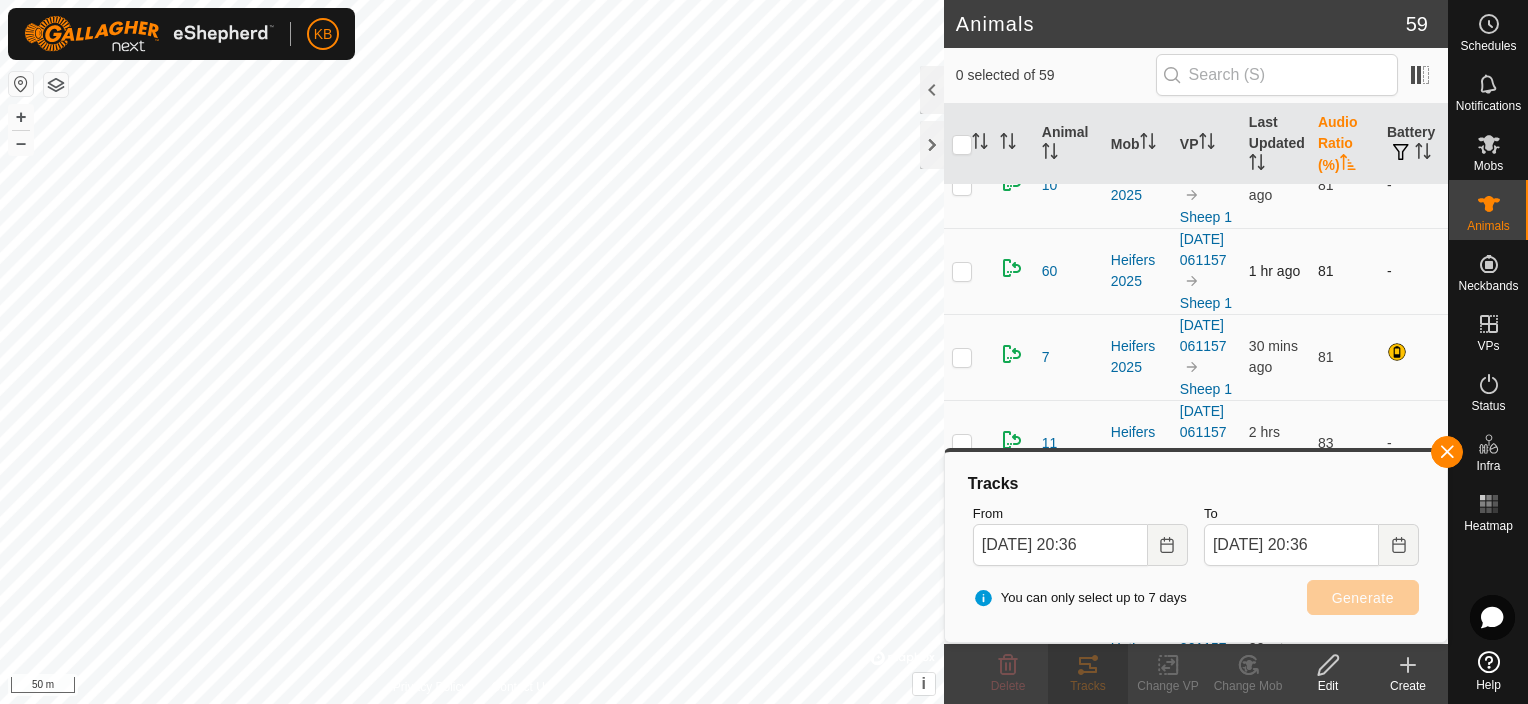 click at bounding box center (962, 271) 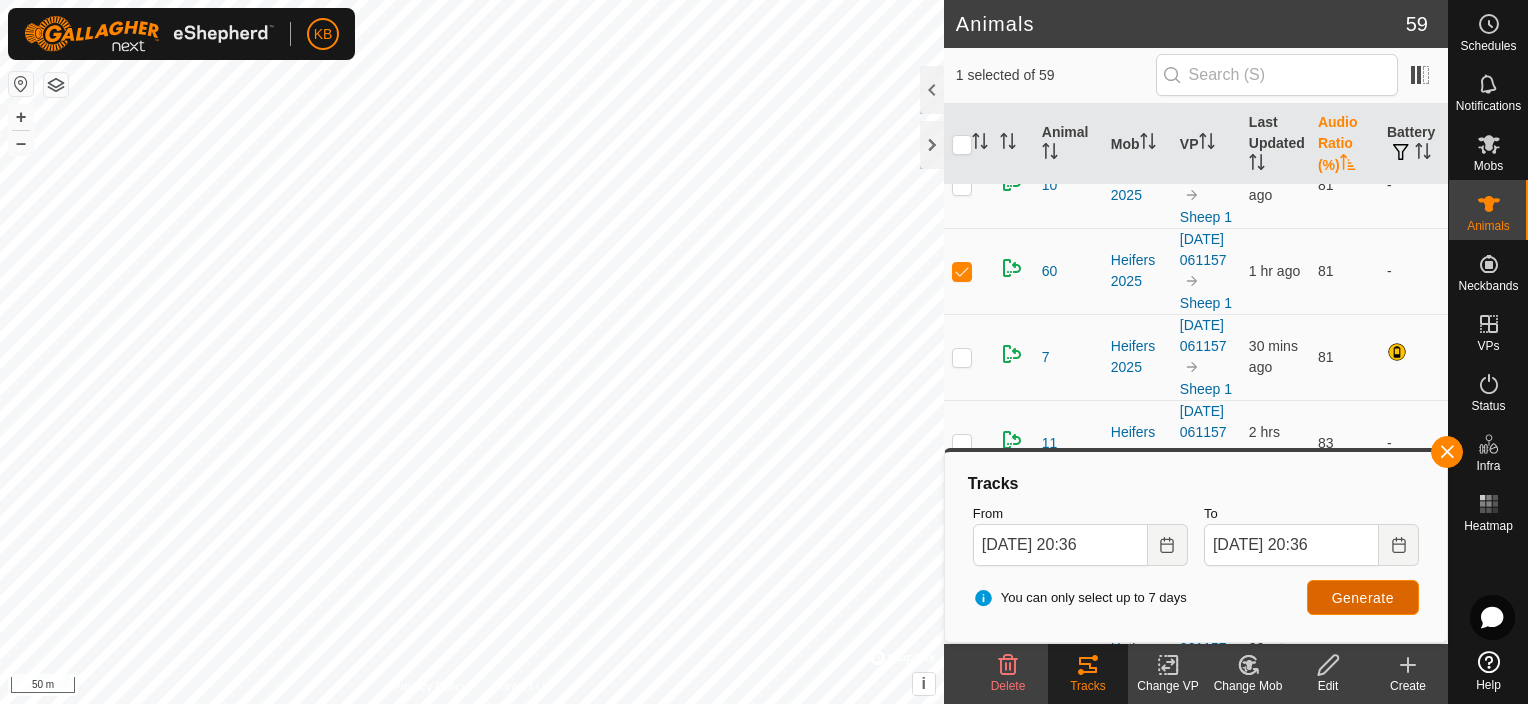 click on "Generate" at bounding box center (1363, 598) 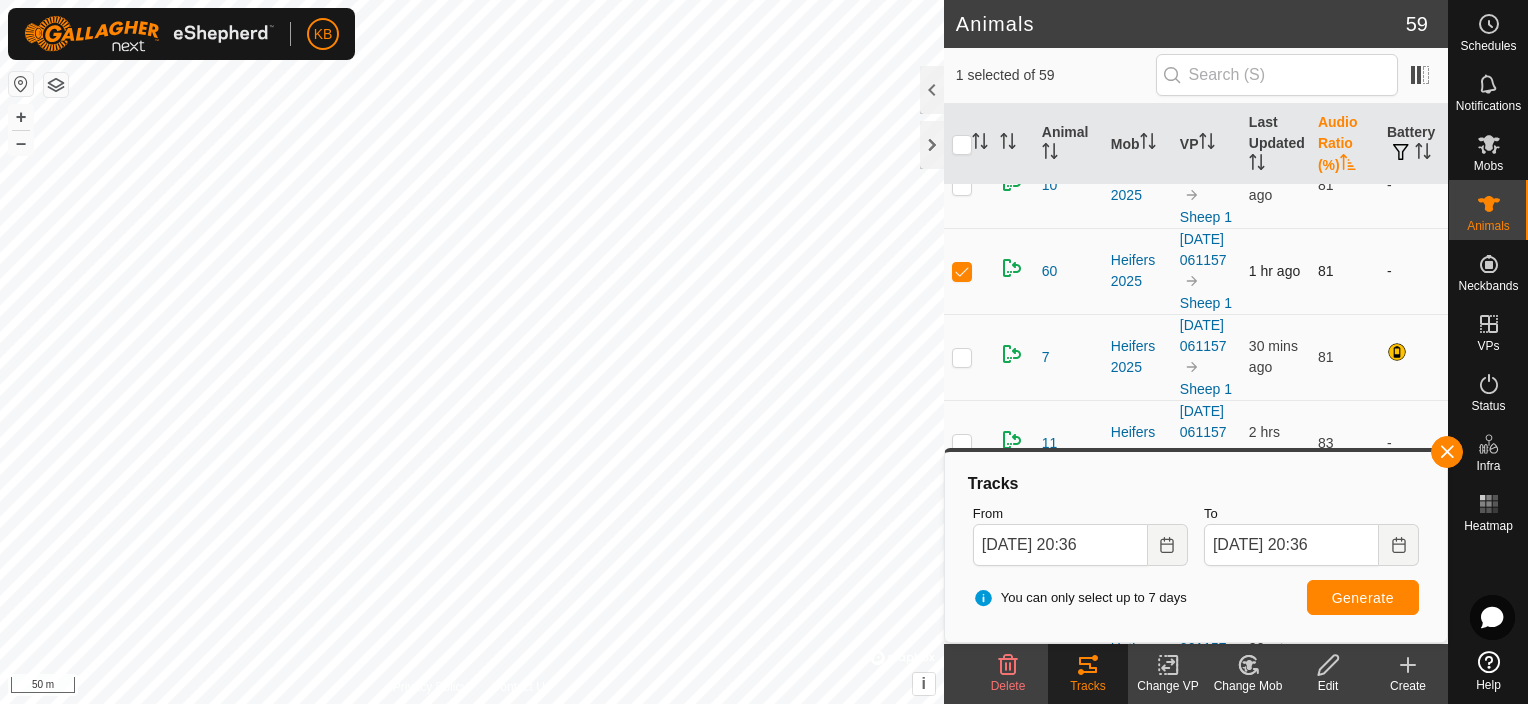 click at bounding box center [962, 271] 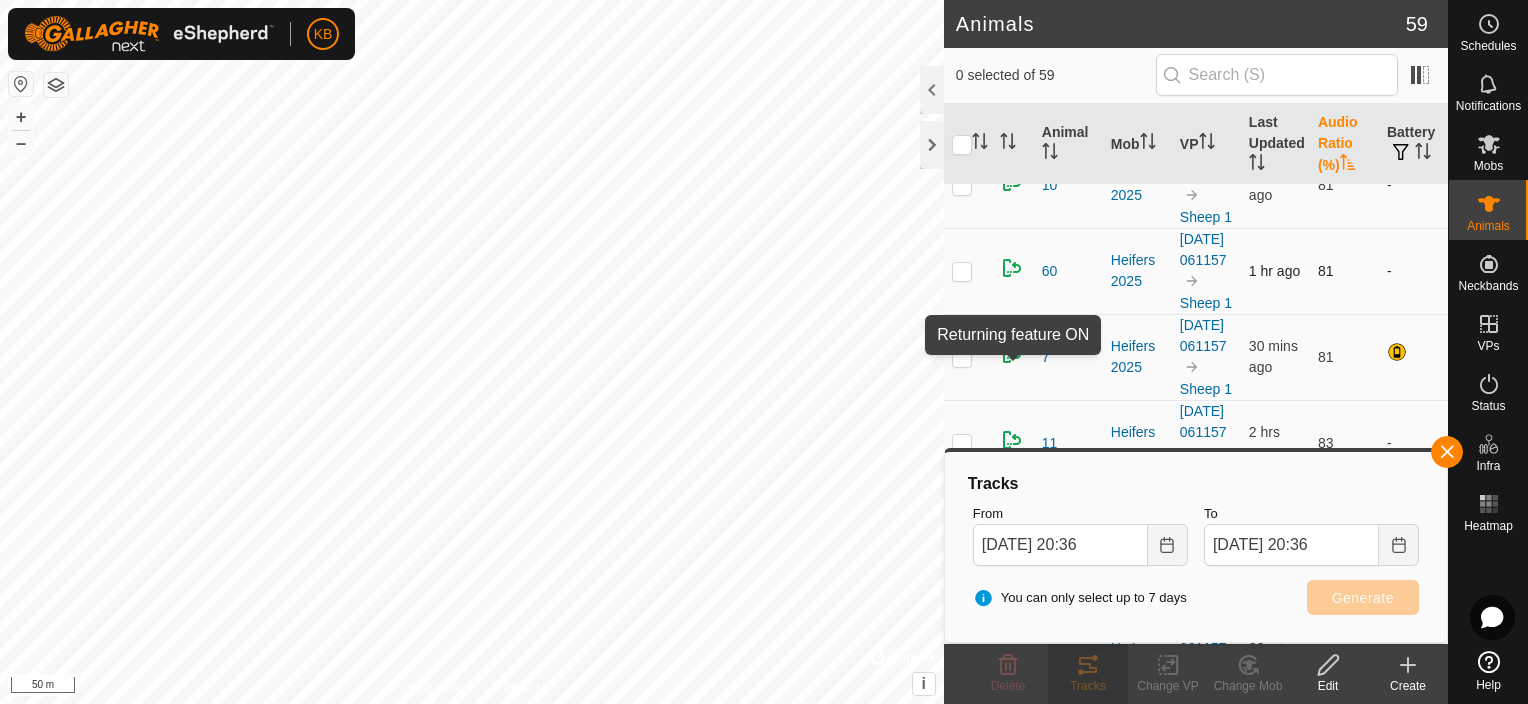 scroll, scrollTop: 400, scrollLeft: 0, axis: vertical 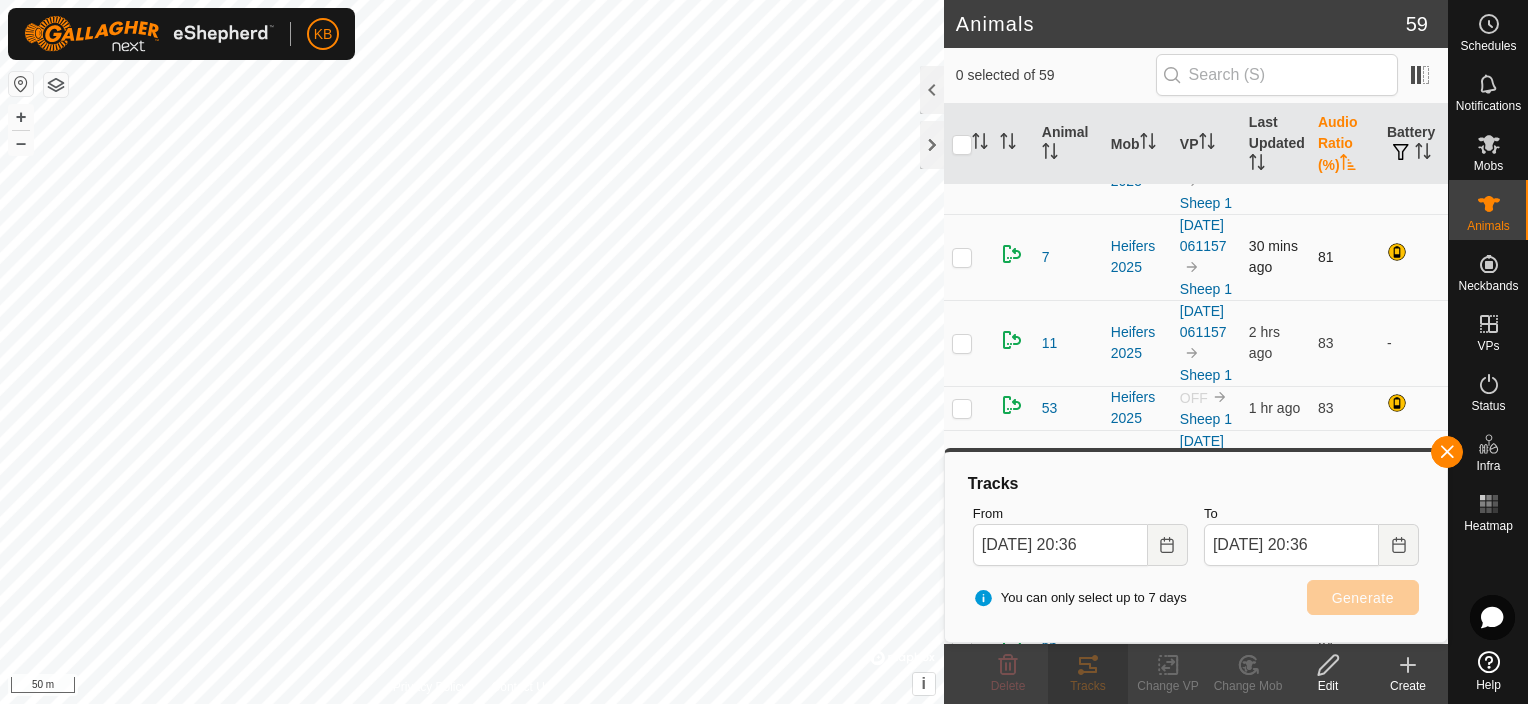 click at bounding box center [962, 257] 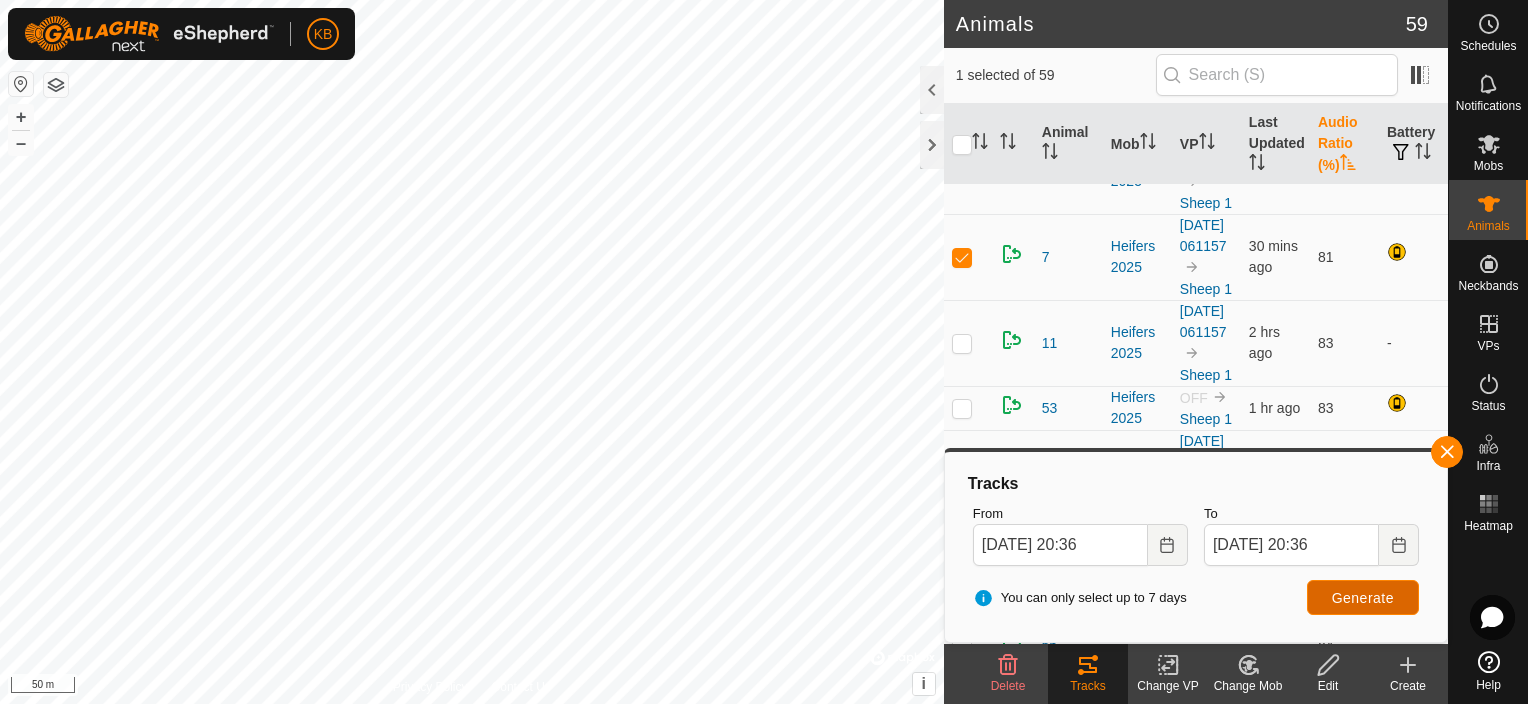 click on "Generate" at bounding box center [1363, 598] 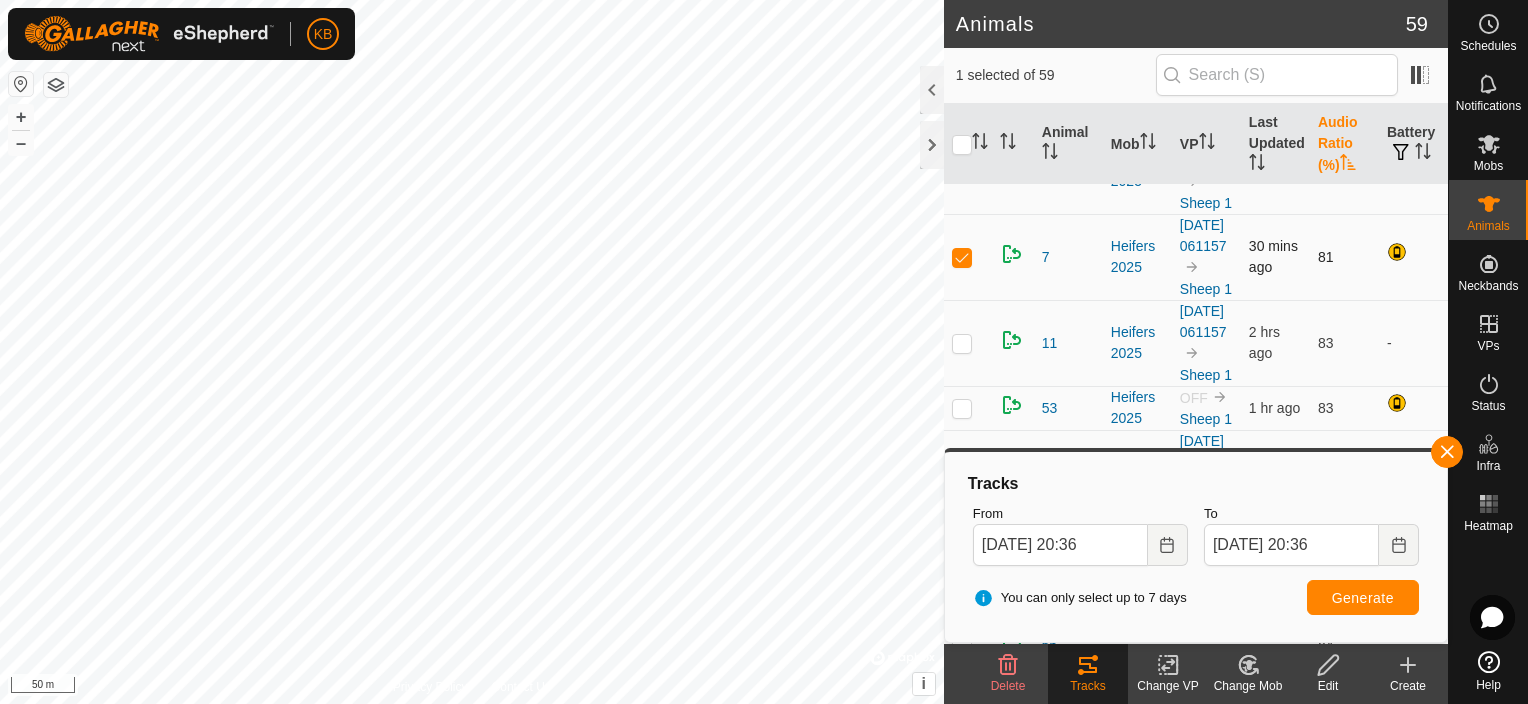 click at bounding box center (962, 257) 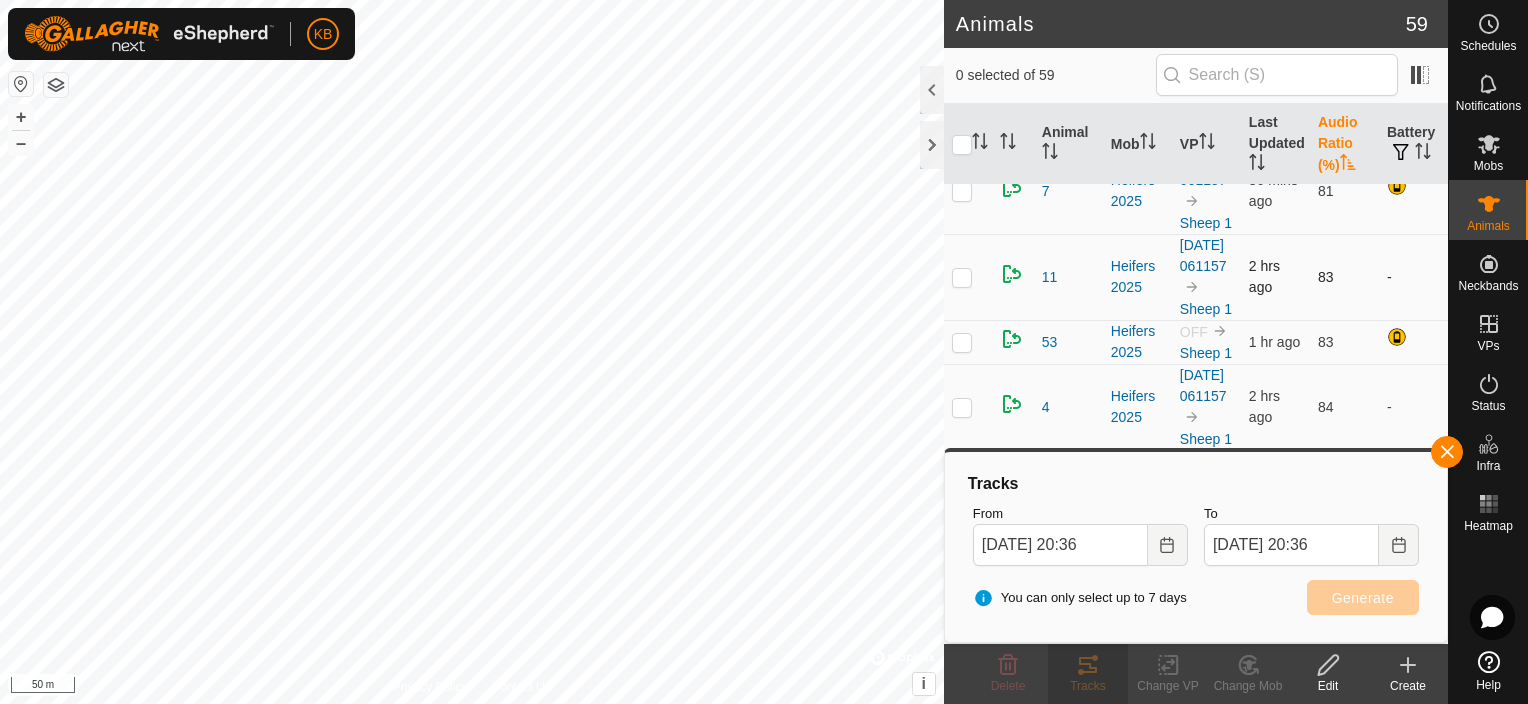 scroll, scrollTop: 500, scrollLeft: 0, axis: vertical 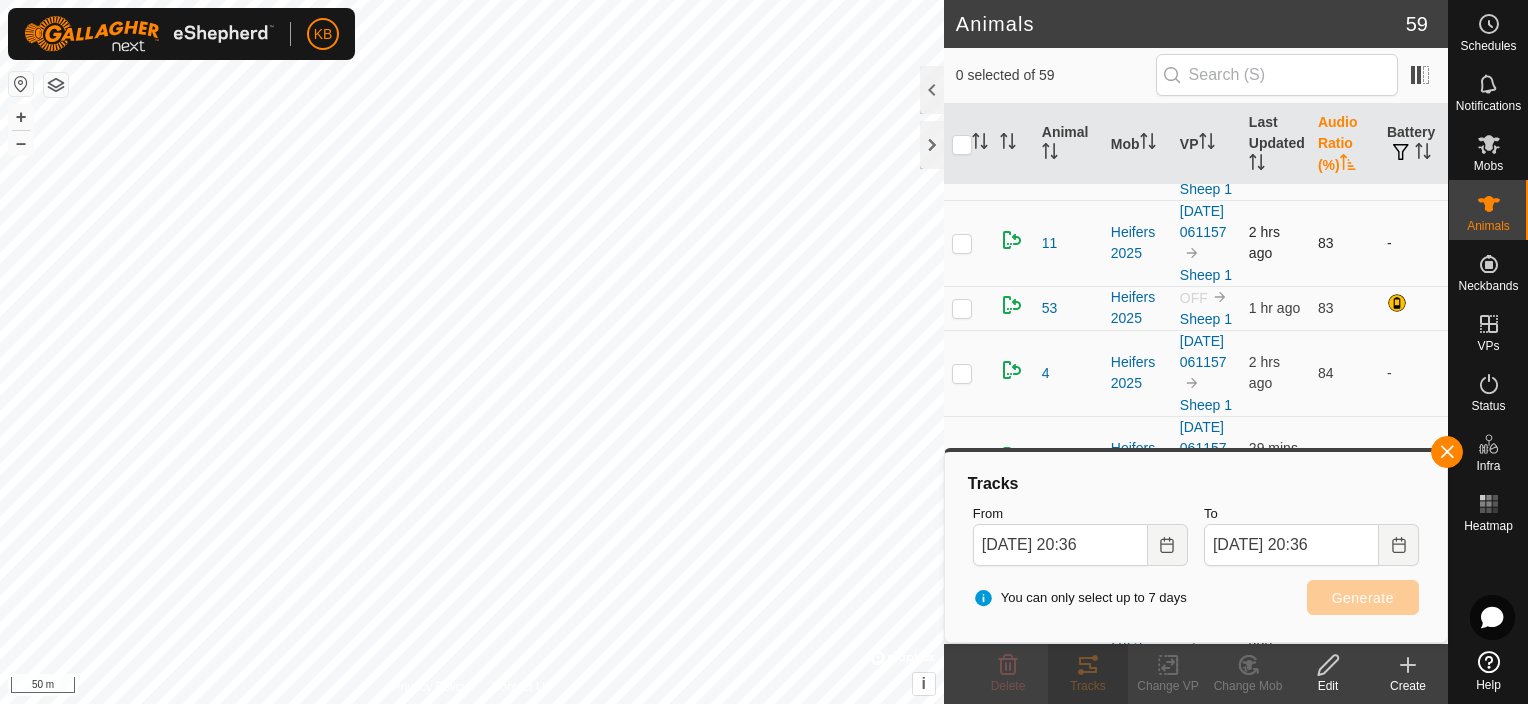 click at bounding box center [968, 243] 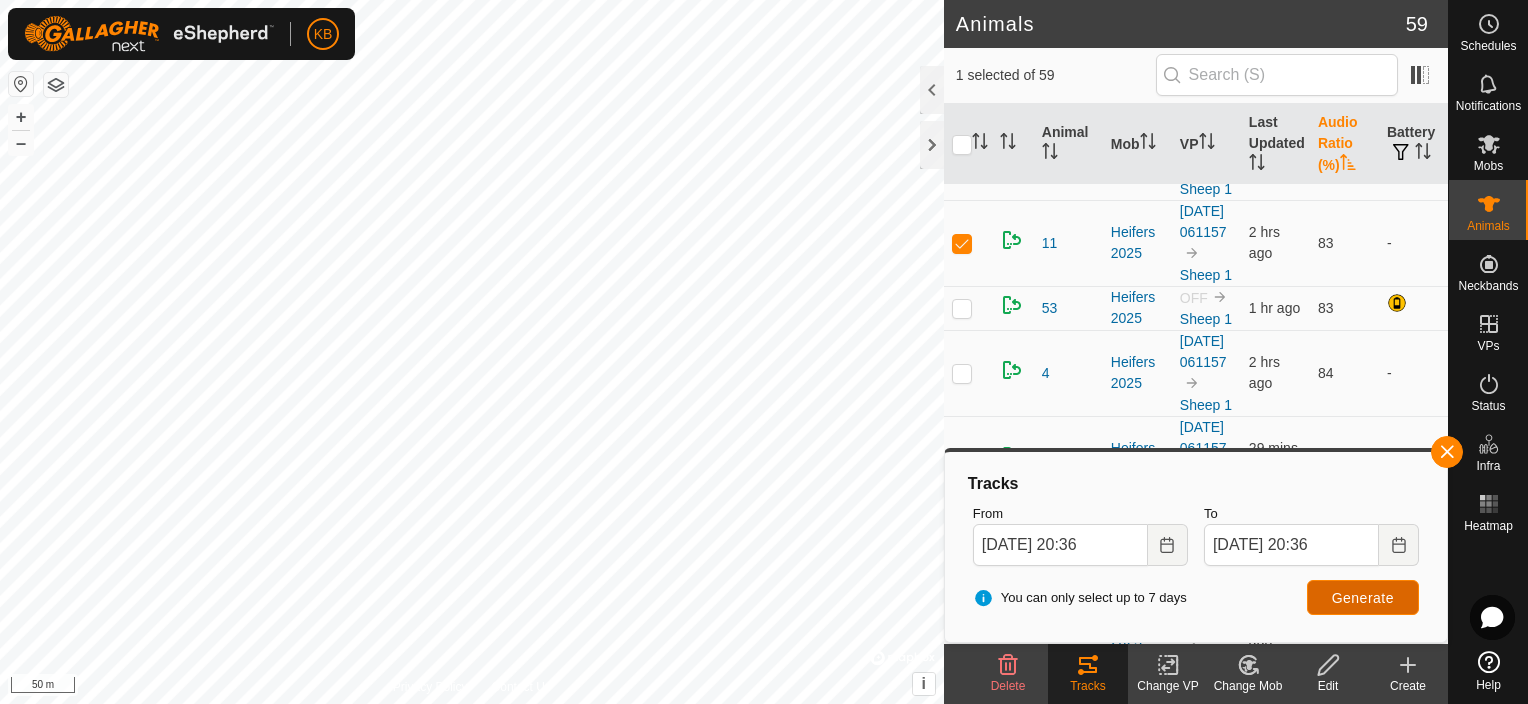 click on "Generate" at bounding box center (1363, 597) 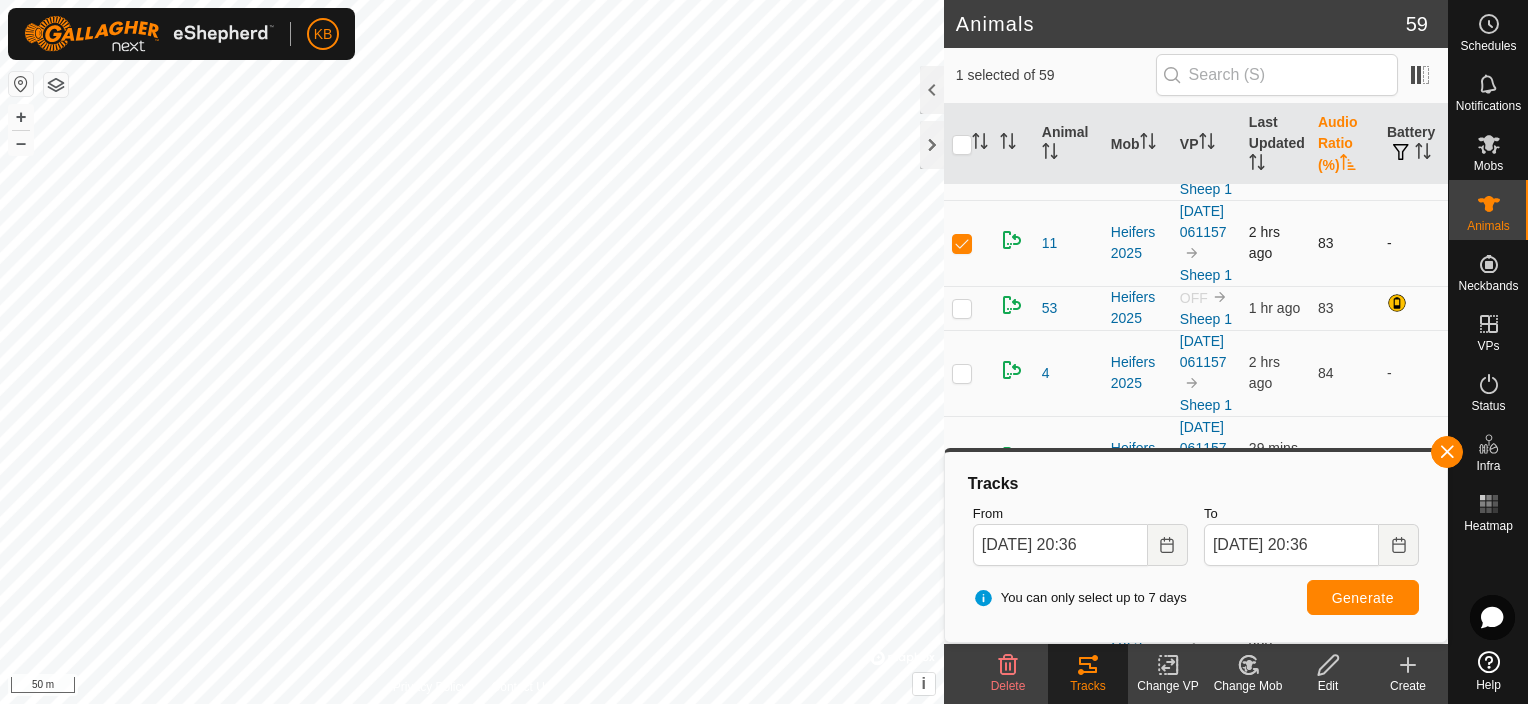 click at bounding box center (962, 243) 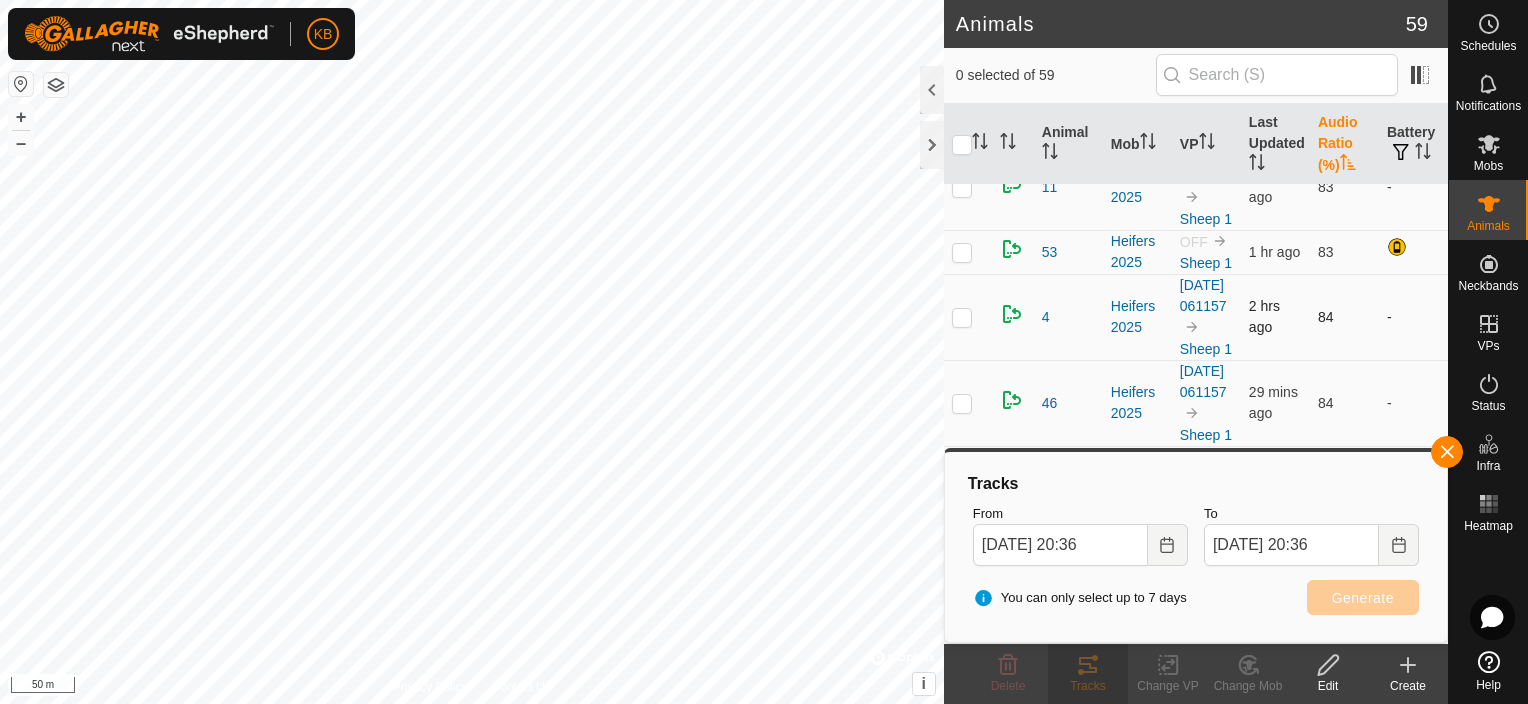 scroll, scrollTop: 600, scrollLeft: 0, axis: vertical 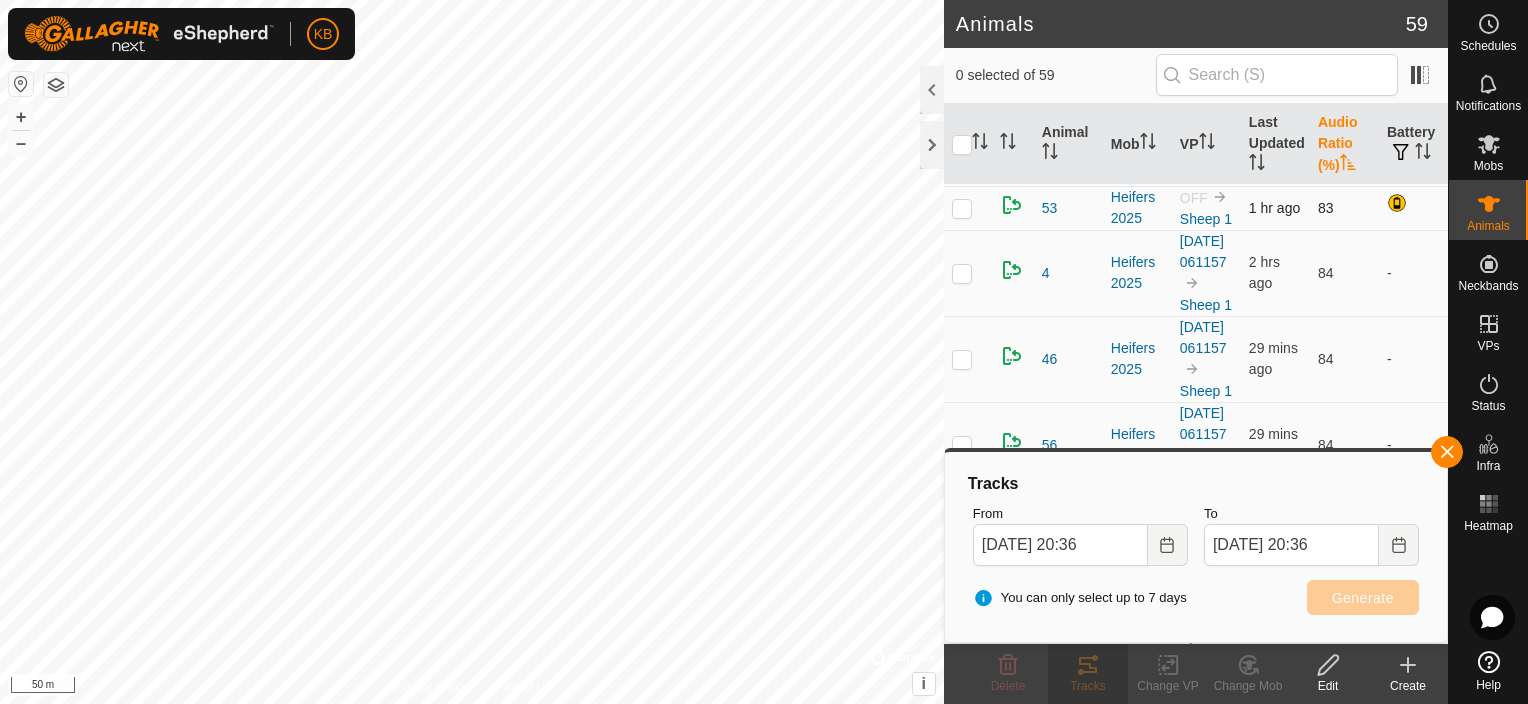 click at bounding box center (962, 208) 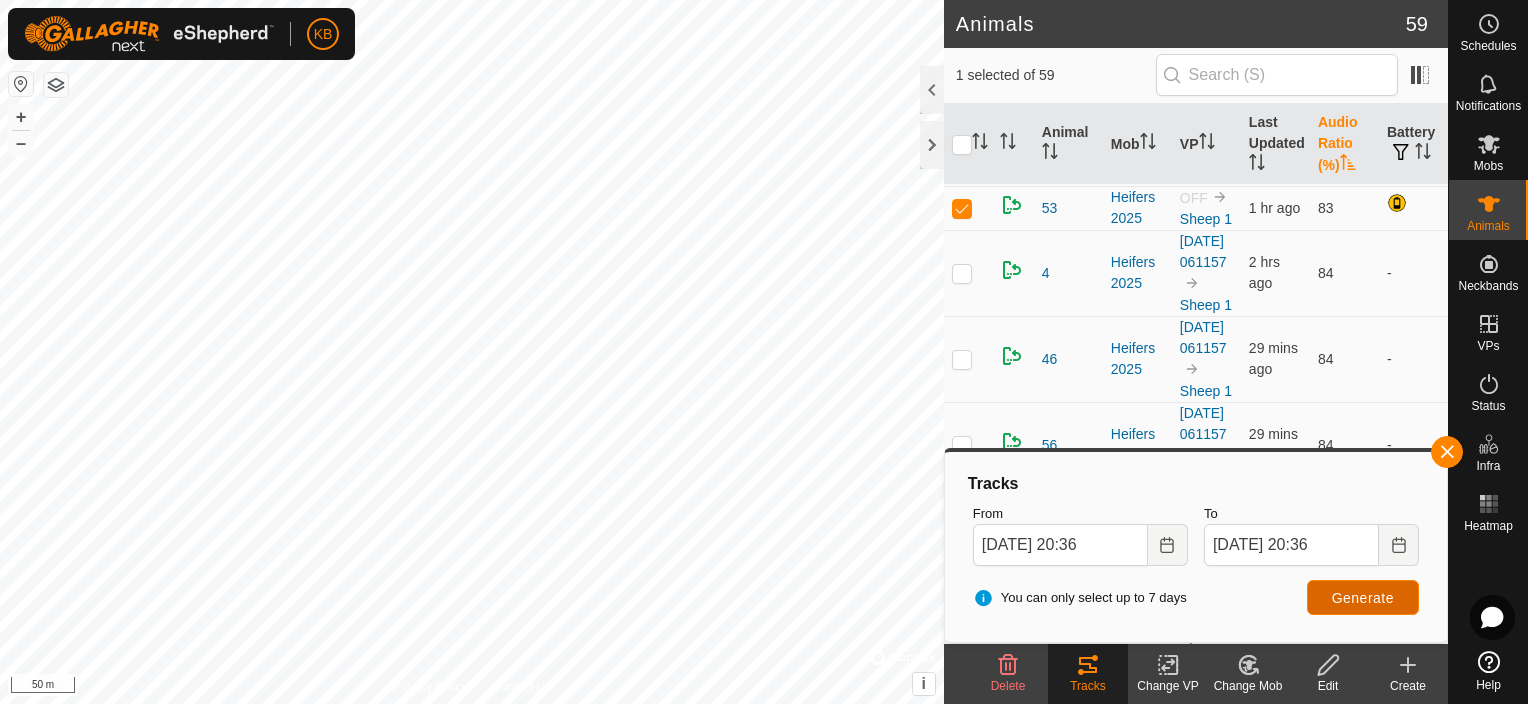 click on "Generate" at bounding box center (1363, 598) 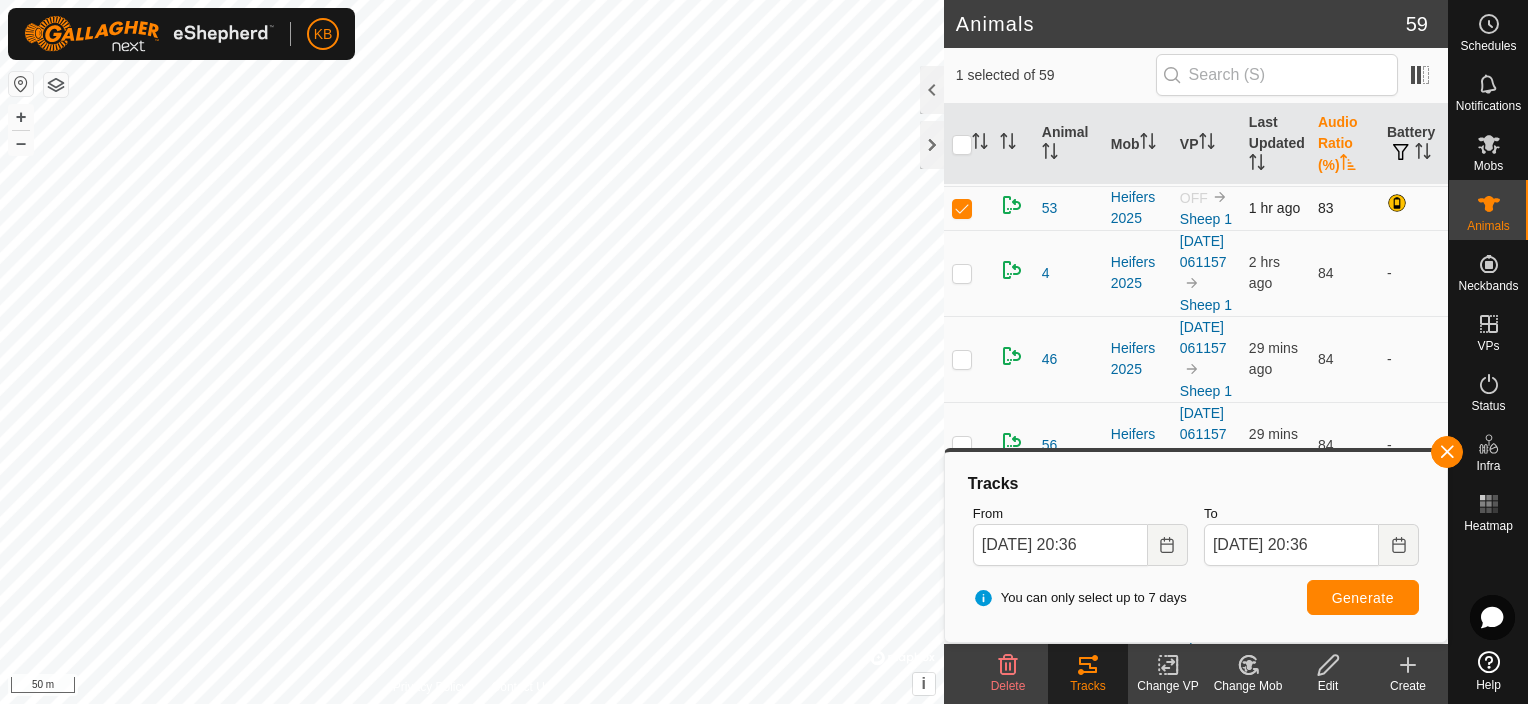 click at bounding box center [962, 208] 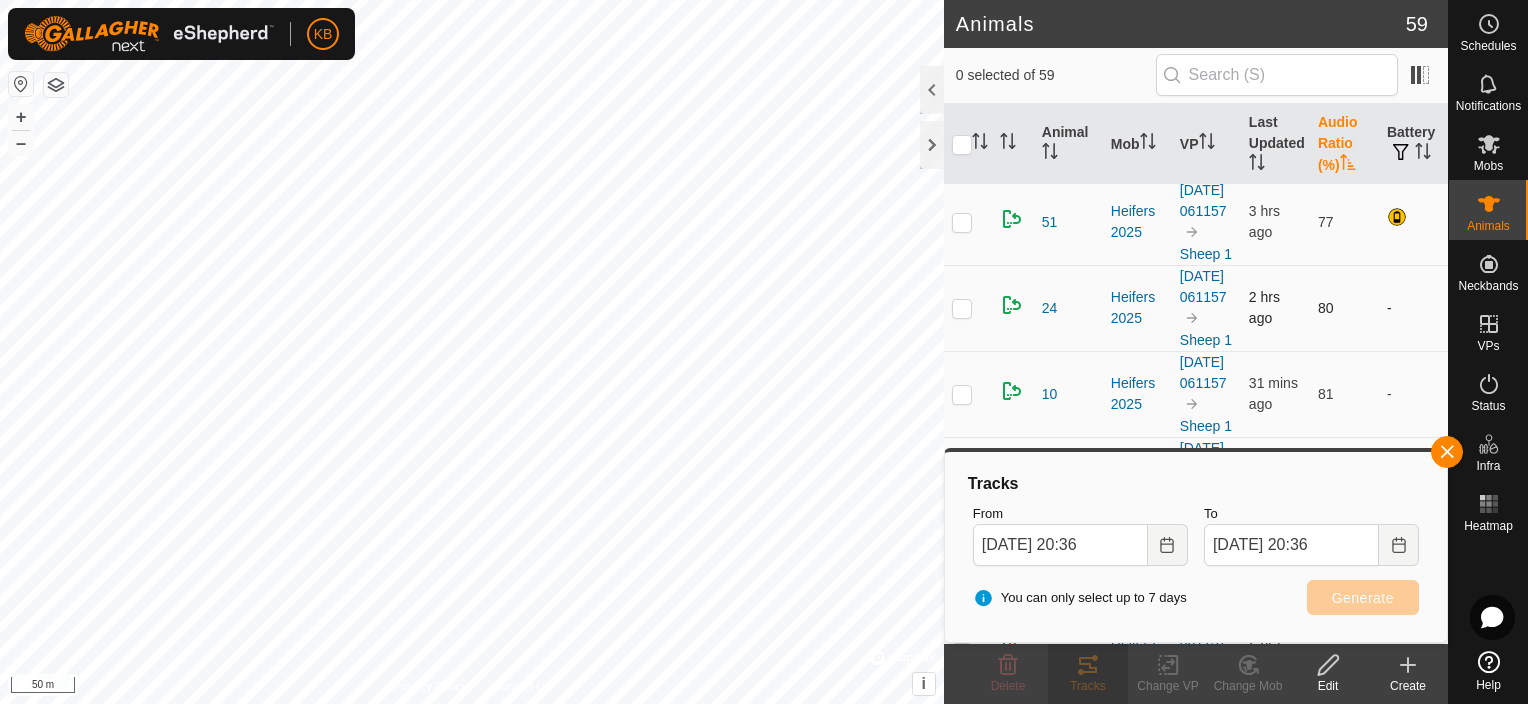 scroll, scrollTop: 0, scrollLeft: 0, axis: both 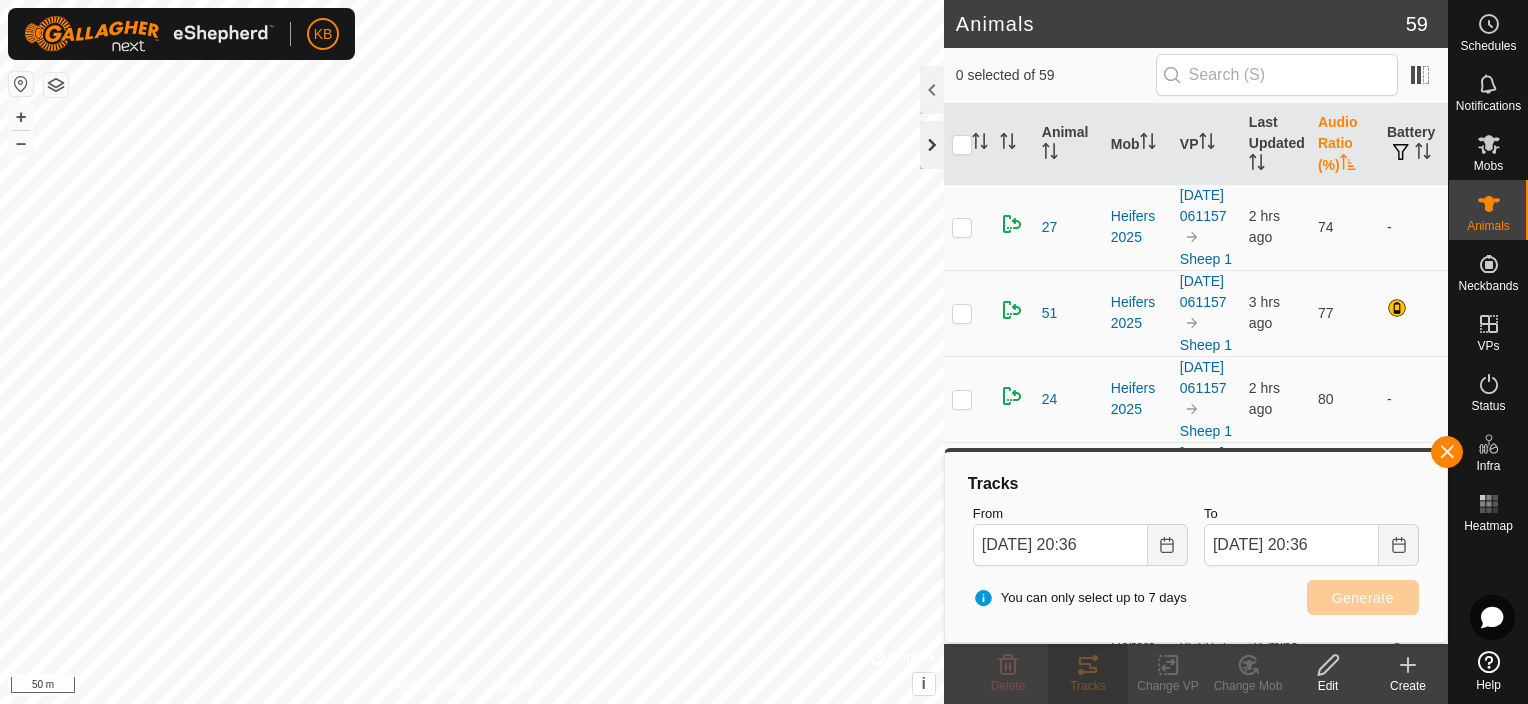 click 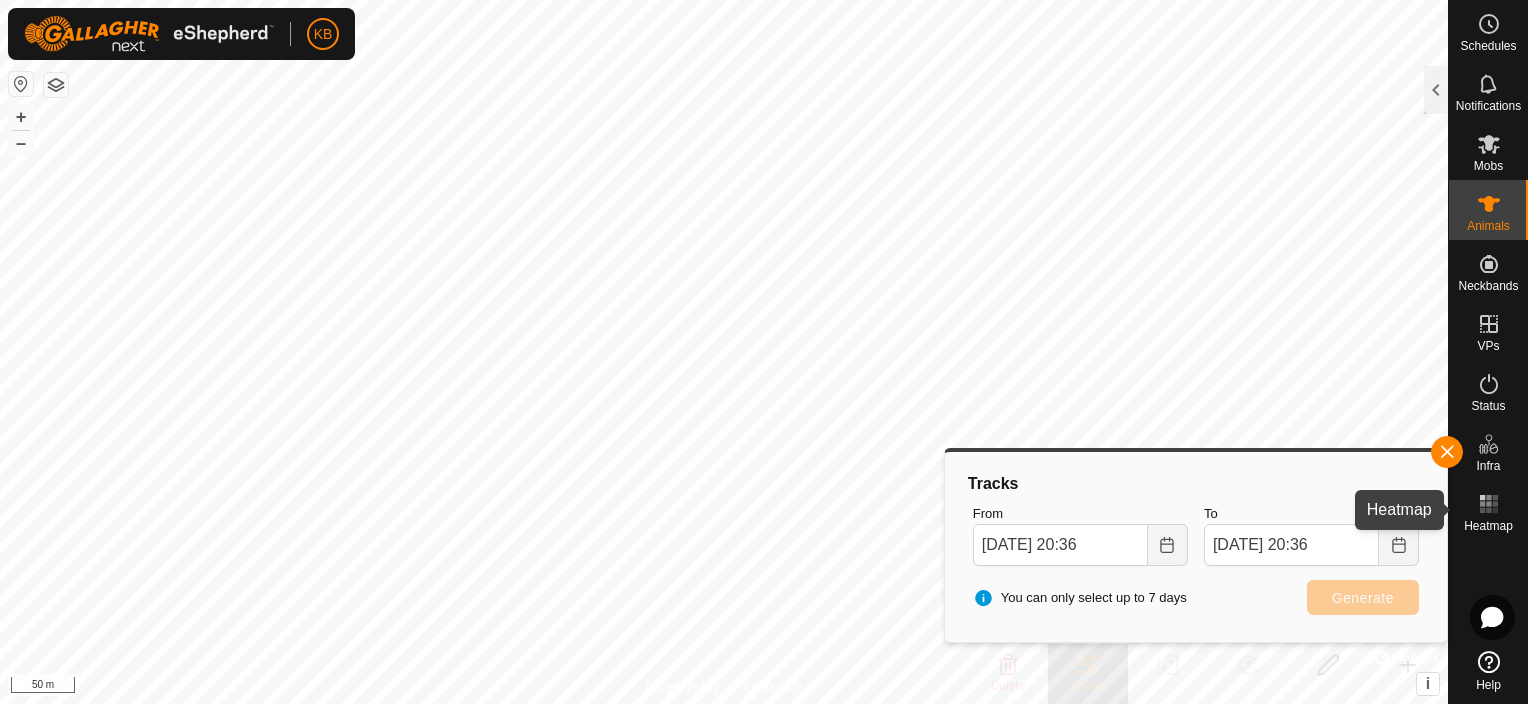 click 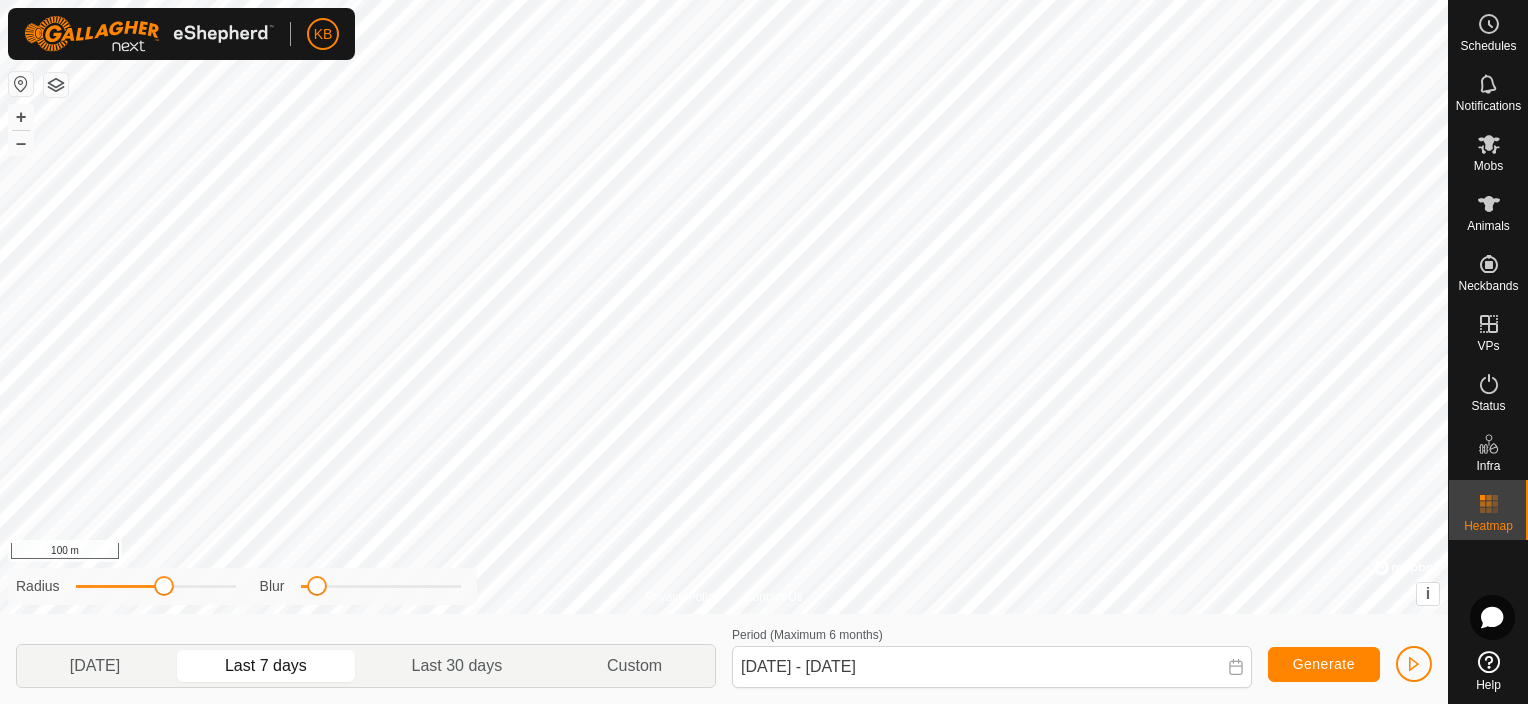 click 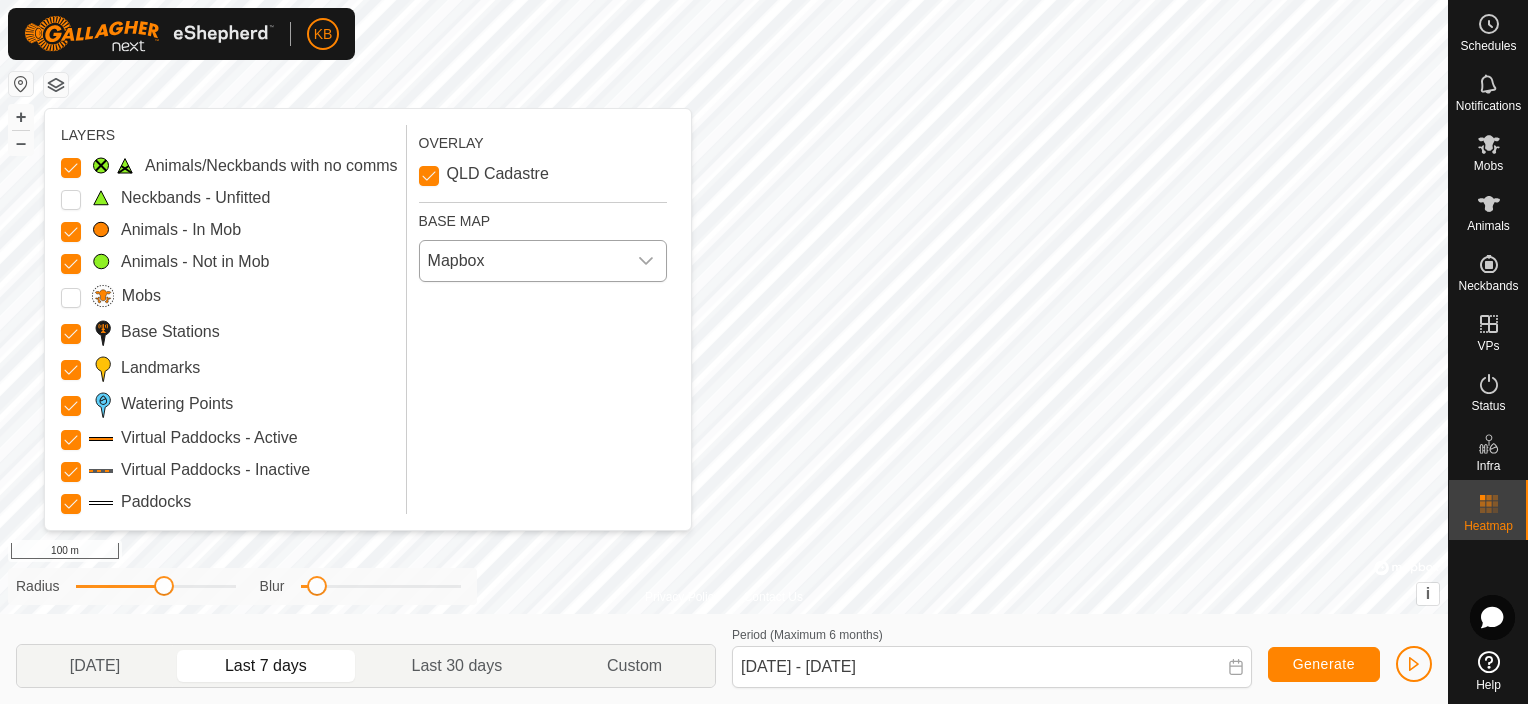 click on "Mapbox" at bounding box center [523, 261] 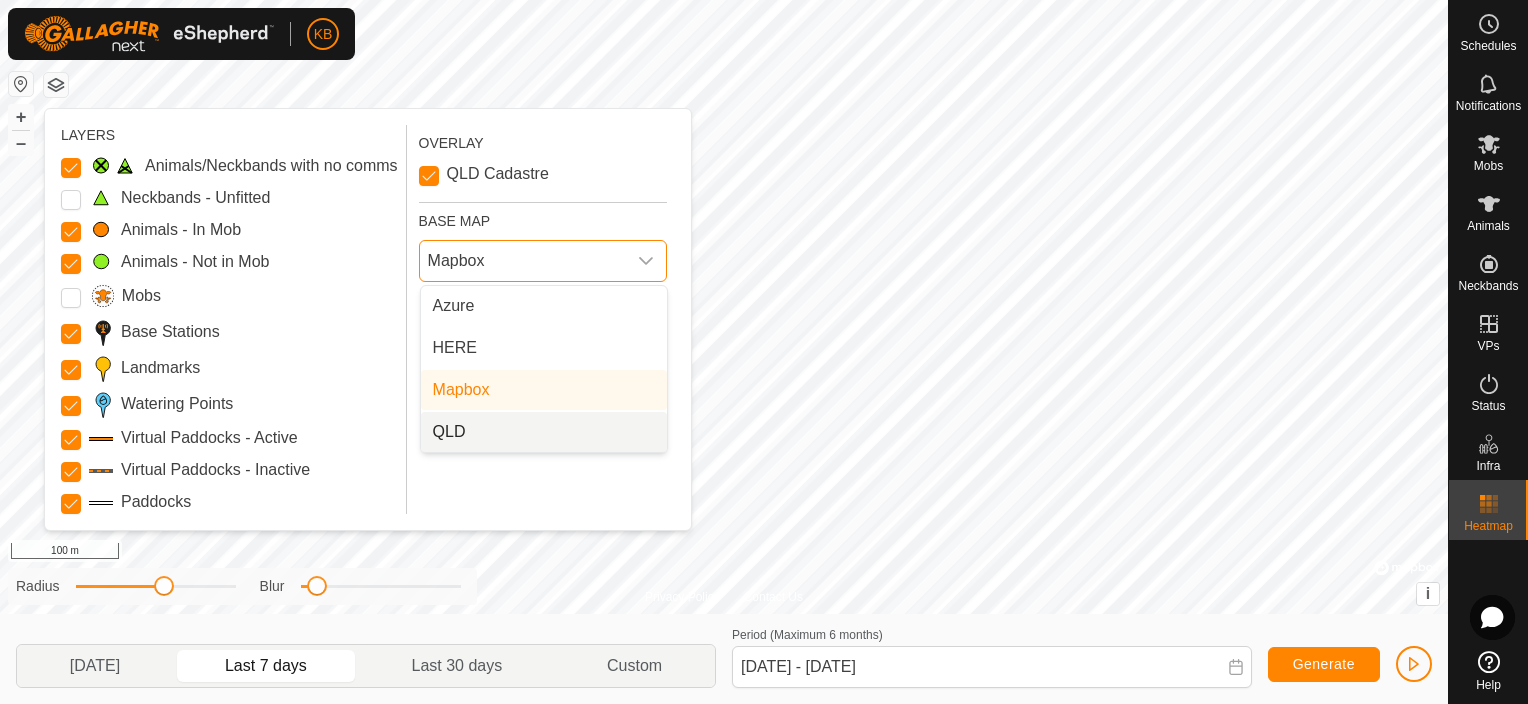 click on "QLD" at bounding box center [544, 432] 